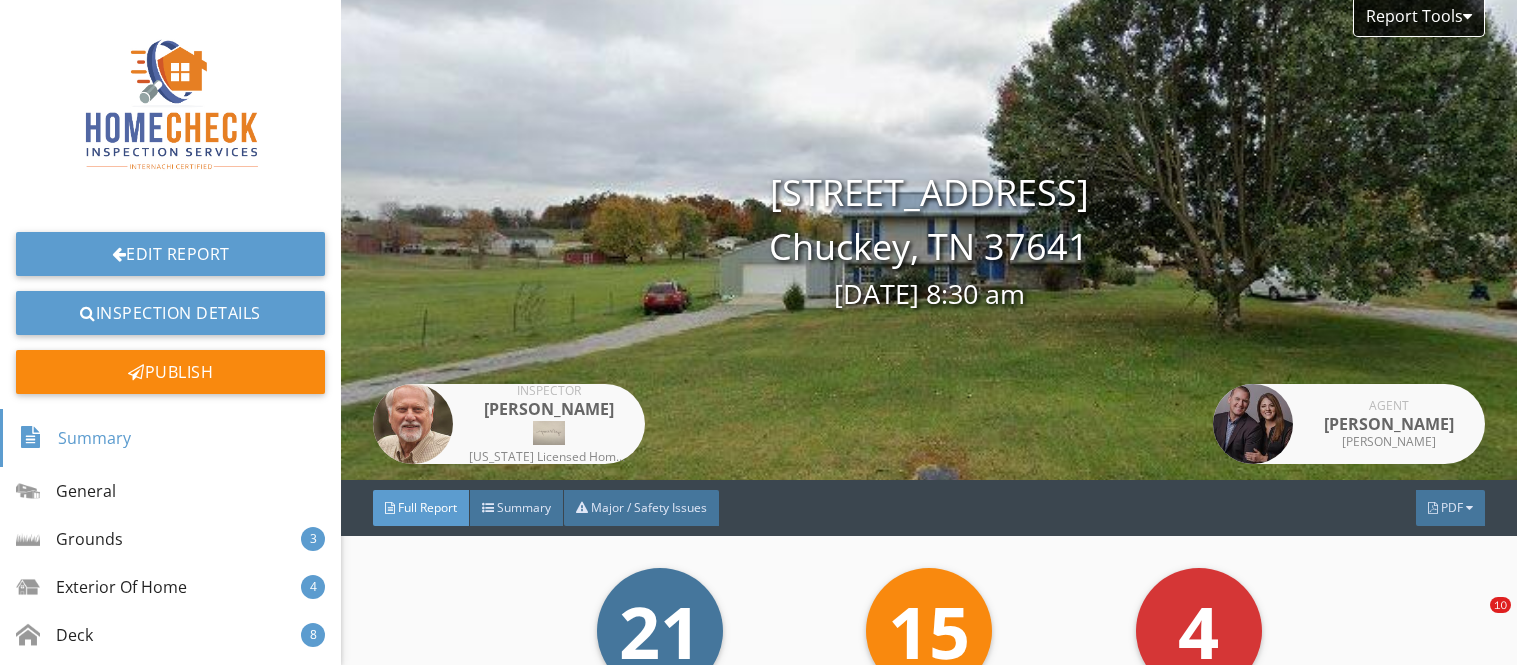scroll, scrollTop: 0, scrollLeft: 0, axis: both 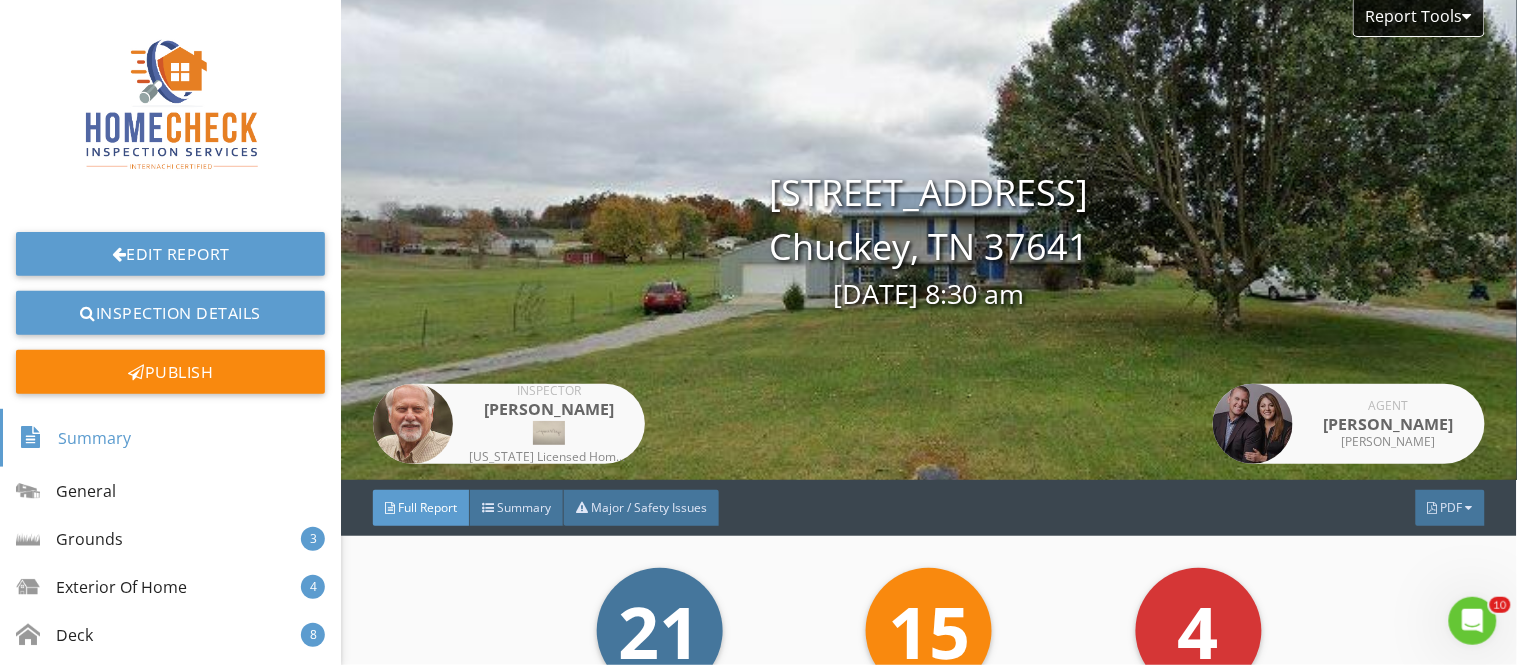 click on "Inspector   Michael Ray     Tennessee Licensed Home Inspector.  Internachi Certified.  Radon Testing.  Thermal Imaging.  Energy Audits.  Tennessee Licensed Building Contractor.  Certified Building Performance Analyst." at bounding box center [509, 240] 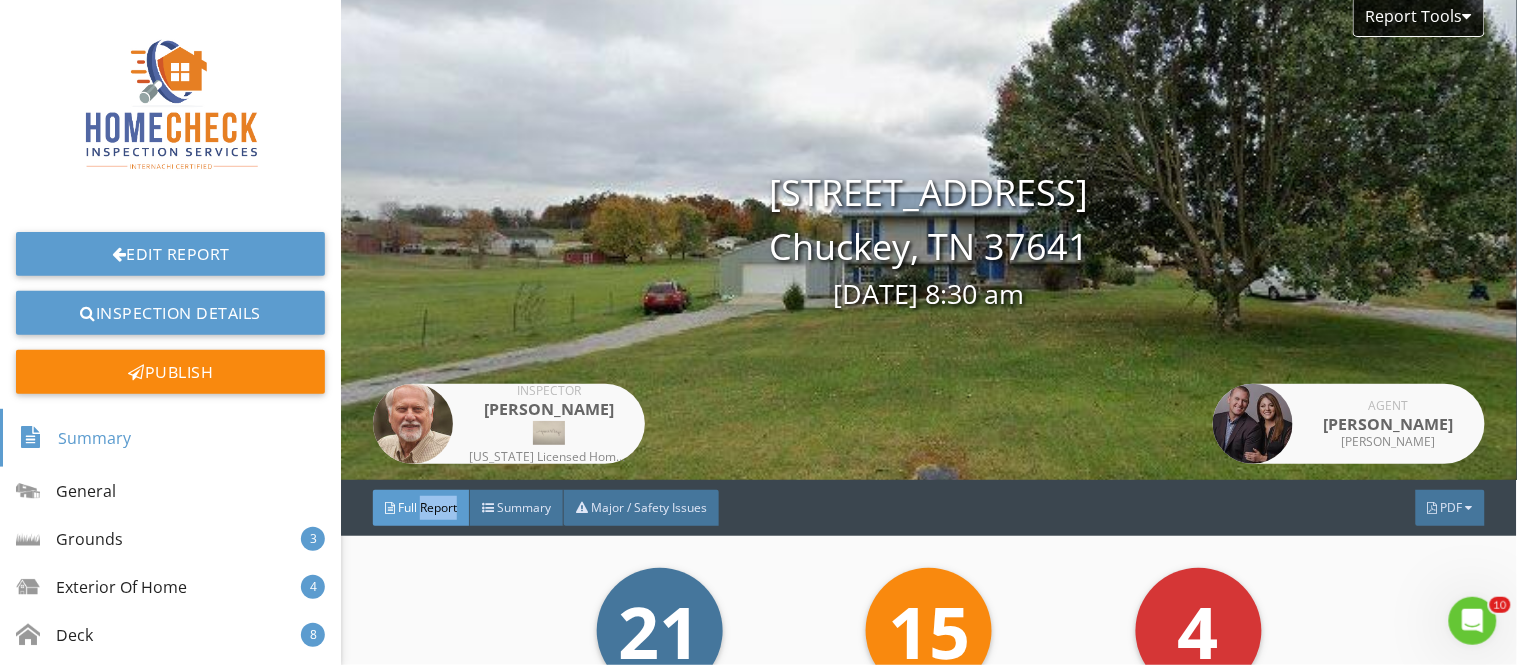 click on "Full Report" at bounding box center [421, 508] 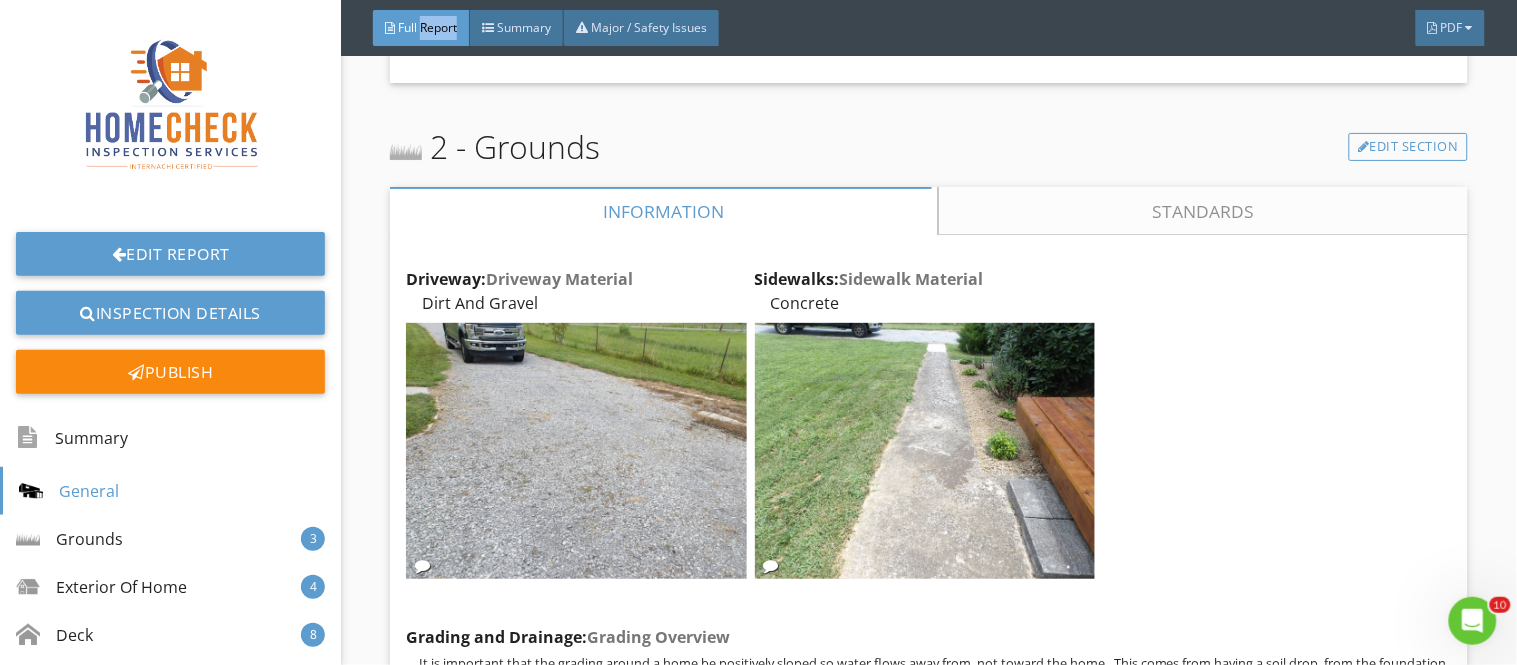scroll, scrollTop: 3288, scrollLeft: 0, axis: vertical 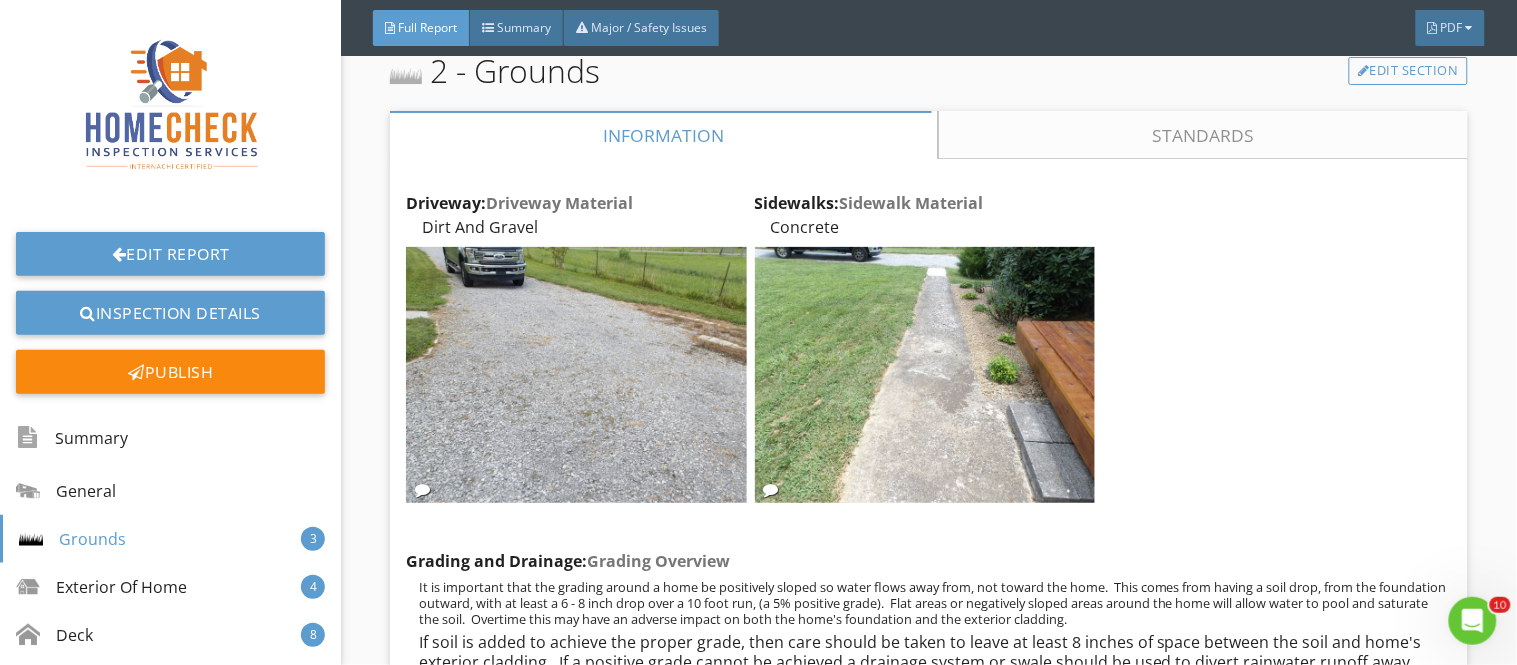 click on "Full Report     Summary     Major / Safety Issues     PDF" at bounding box center [929, 28] 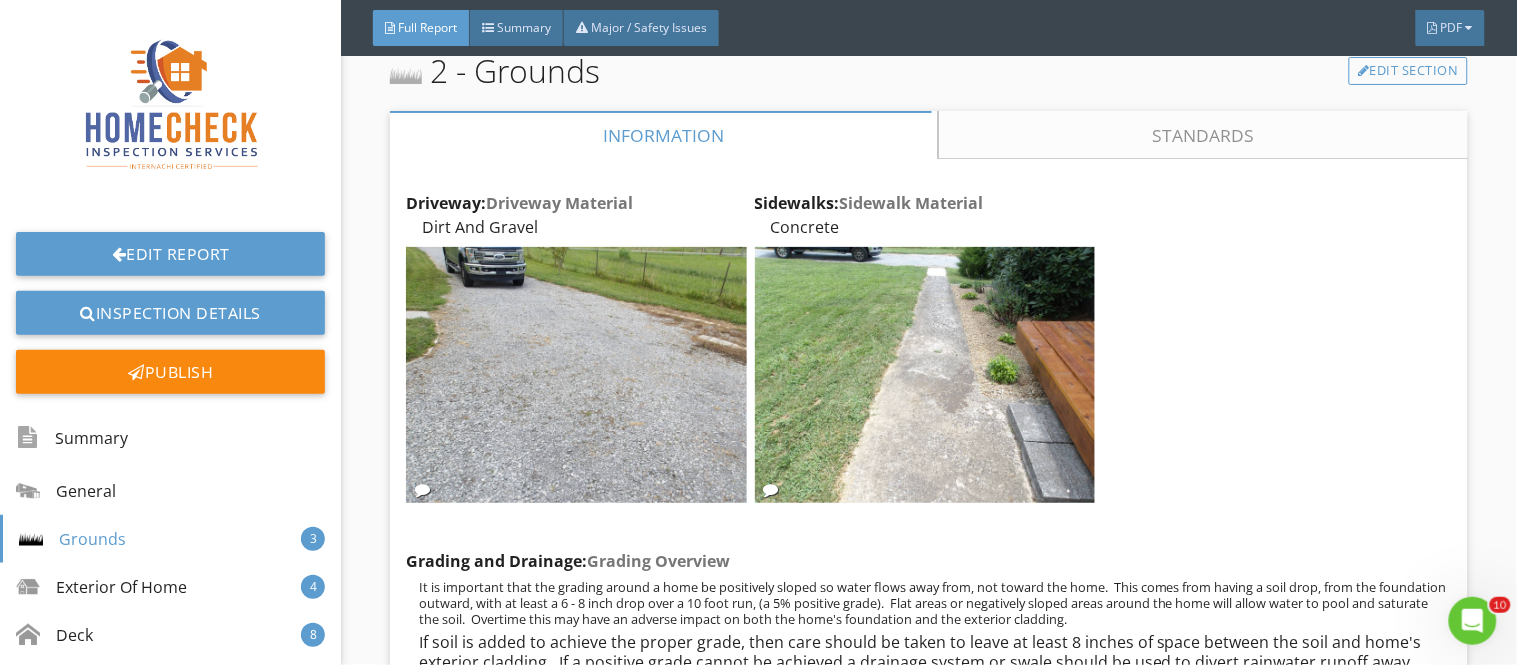 click on "Driveway:
Driveway Material
Dirt And Gravel
Edit
Sidewalks:
Sidewalk Material
Concrete
Edit
Grading and Drainage:
Grading Overview       It is important that the grading around a home be positively sloped so water flows away from, not toward the home.  This comes from having a soil drop, from the foundation outward, with at least a 6 - 8 inch drop over a 10 foot run, (a 5% positive grade).  Flat areas or negatively sloped areas around the home will allow water to pool and saturate the soil.  Overtime this may have an adverse impact on both the home's foundation and the exterior cladding.  If soil is added to achieve the proper grade, then care should be taken to leave at least 8 inches of space between the soil and home's exterior cladding.  If a positive grade cannot be achieved a drainage system or swale should be used to divert rainwater runoff away from the home." at bounding box center (929, 844) 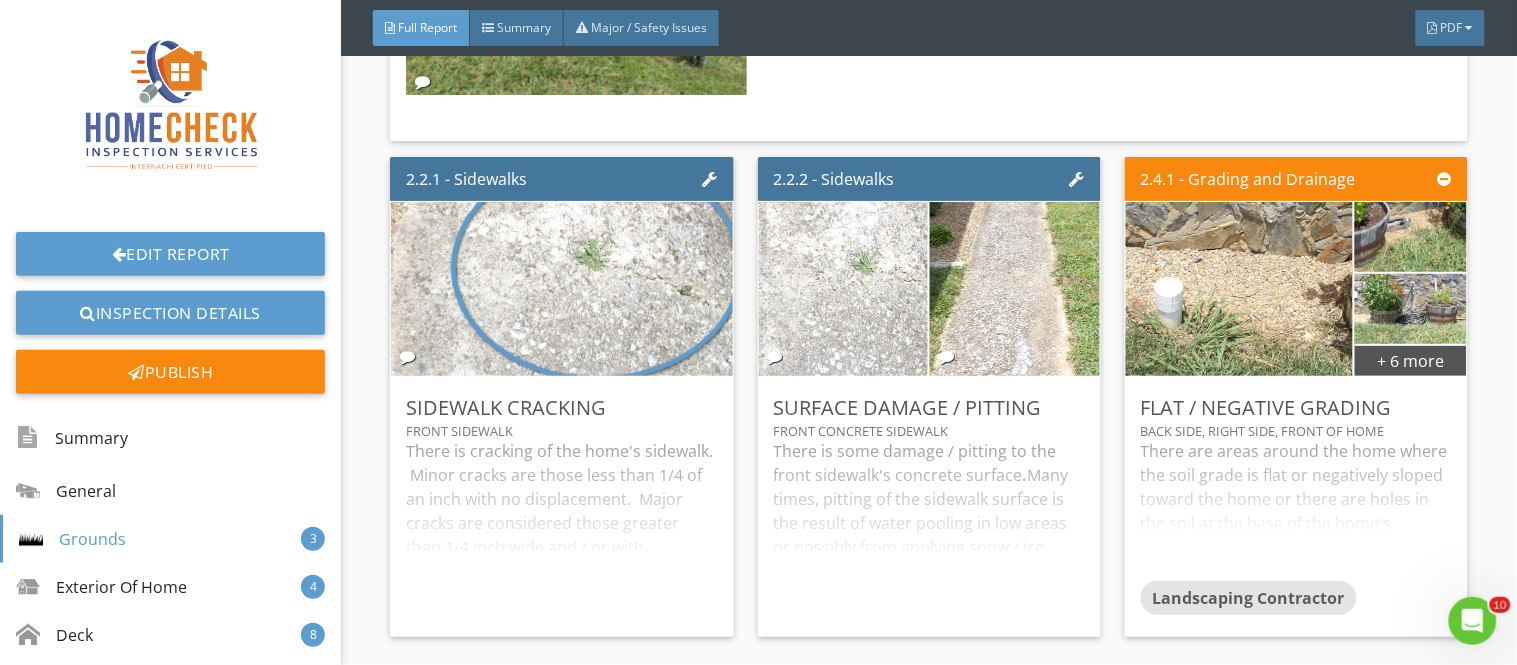 scroll, scrollTop: 4711, scrollLeft: 0, axis: vertical 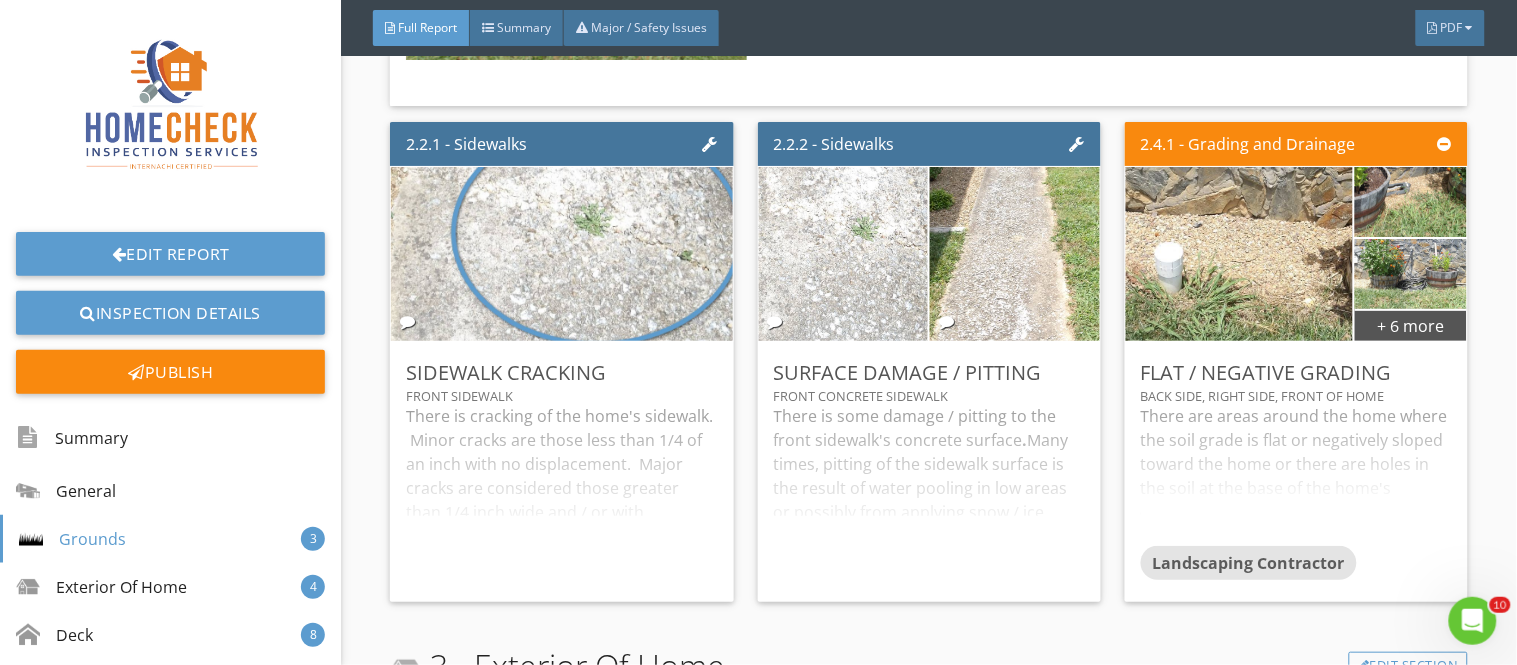 click on "+ 6 more" at bounding box center (1411, 325) 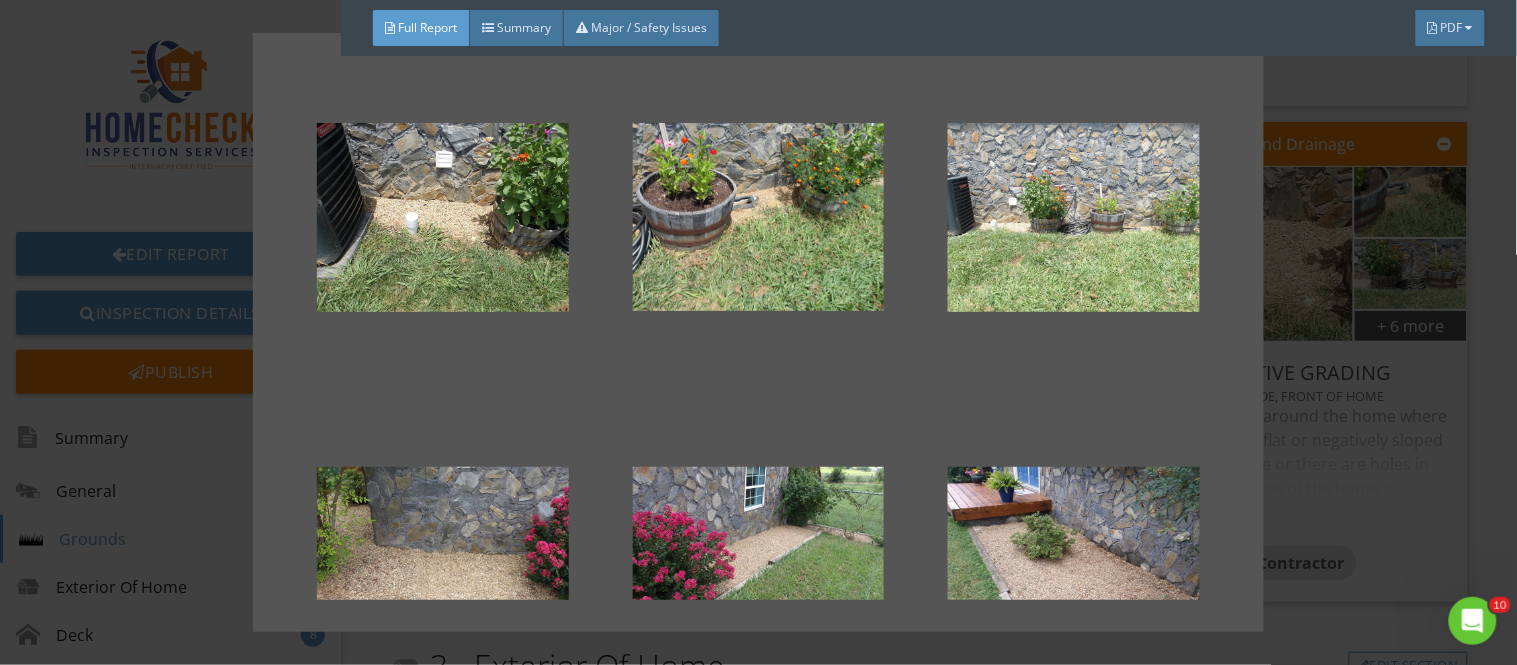 click at bounding box center (758, 332) 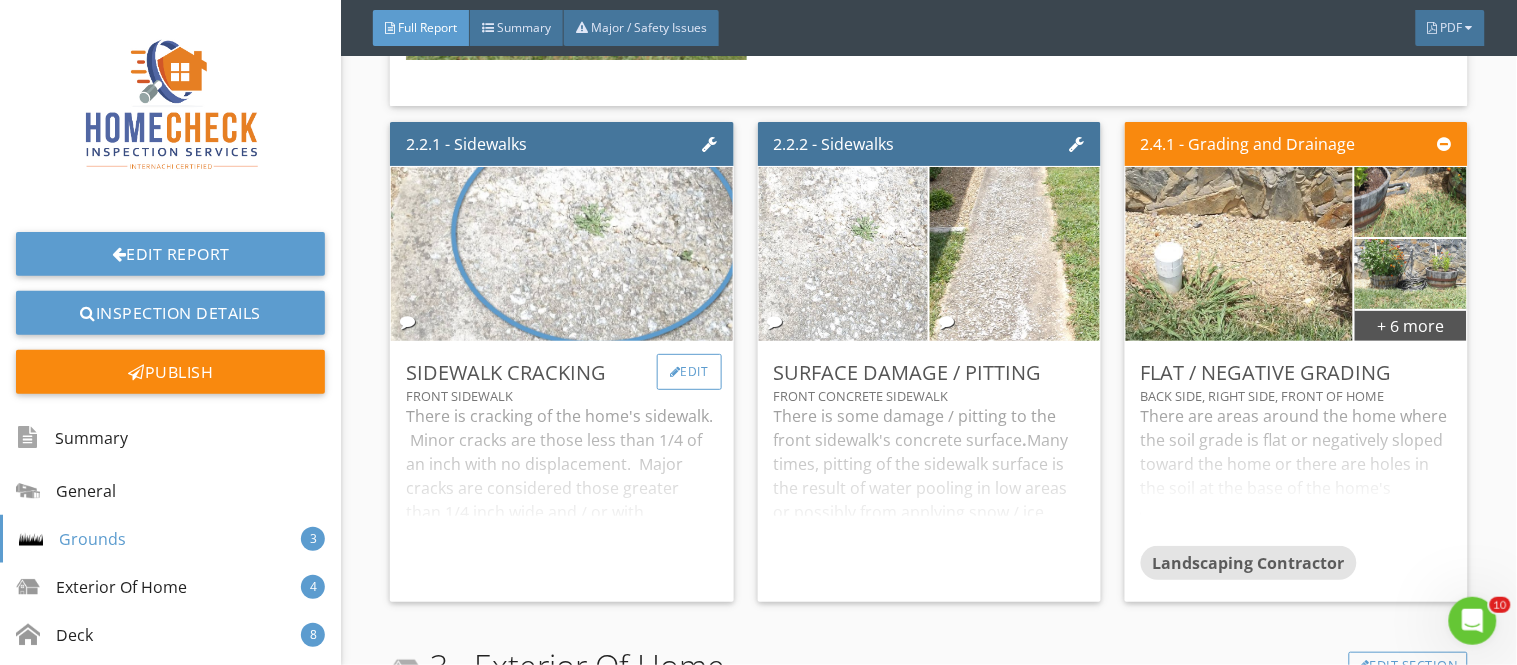 click at bounding box center [675, 372] 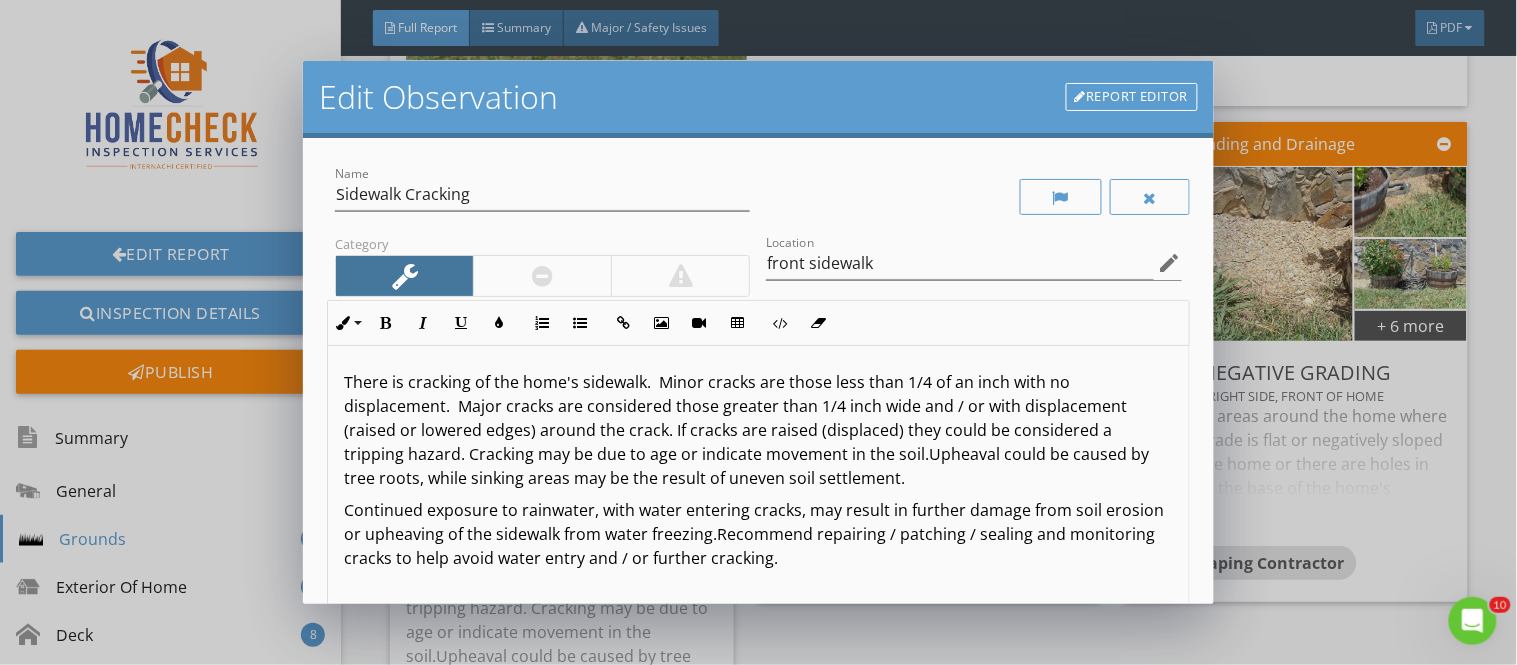 click on "There is cracking of the home's sidewalk.  Minor cracks are those less than 1/4 of an inch with no displacement.  Major cracks are considered those greater than 1/4 inch wide and / or with displacement (raised or lowered edges) around the crack." at bounding box center (735, 406) 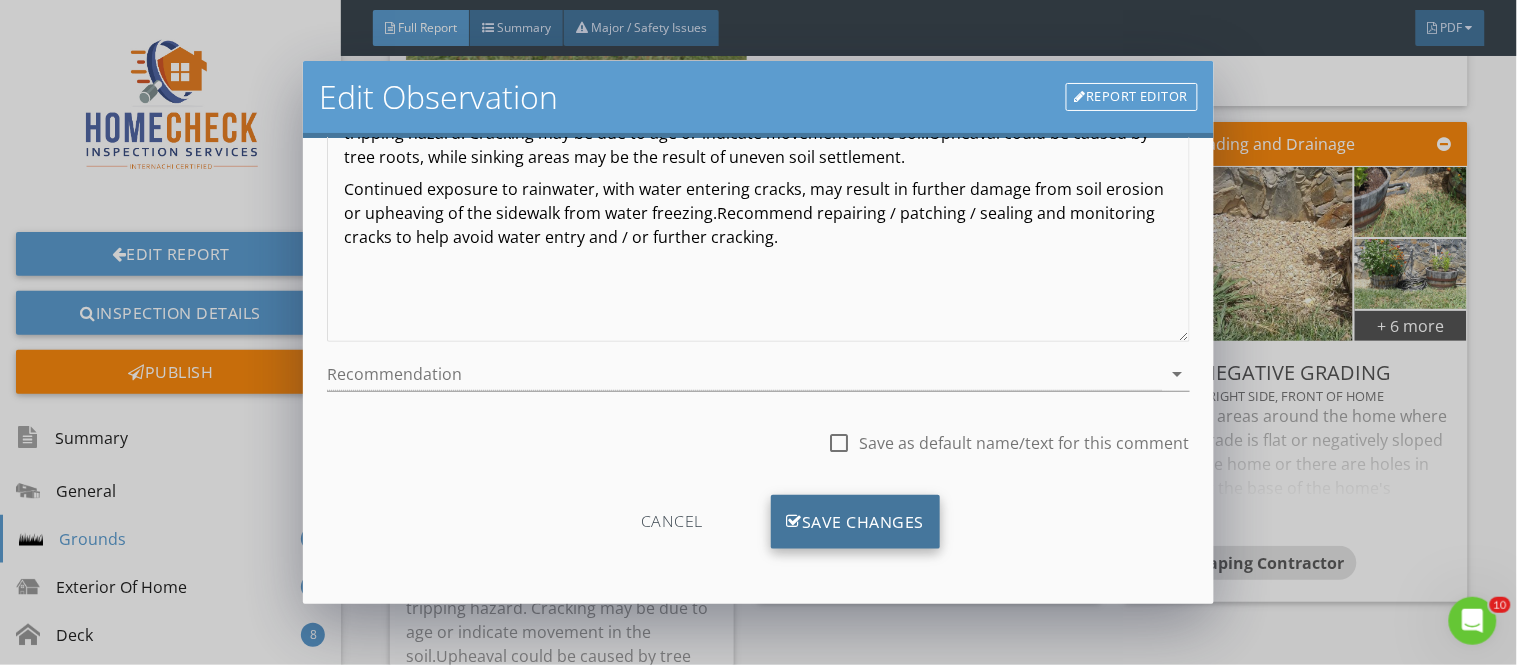 click on "Save Changes" at bounding box center (856, 522) 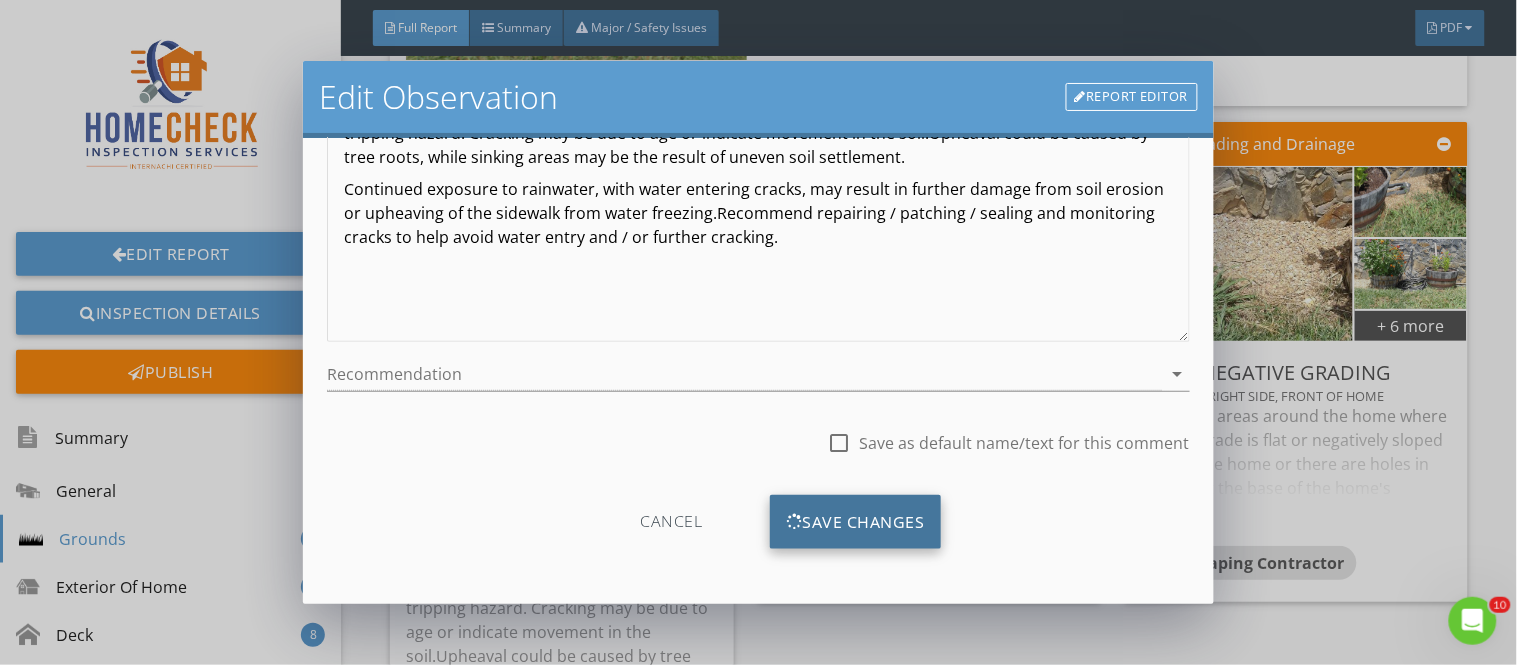 scroll, scrollTop: 84, scrollLeft: 0, axis: vertical 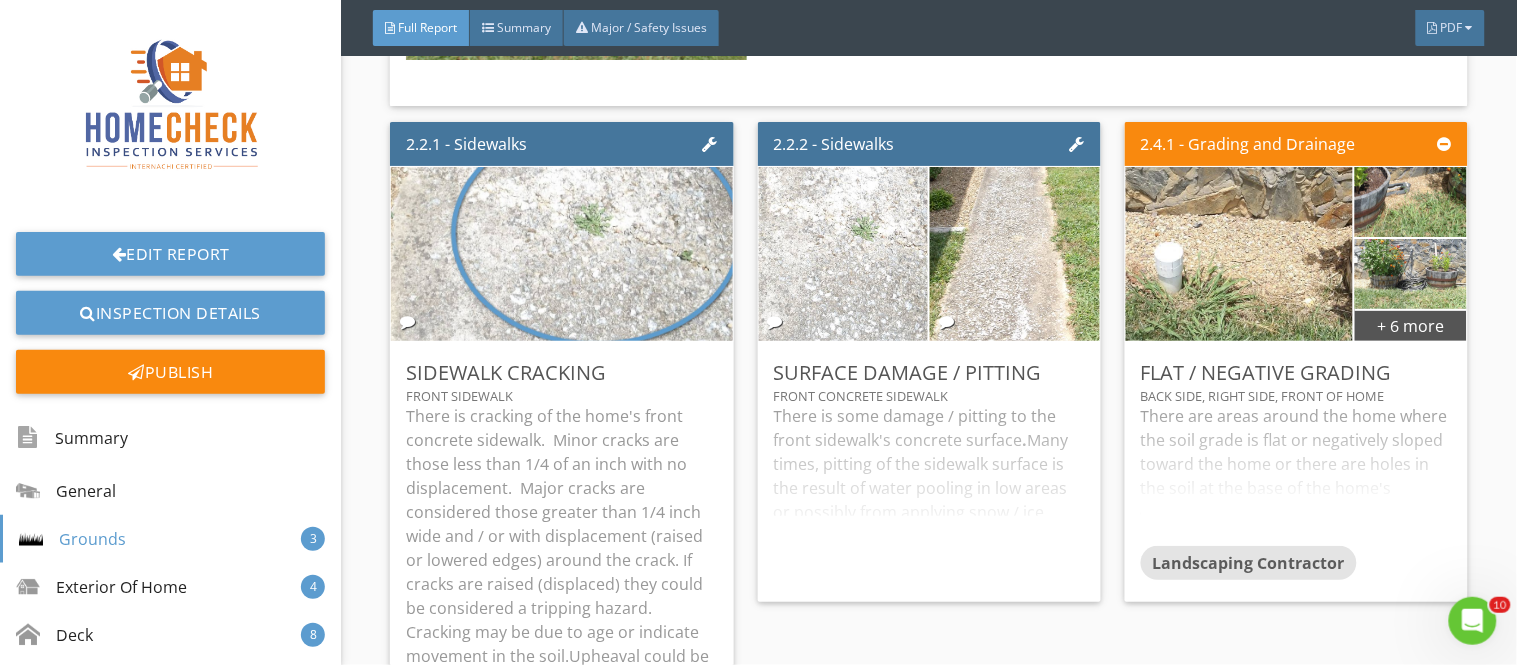 click on "2.2.2 - Sidewalks
Surface Damage / Pitting
front concrete sidewalk     There is some damage / pitting to the front sidewalk's concrete surface .   Many times, pitting of the sidewalk surface is the result of water pooling in low areas or possibly from applying snow / ice dissolver.
Edit" at bounding box center [929, 580] 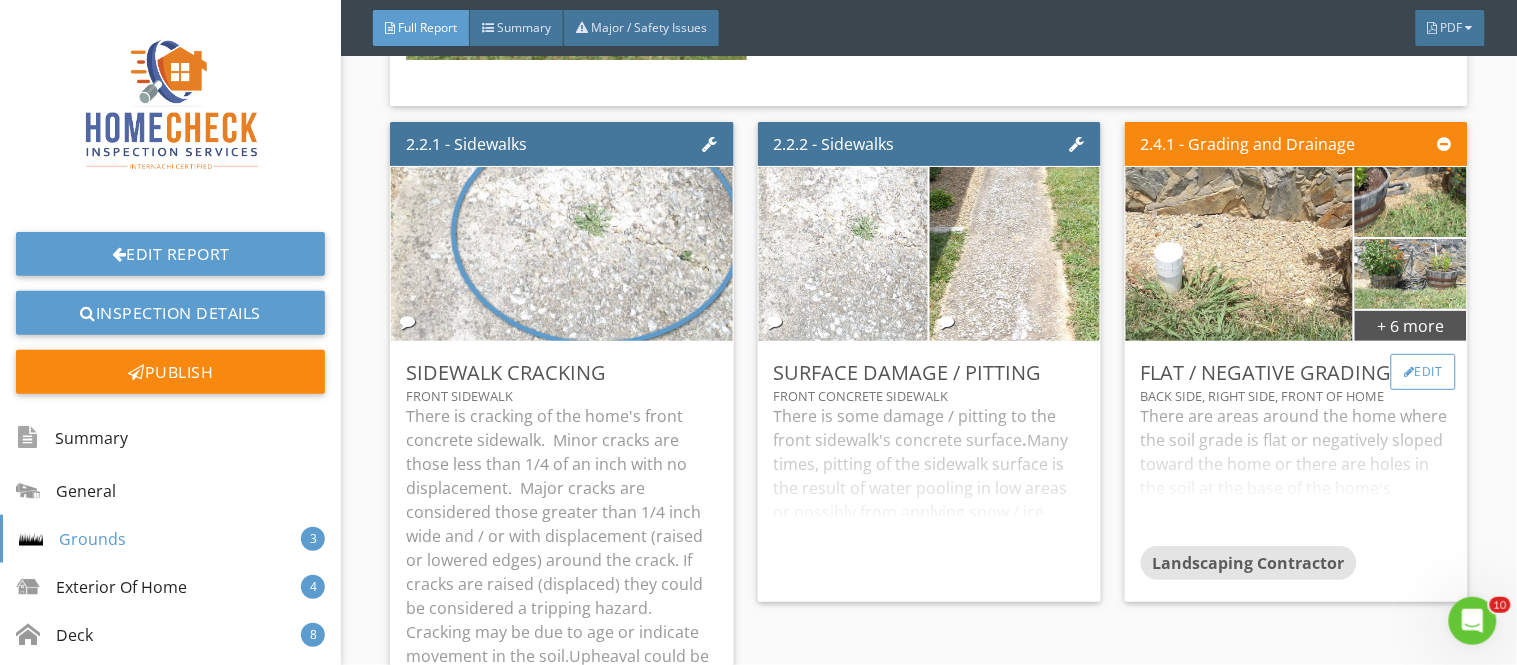 click on "Edit" at bounding box center [1423, 372] 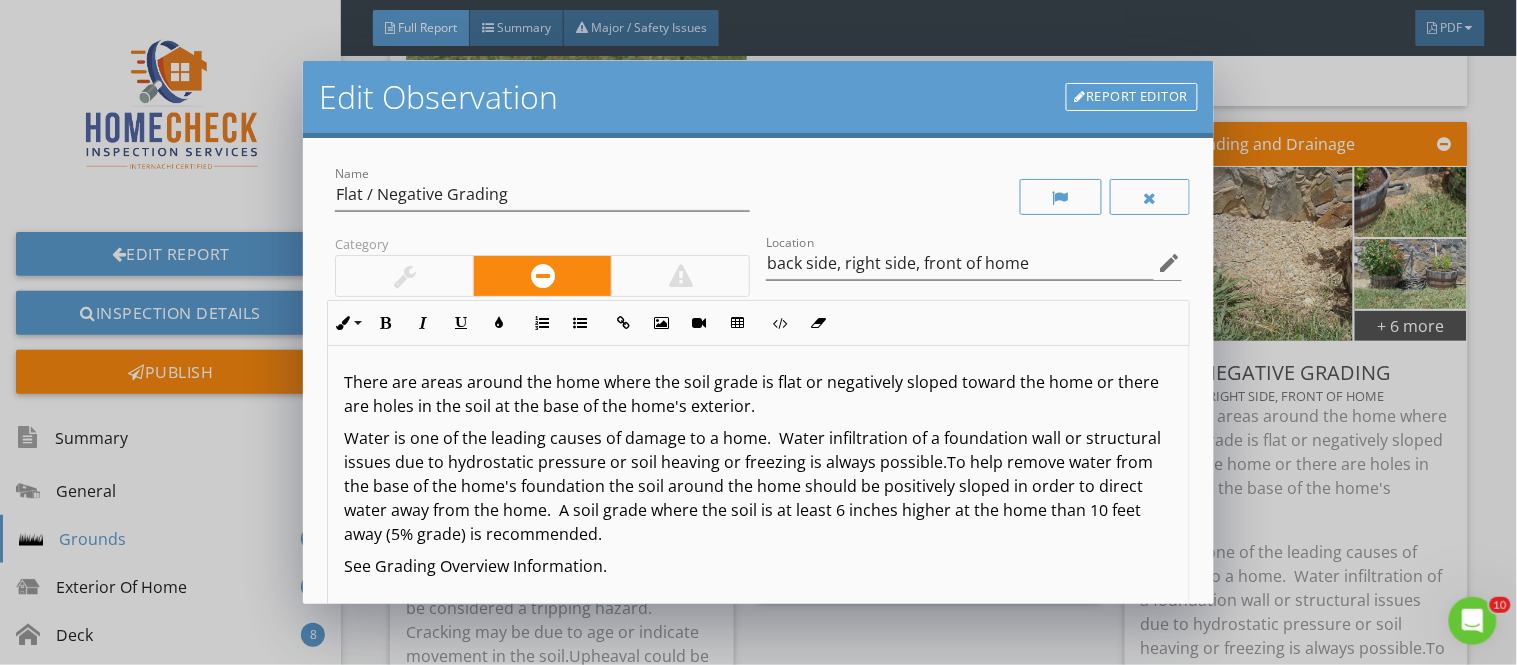 click on "Report Editor" at bounding box center (1132, 97) 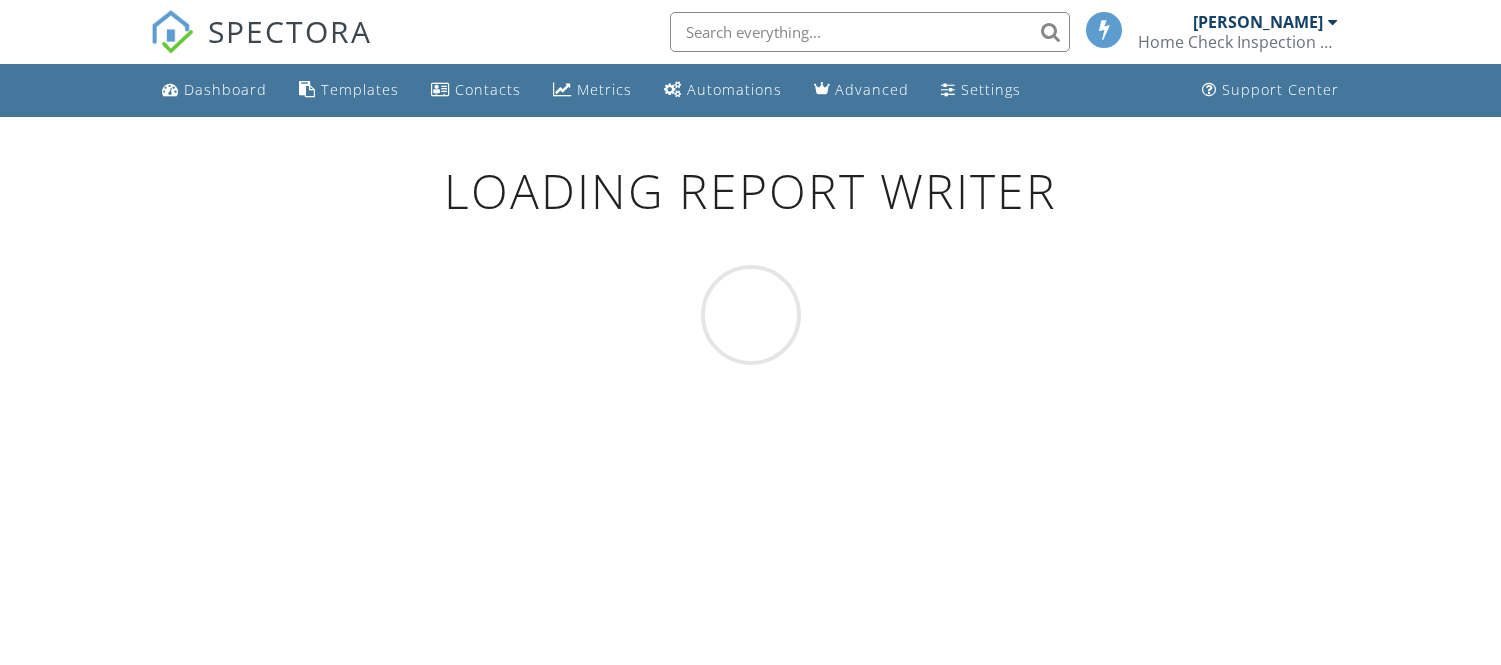 scroll, scrollTop: 0, scrollLeft: 0, axis: both 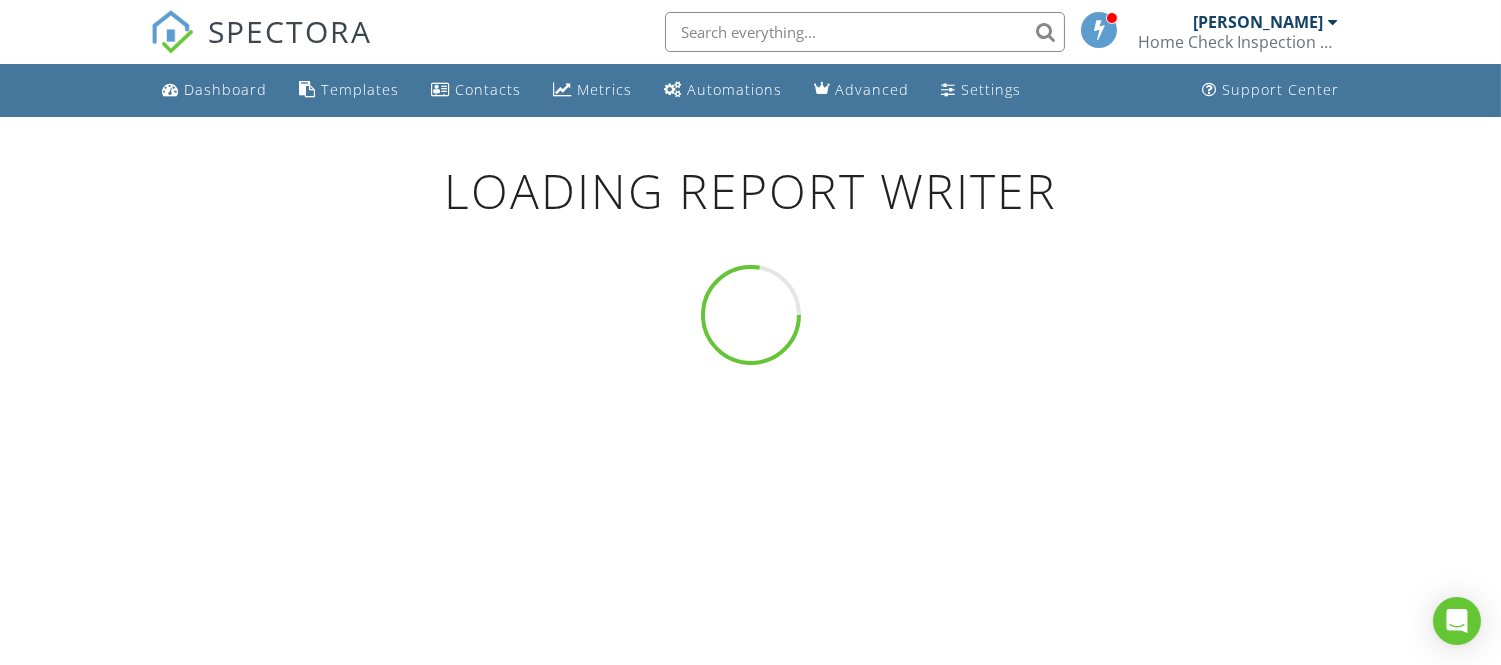 click on "Dashboard
Templates
Contacts
Metrics
Automations
Advanced
Settings
Support Center" at bounding box center (750, 90) 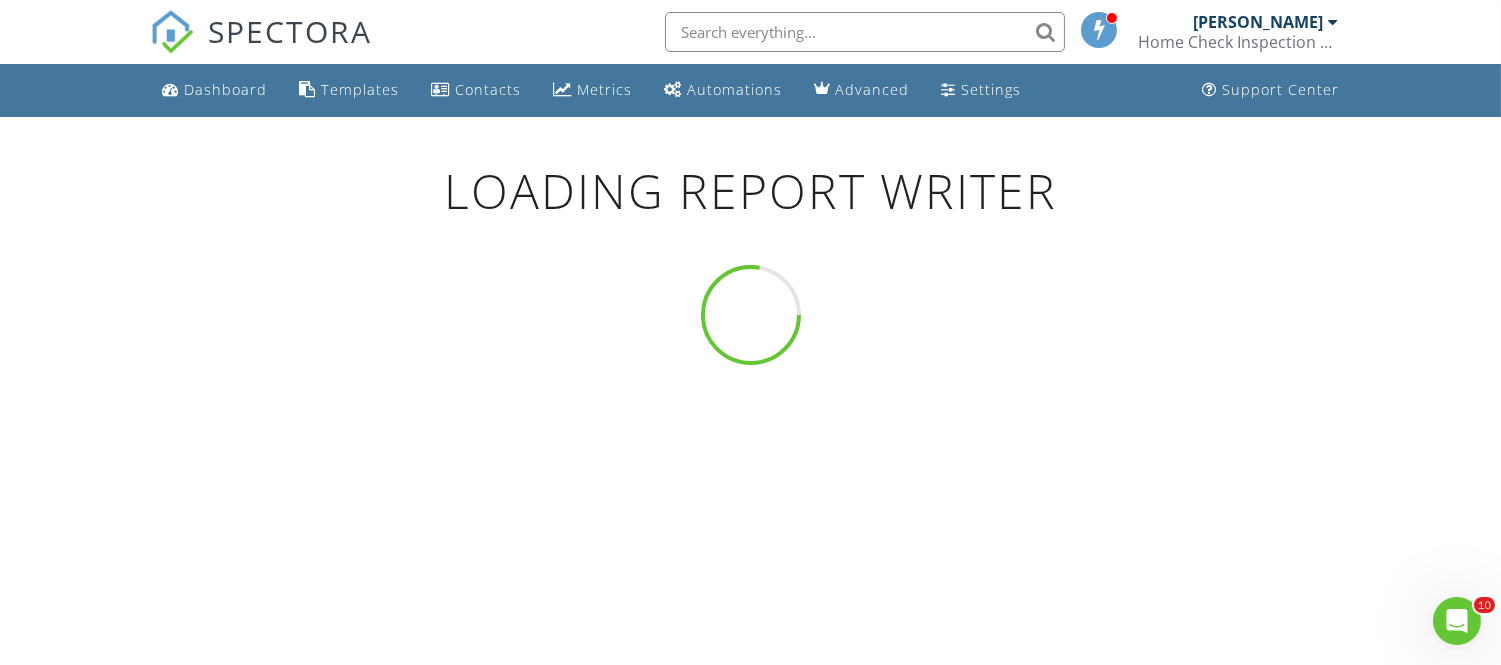 scroll, scrollTop: 0, scrollLeft: 0, axis: both 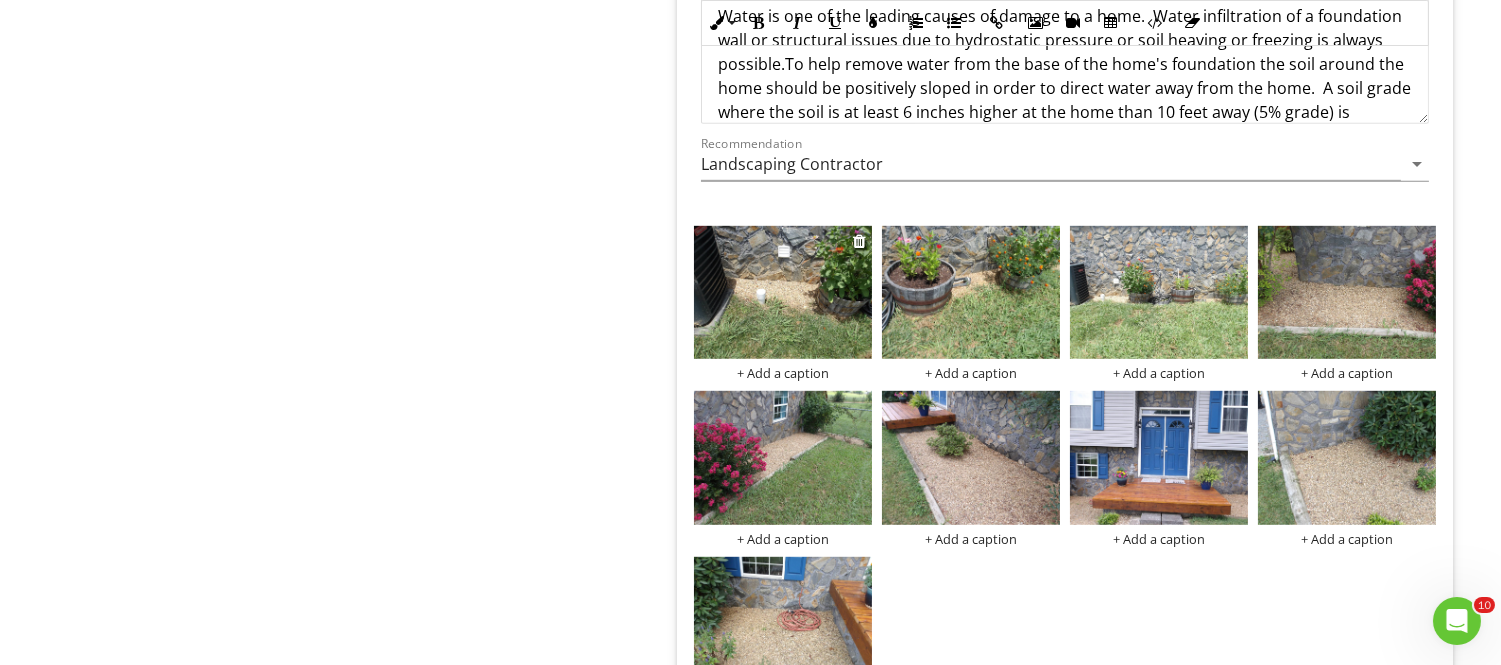 click at bounding box center (783, 293) 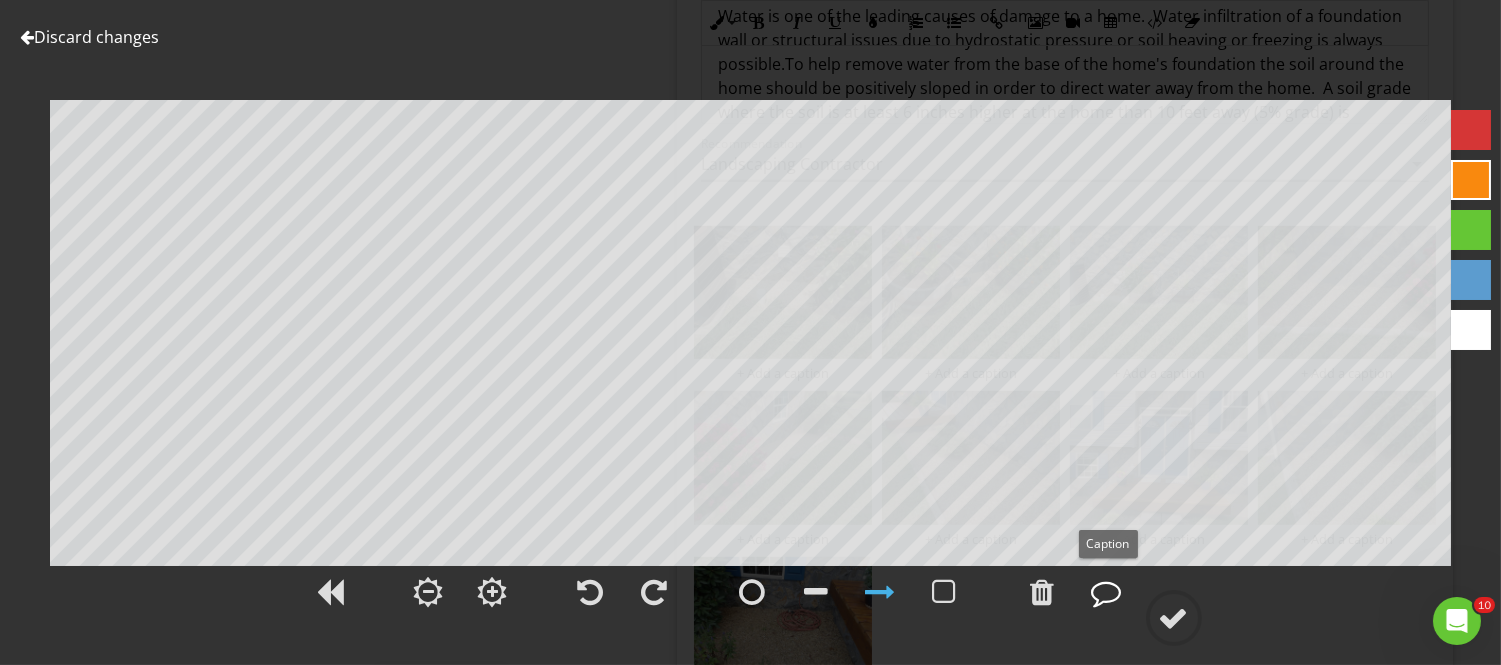 click at bounding box center [1107, 592] 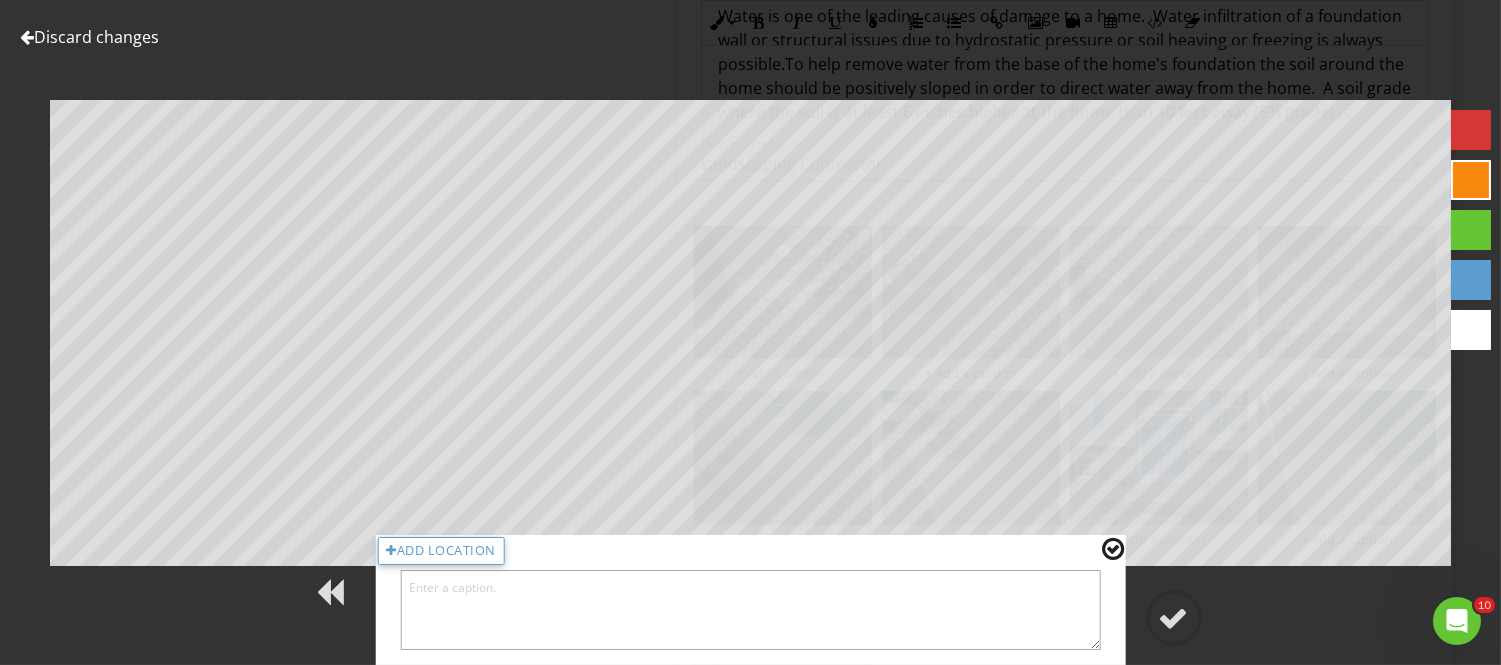 click at bounding box center [750, 610] 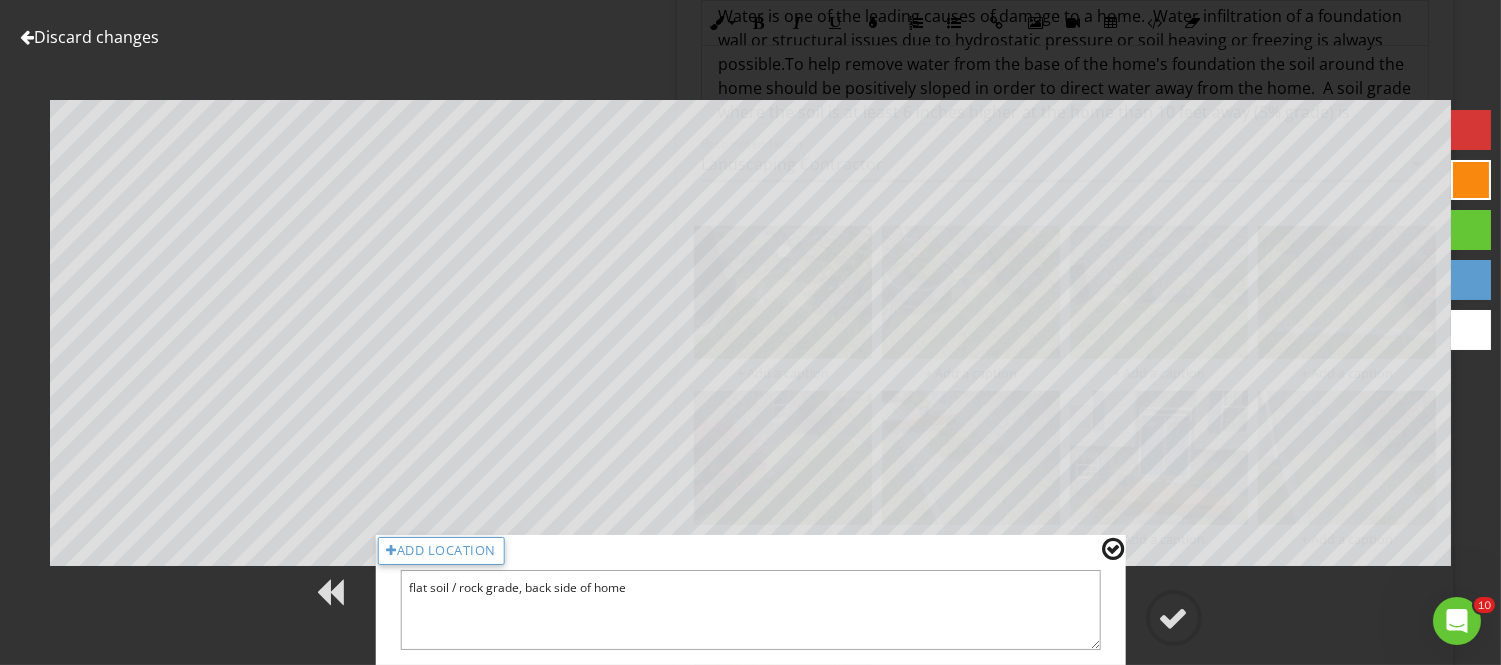 type on "flat soil / rock grade, back side of home" 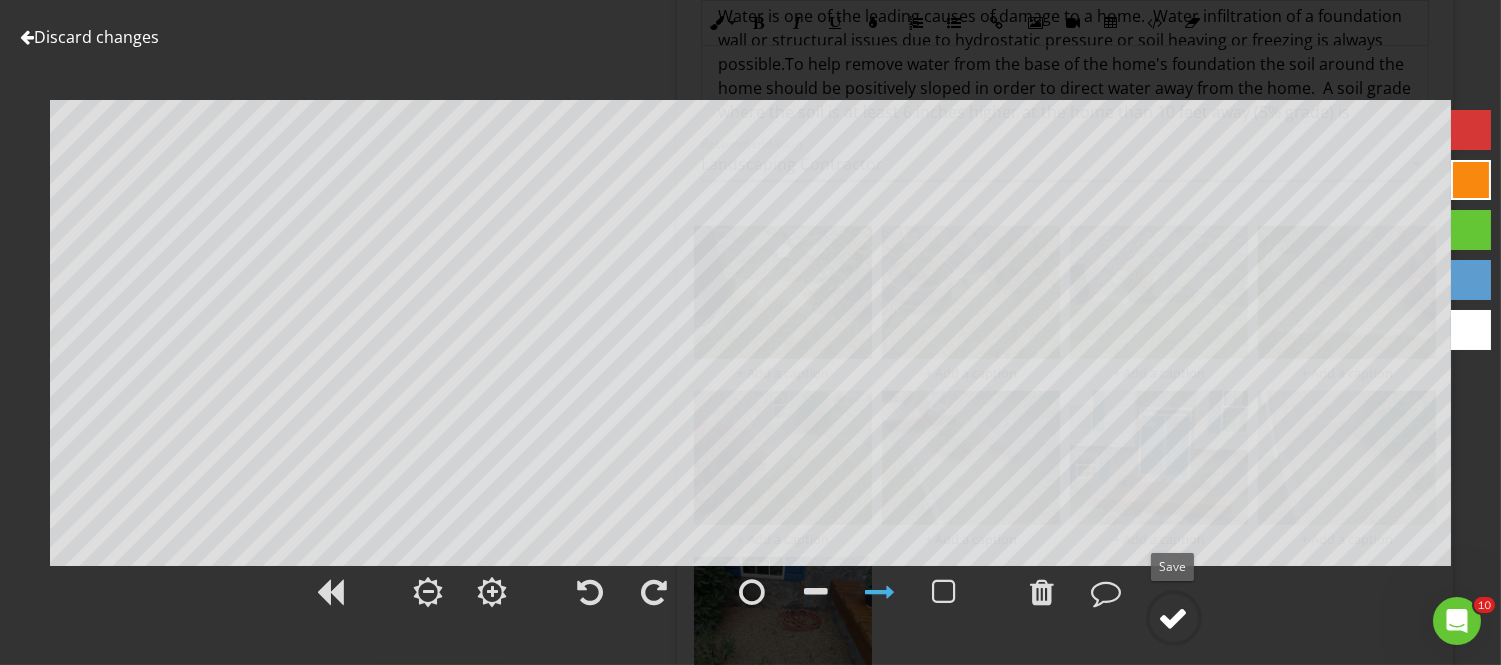 click at bounding box center (1174, 618) 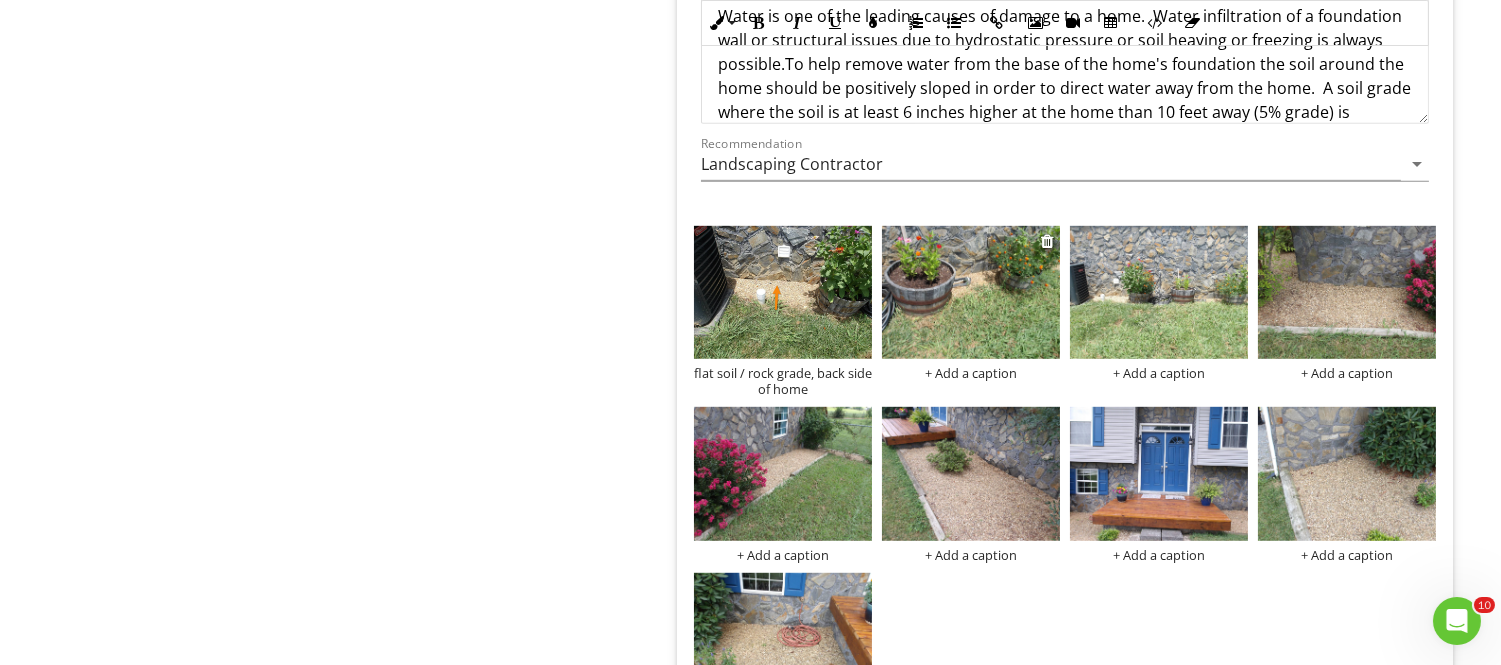 click on "+ Add a caption" at bounding box center [971, 373] 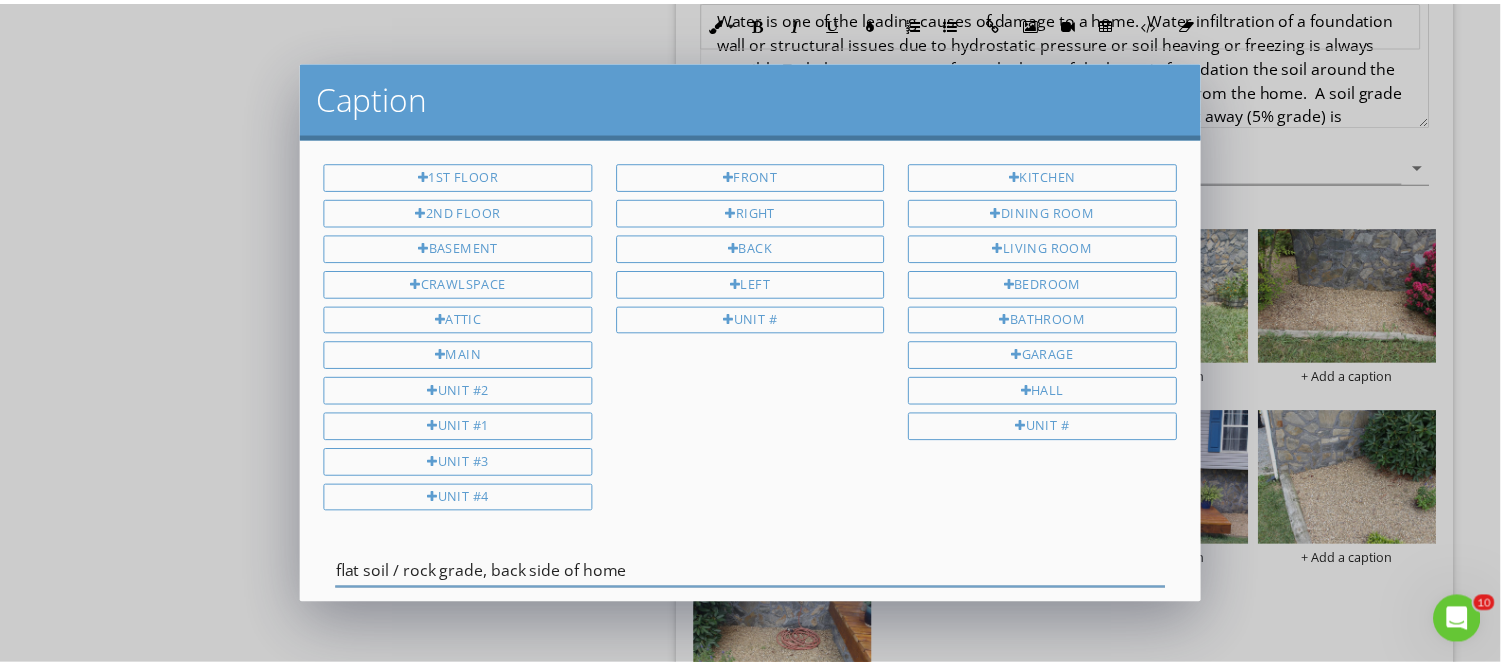 scroll, scrollTop: 112, scrollLeft: 0, axis: vertical 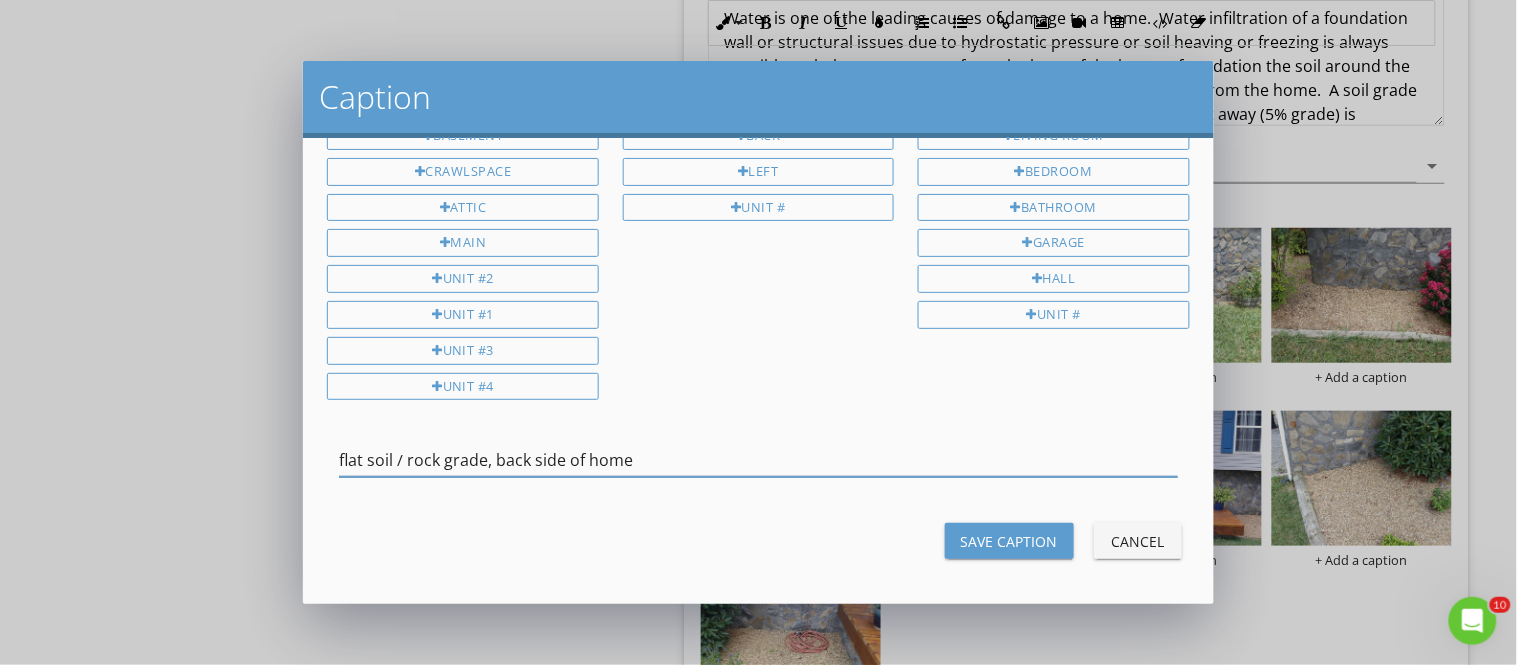 type on "flat soil / rock grade, back side of home" 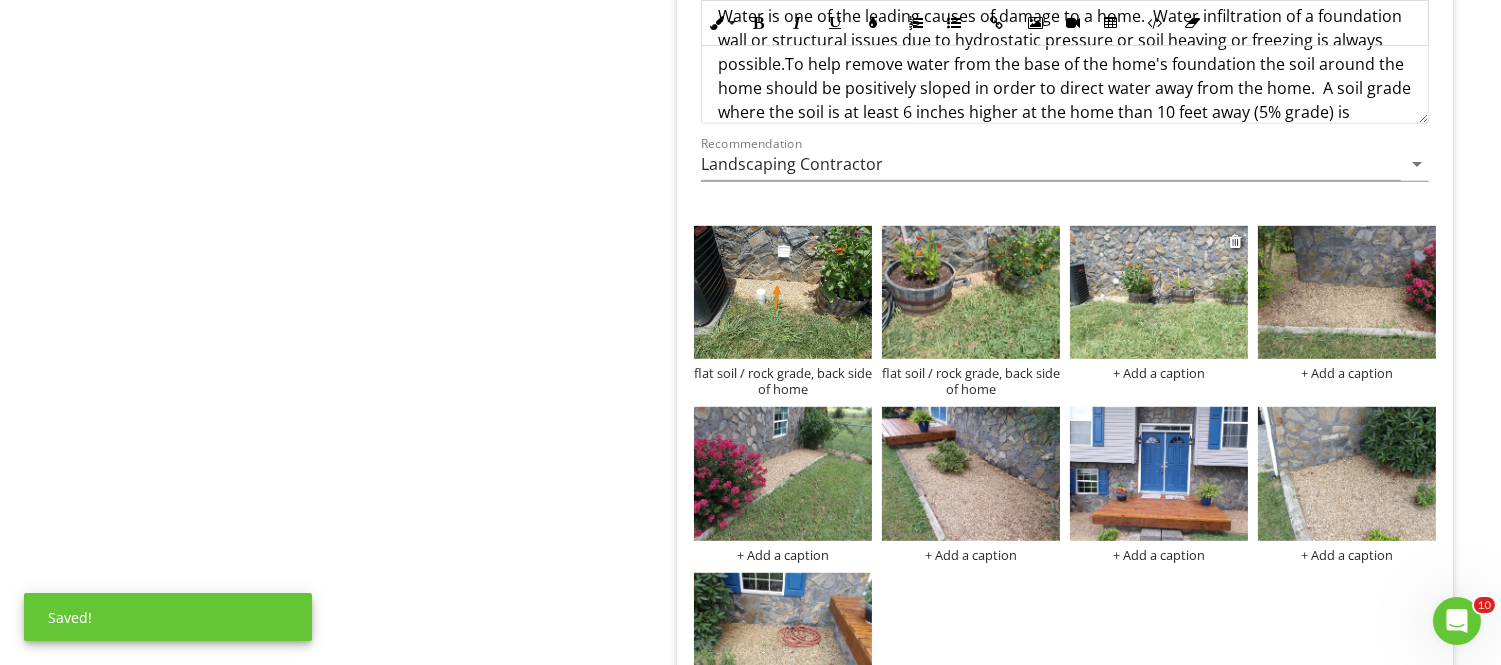 click at bounding box center [1159, 293] 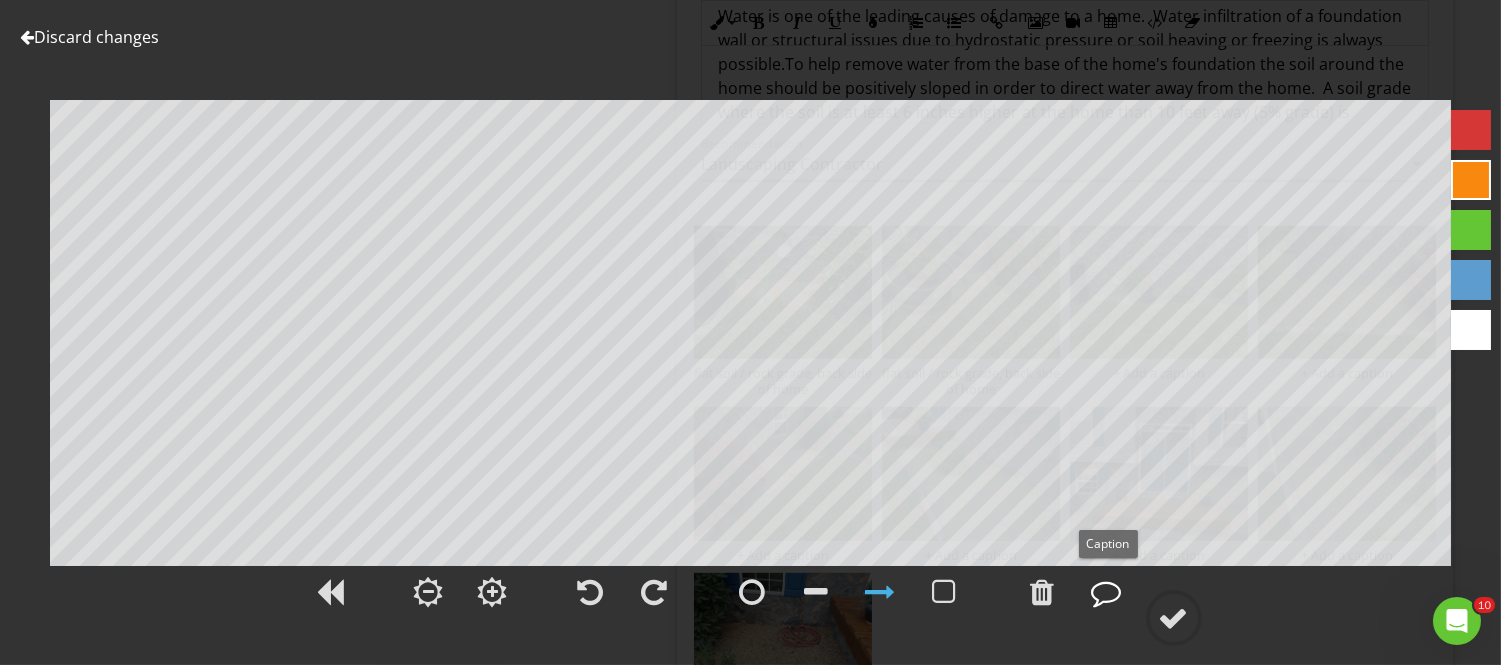 click at bounding box center [1107, 592] 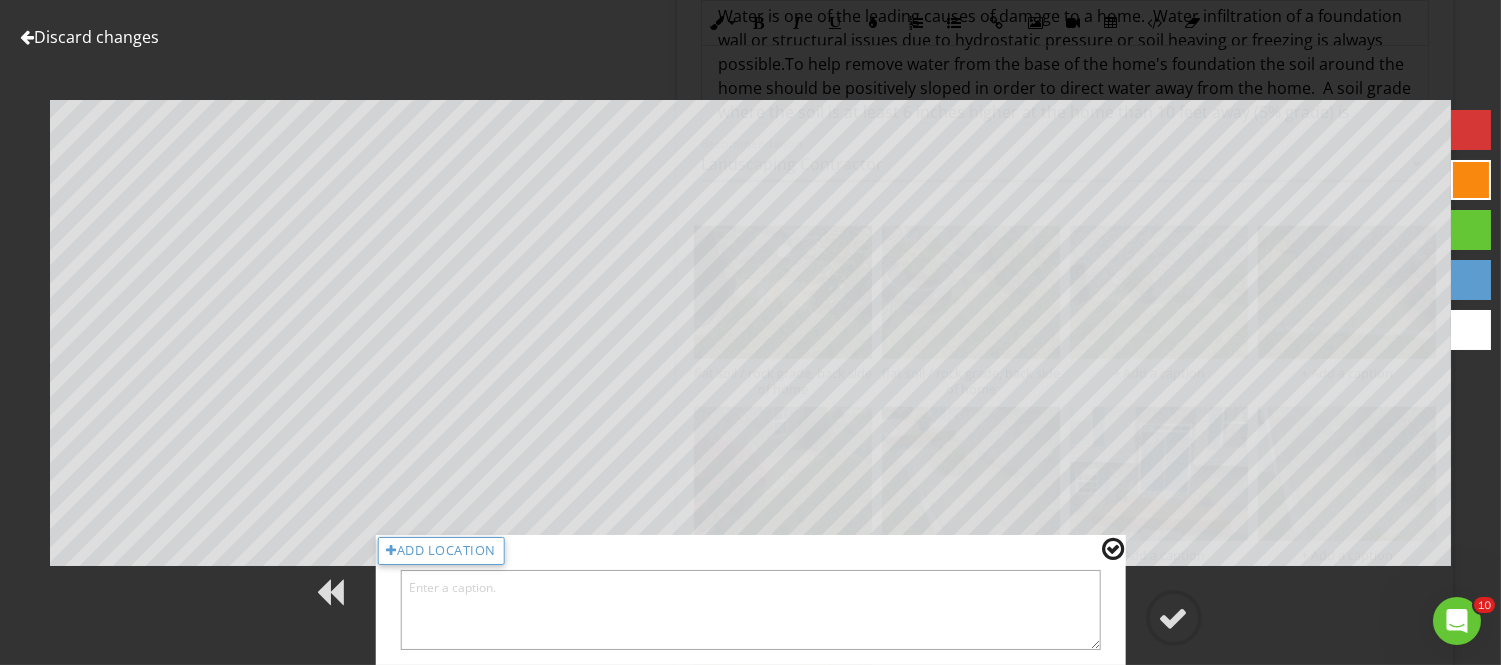click at bounding box center (750, 610) 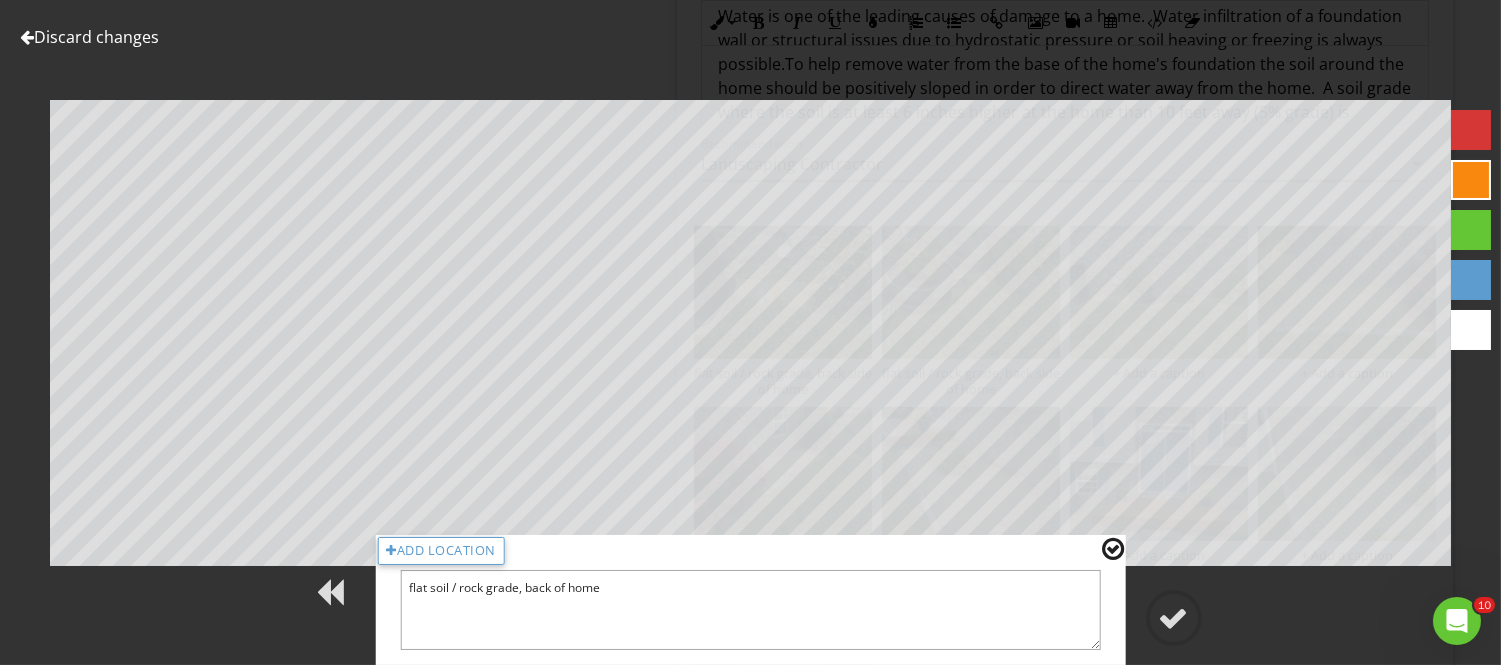 type on "flat soil / rock grade, back of home" 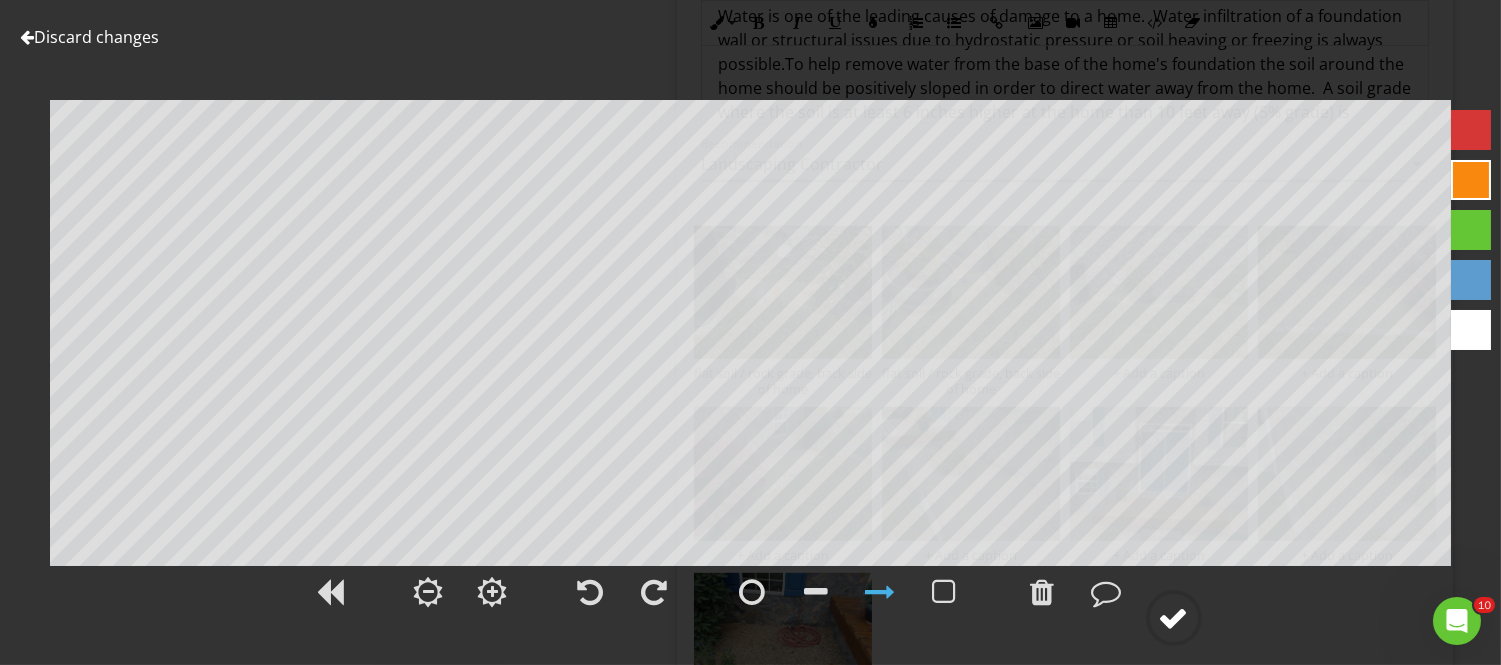 click at bounding box center (1174, 618) 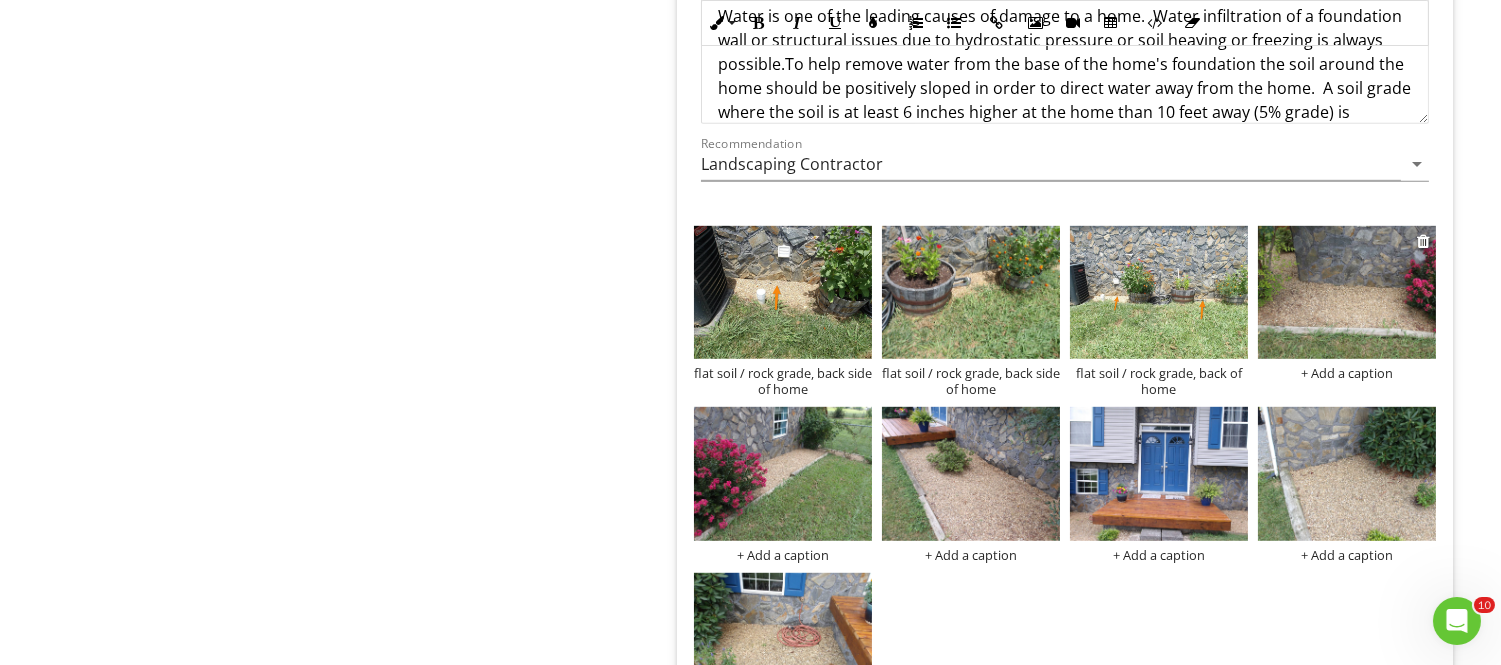 click at bounding box center [1347, 293] 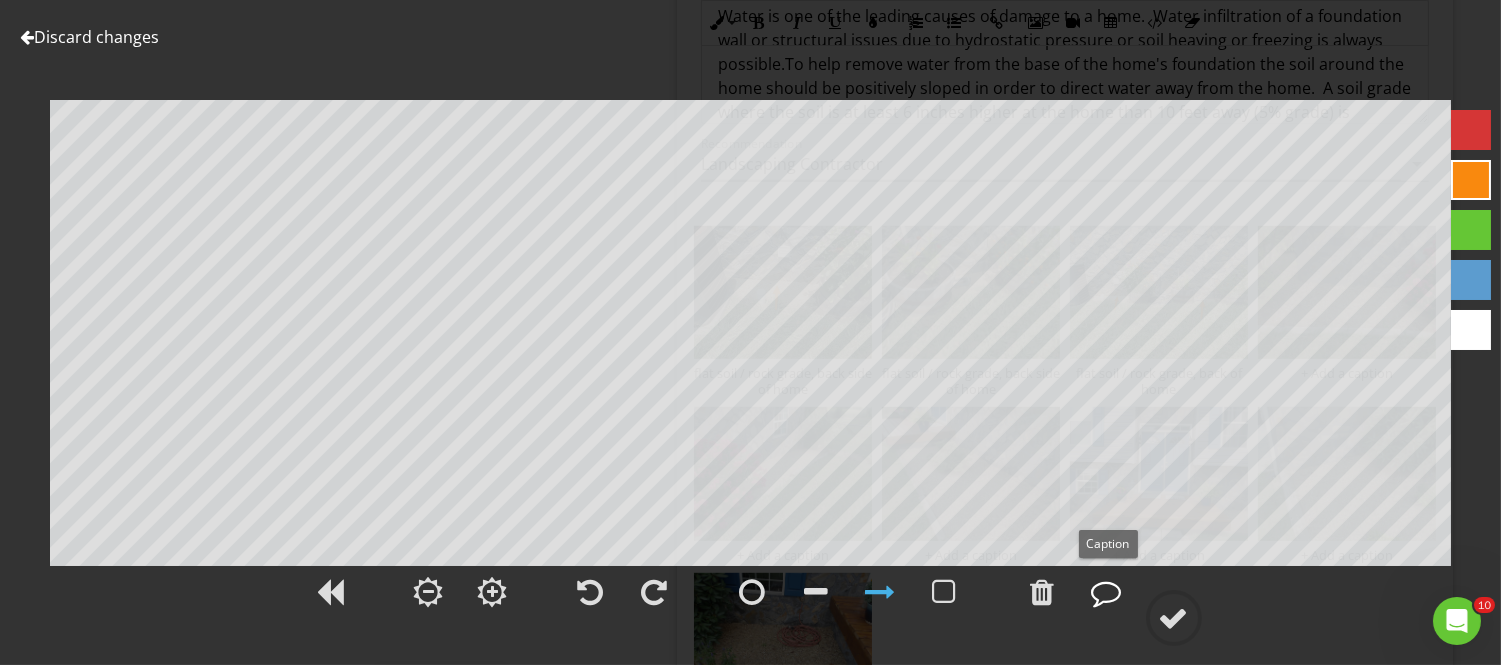 click at bounding box center (1107, 592) 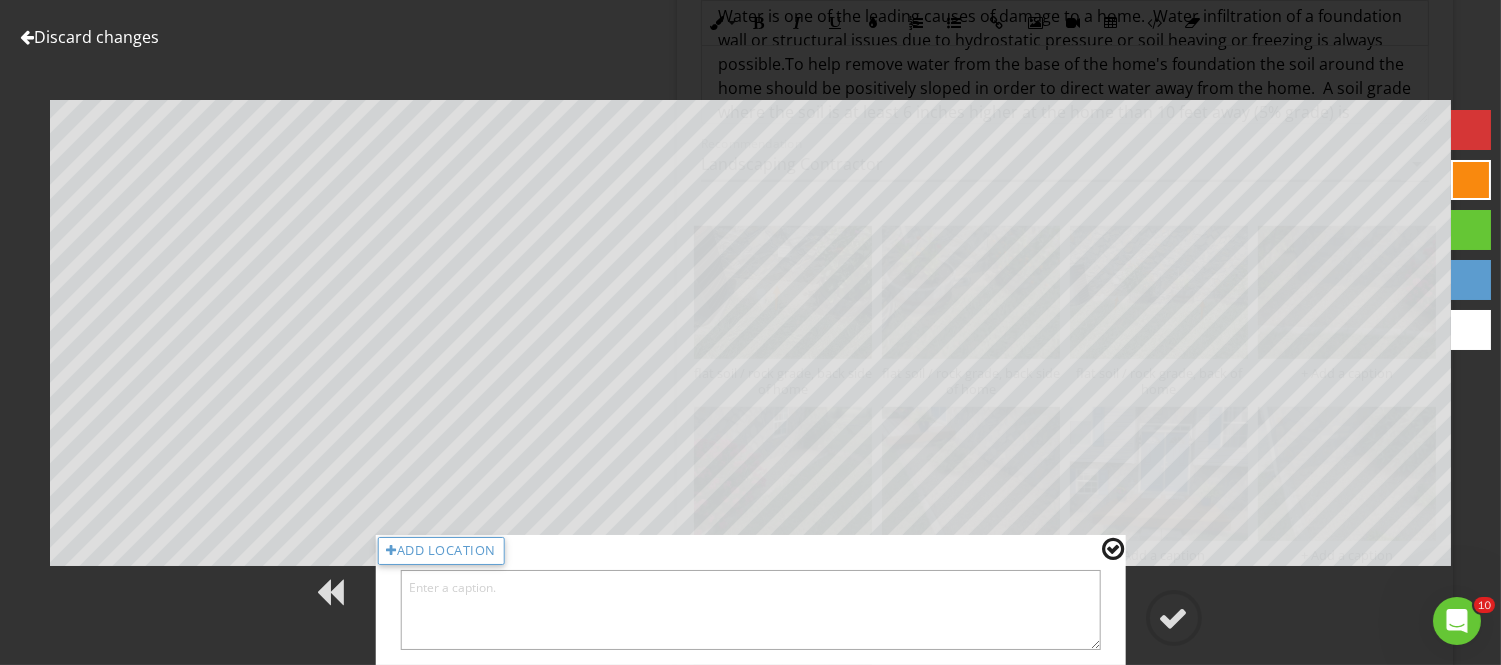 click at bounding box center [750, 610] 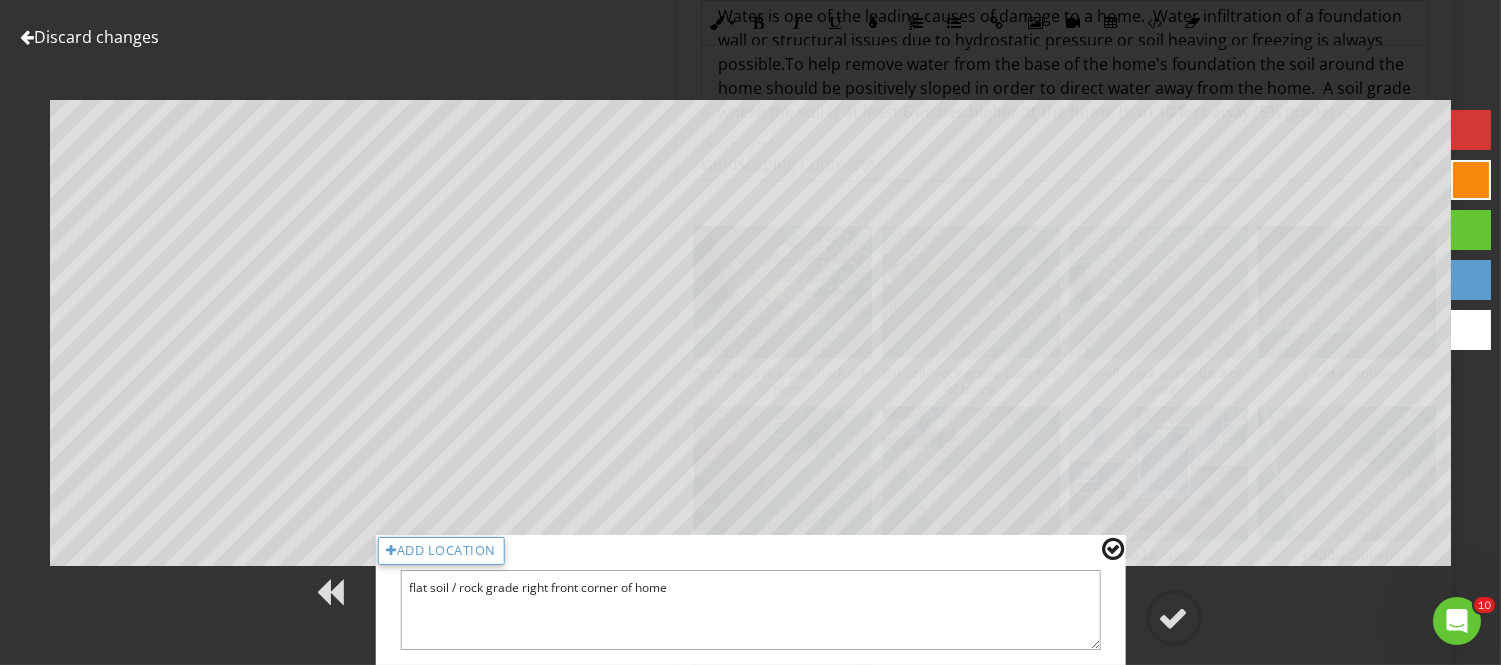 type on "flat soil / rock grade right front corner of home" 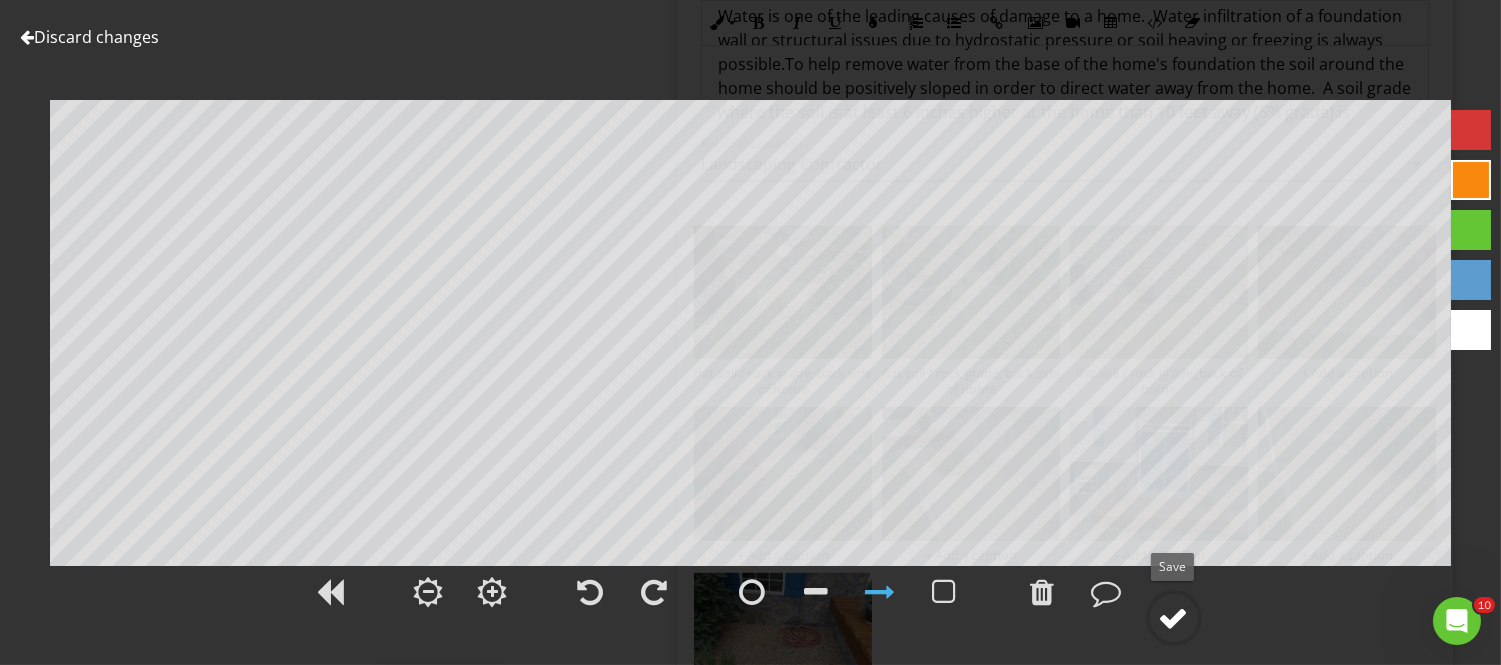 click at bounding box center (1174, 618) 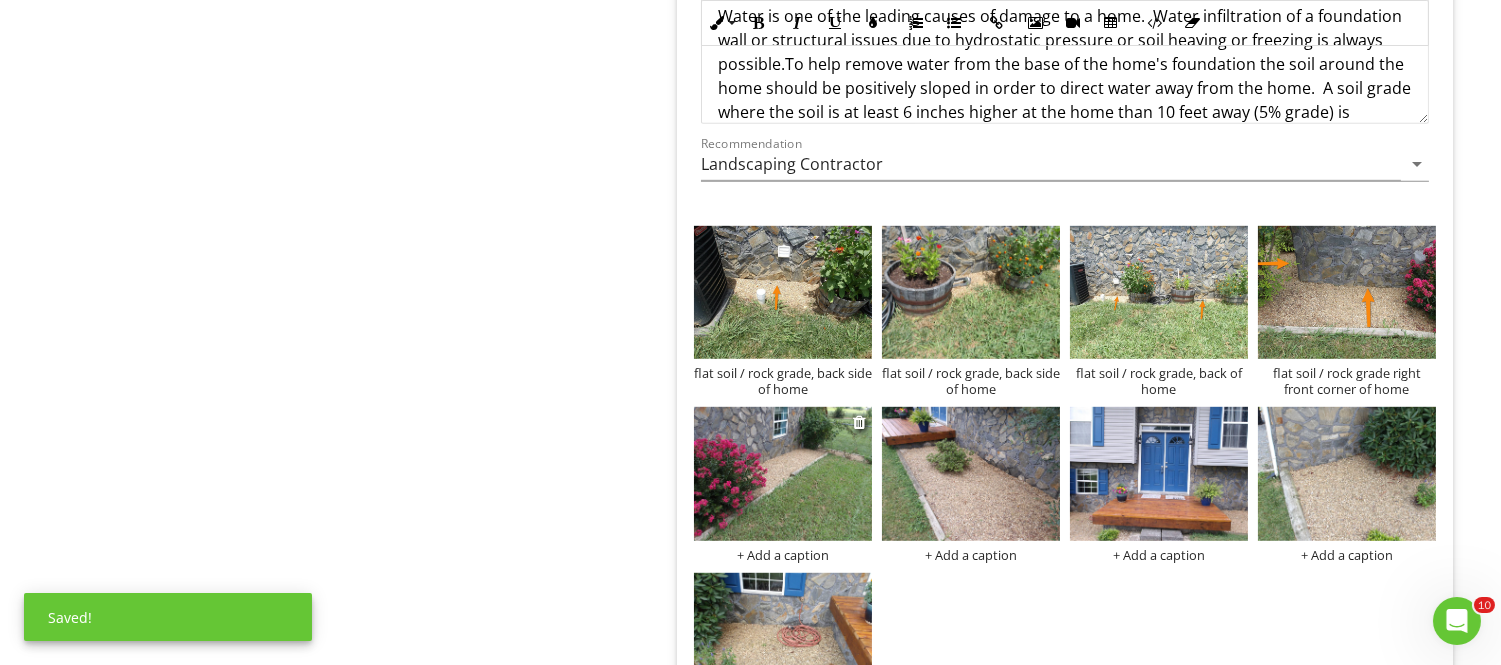 click at bounding box center [783, 474] 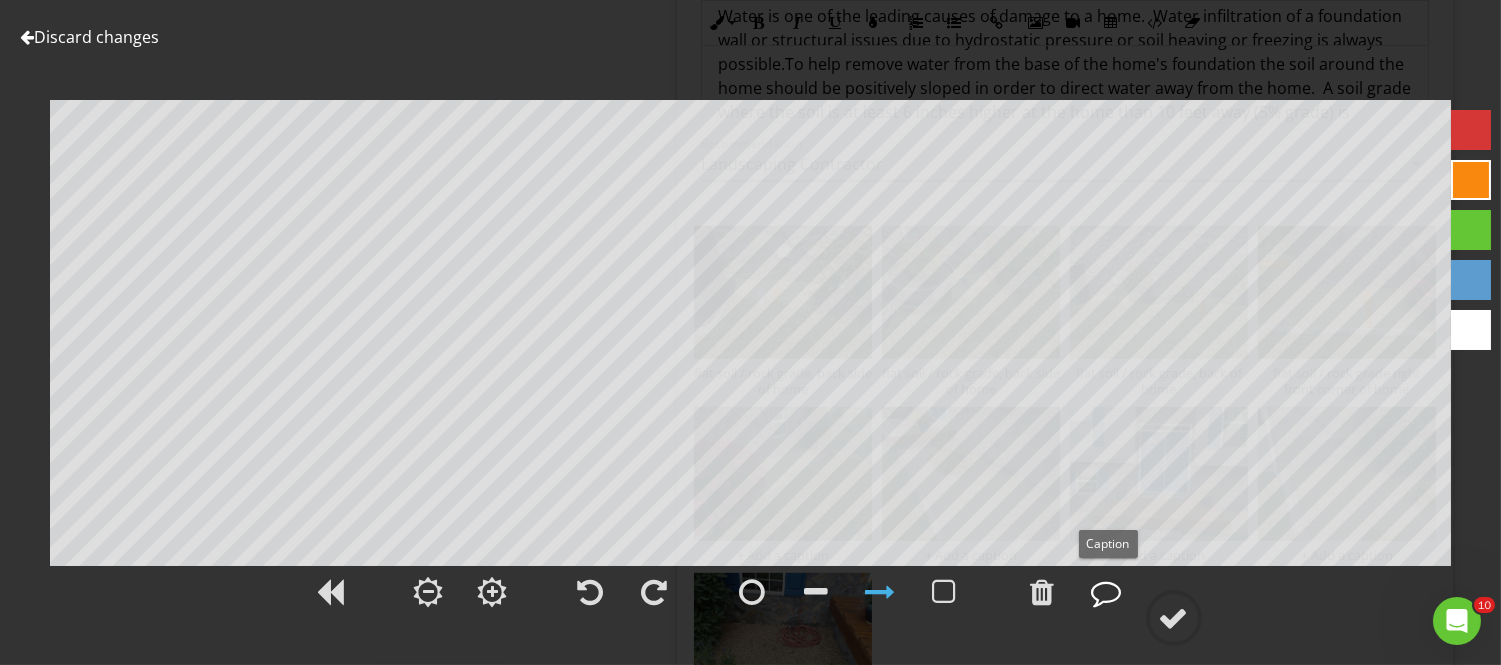 click at bounding box center (1107, 592) 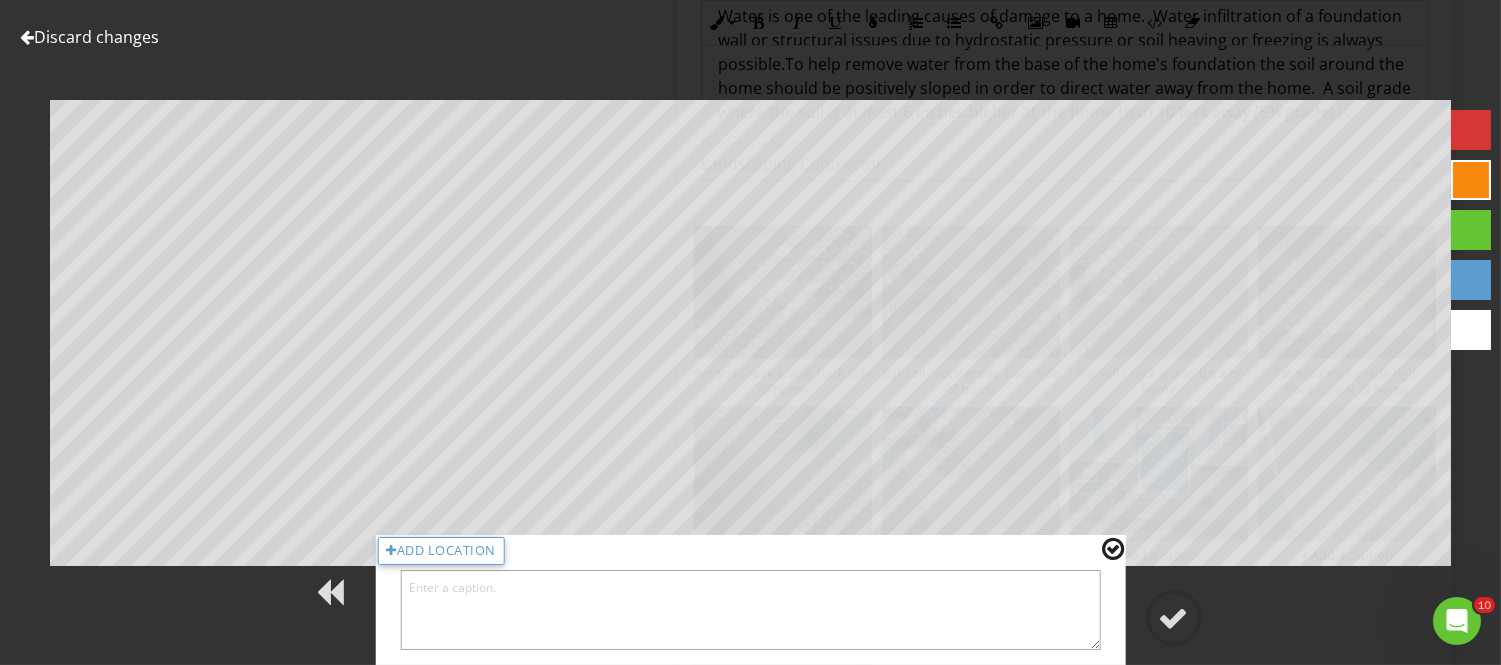 click at bounding box center (750, 610) 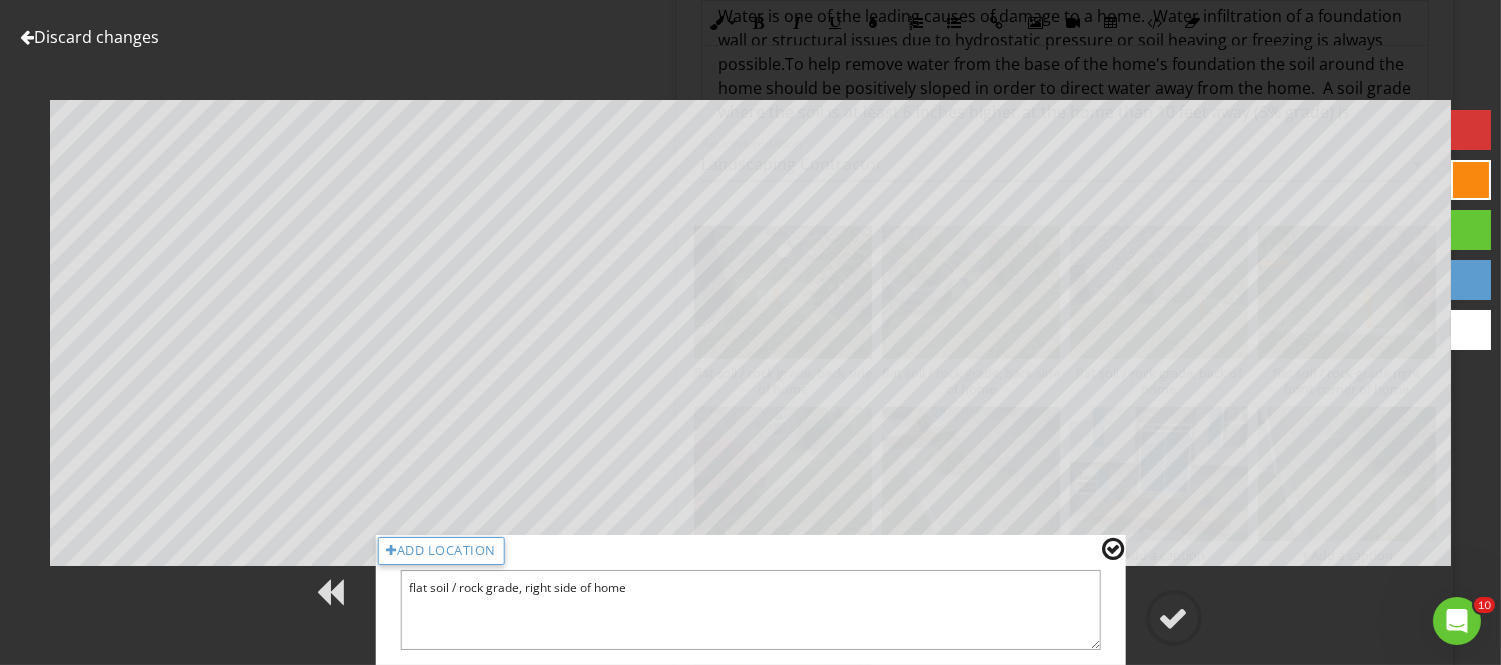 type on "flat soil / rock grade, right side of home" 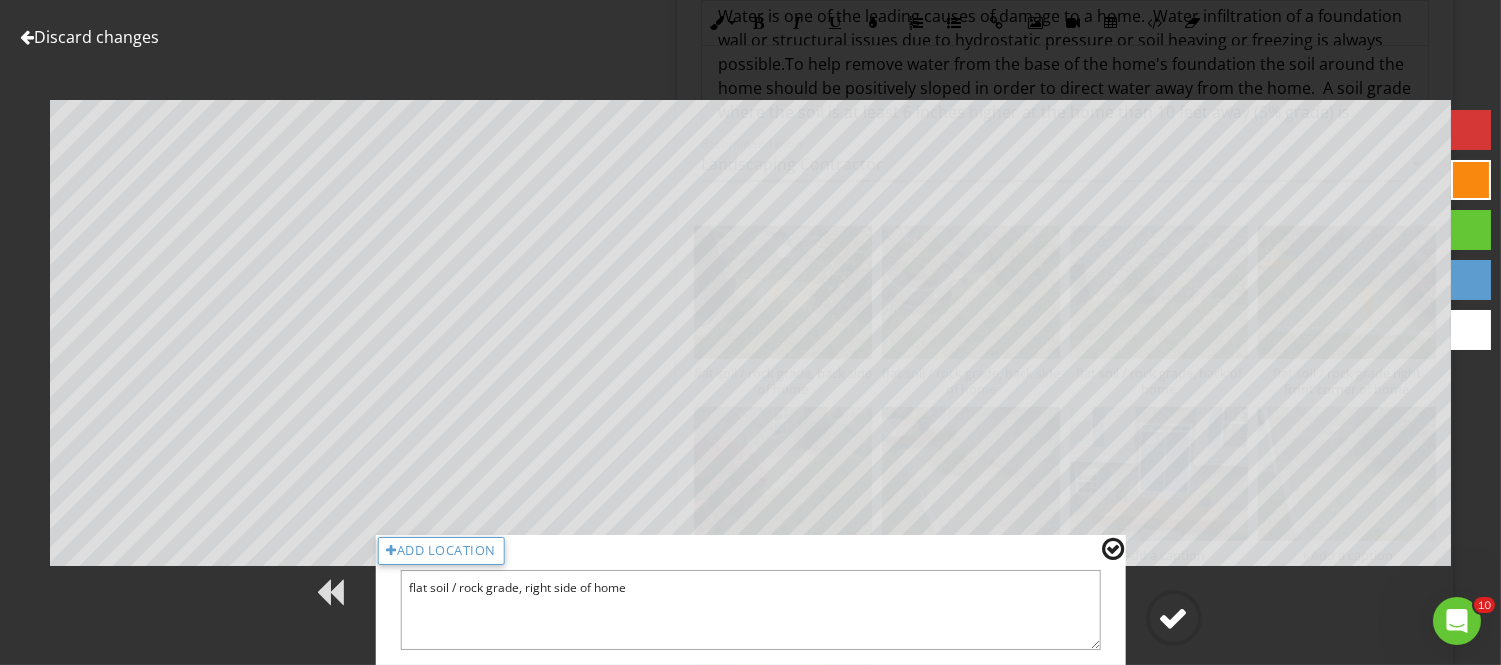 drag, startPoint x: 1108, startPoint y: 550, endPoint x: 1171, endPoint y: 618, distance: 92.69843 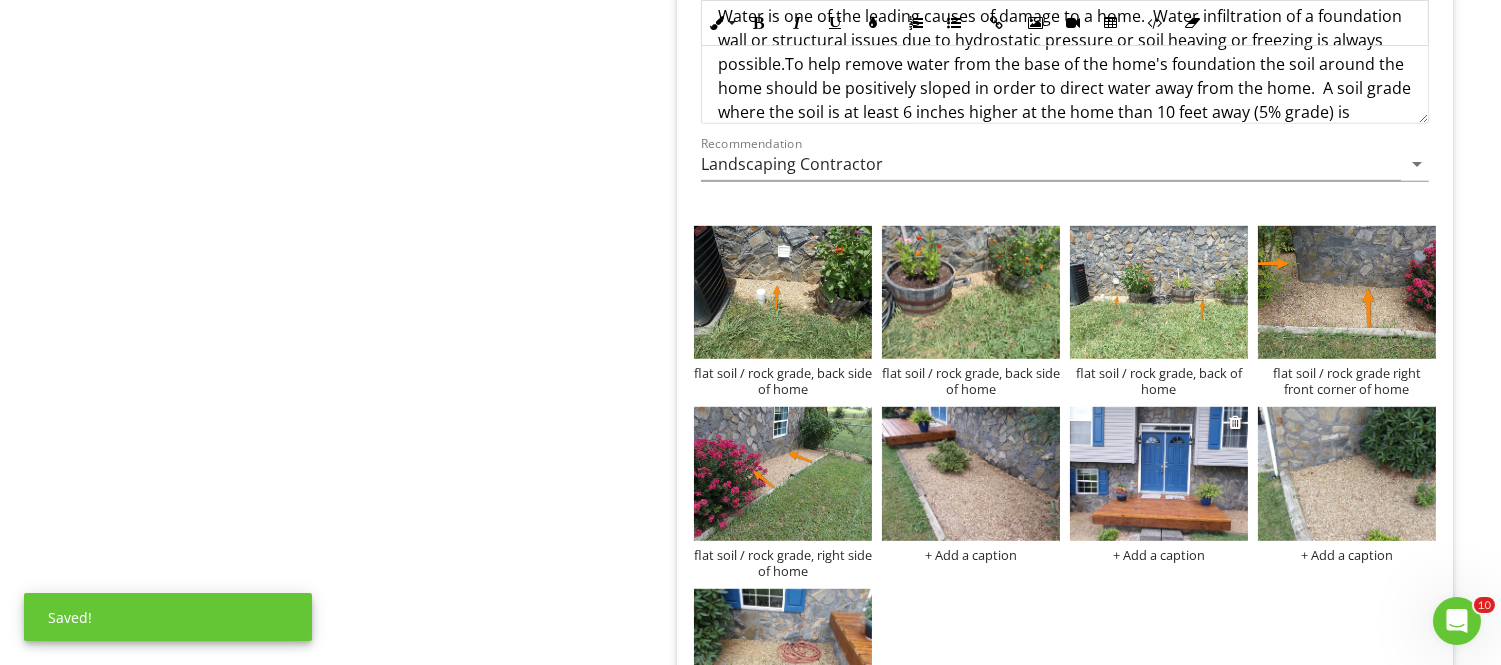 click at bounding box center [1159, 477] 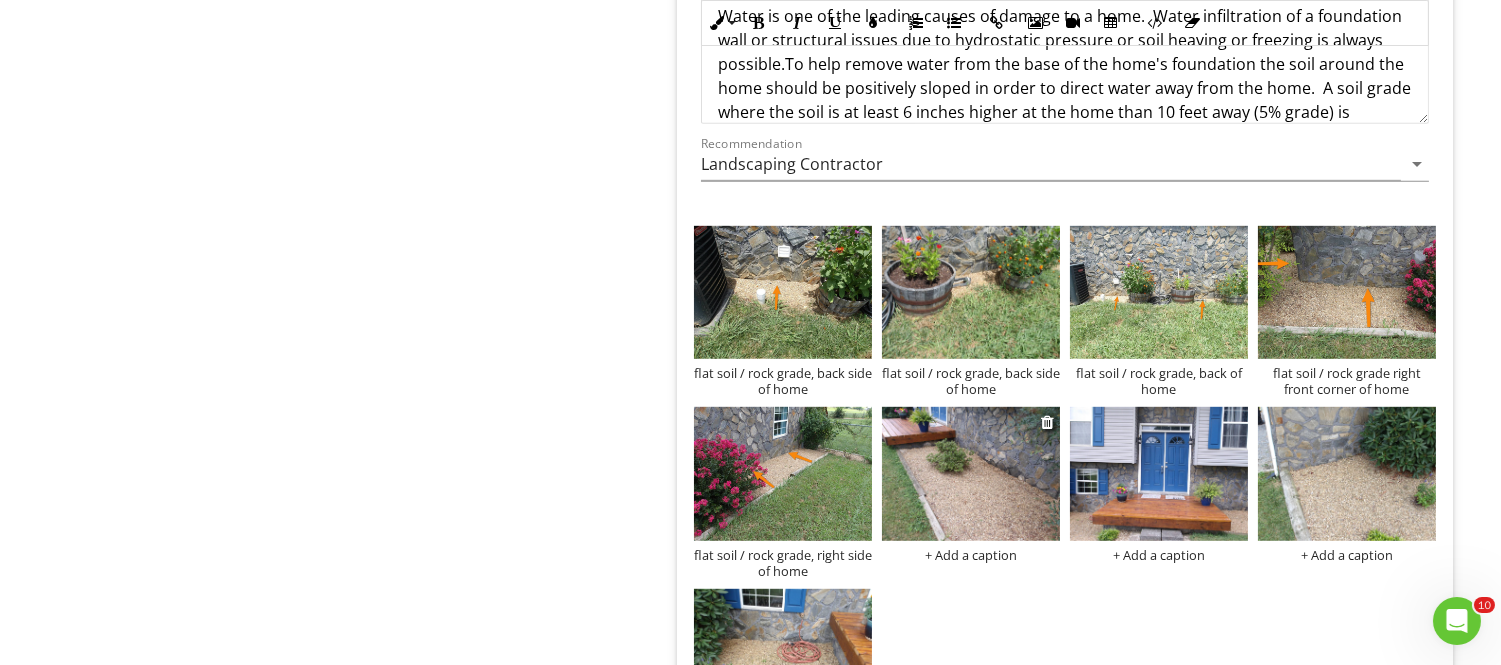 click at bounding box center [971, 474] 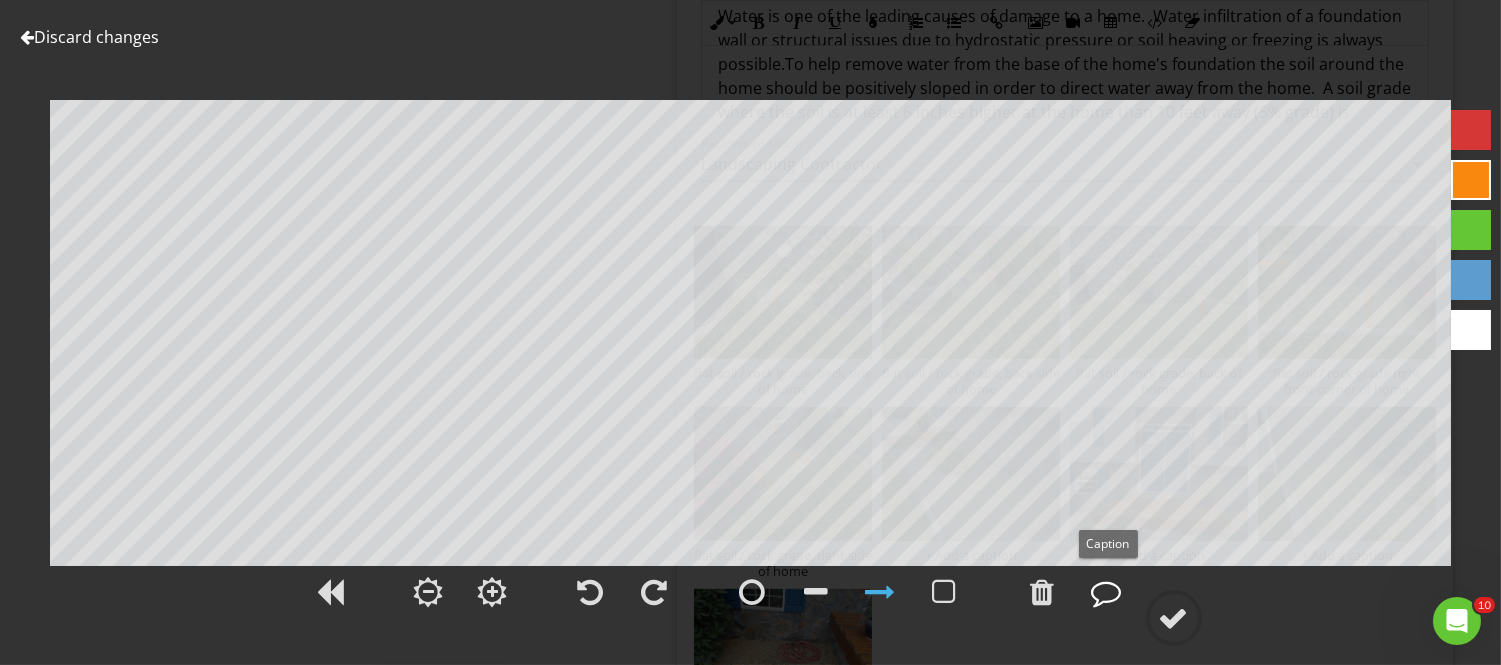 click at bounding box center [1107, 592] 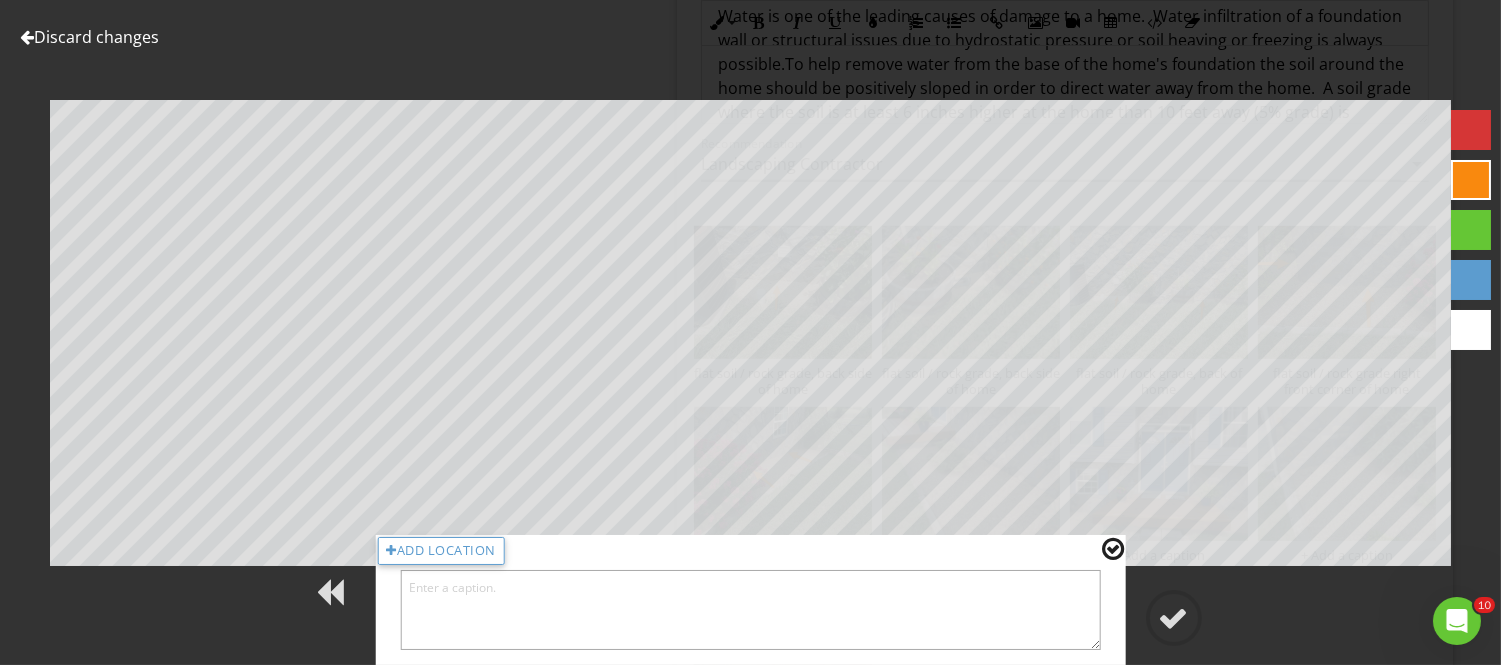 click at bounding box center (750, 610) 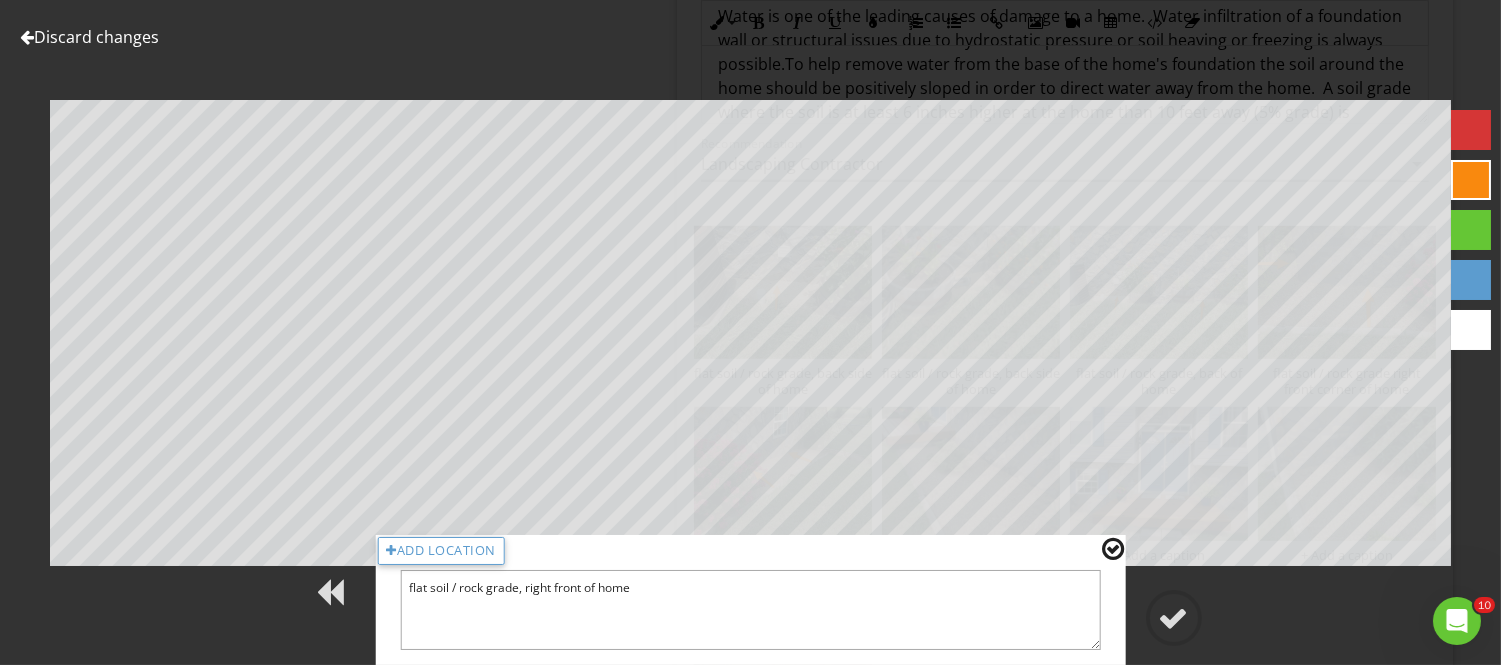 type on "flat soil / rock grade, right front of home" 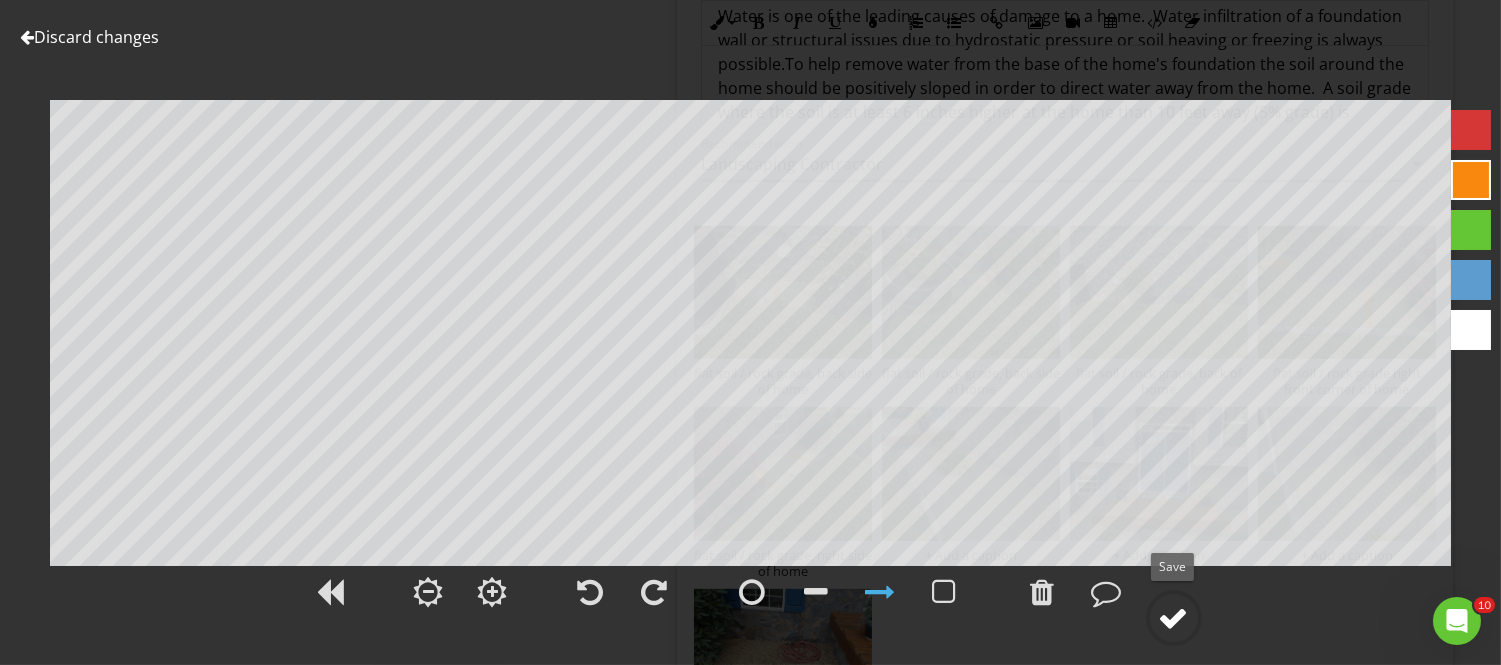 click at bounding box center [1174, 618] 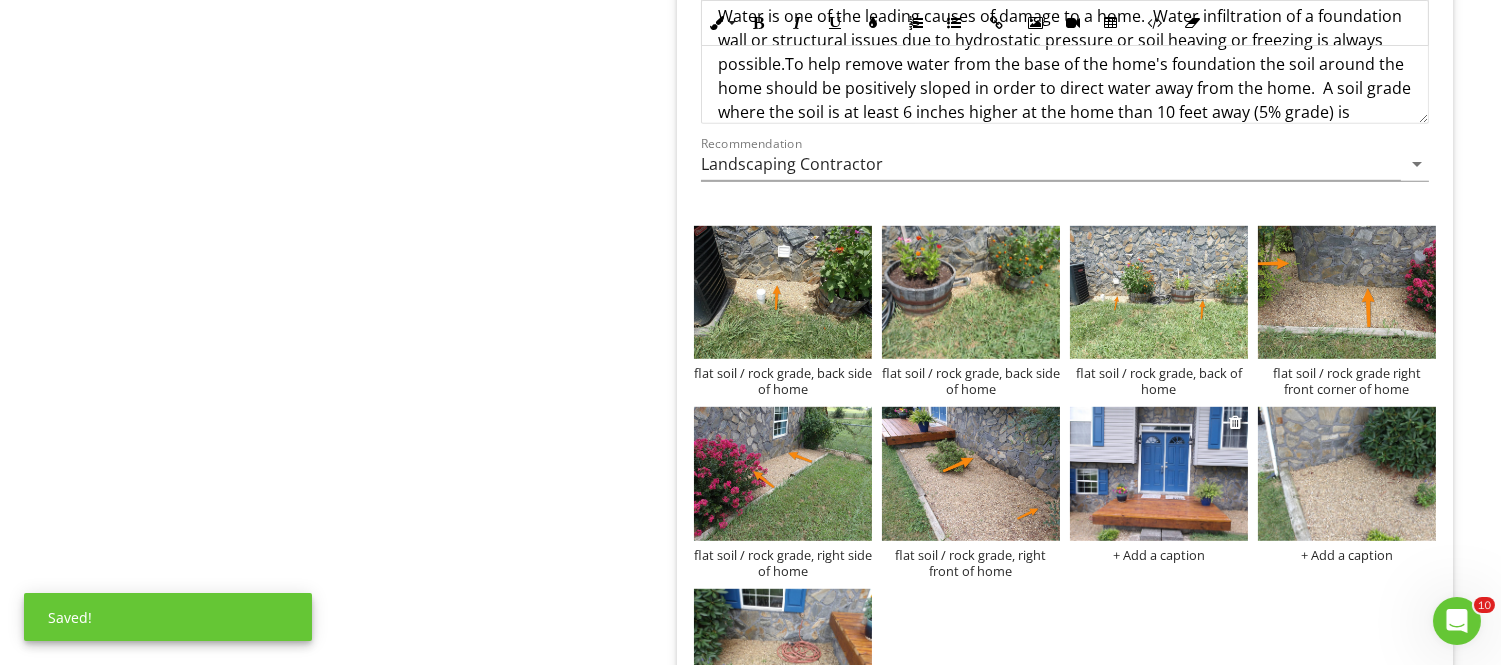click at bounding box center [1159, 474] 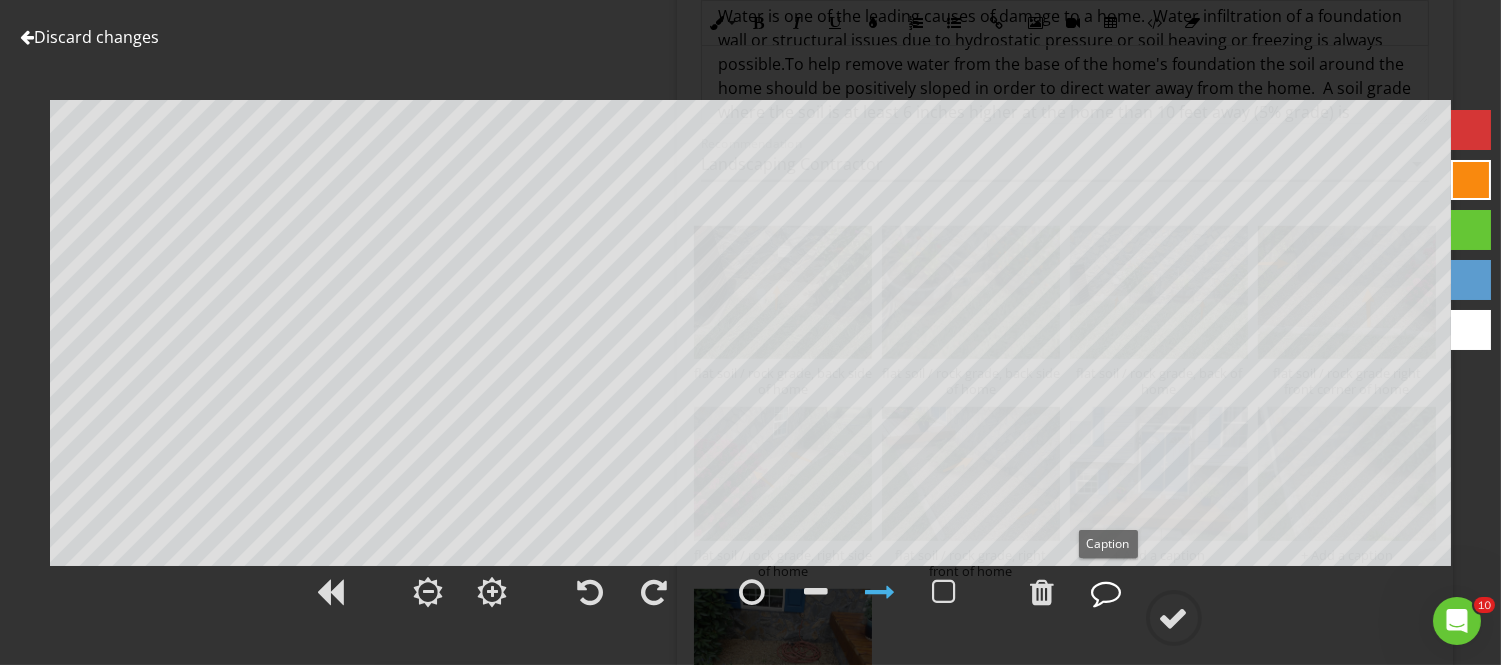 click at bounding box center (1107, 592) 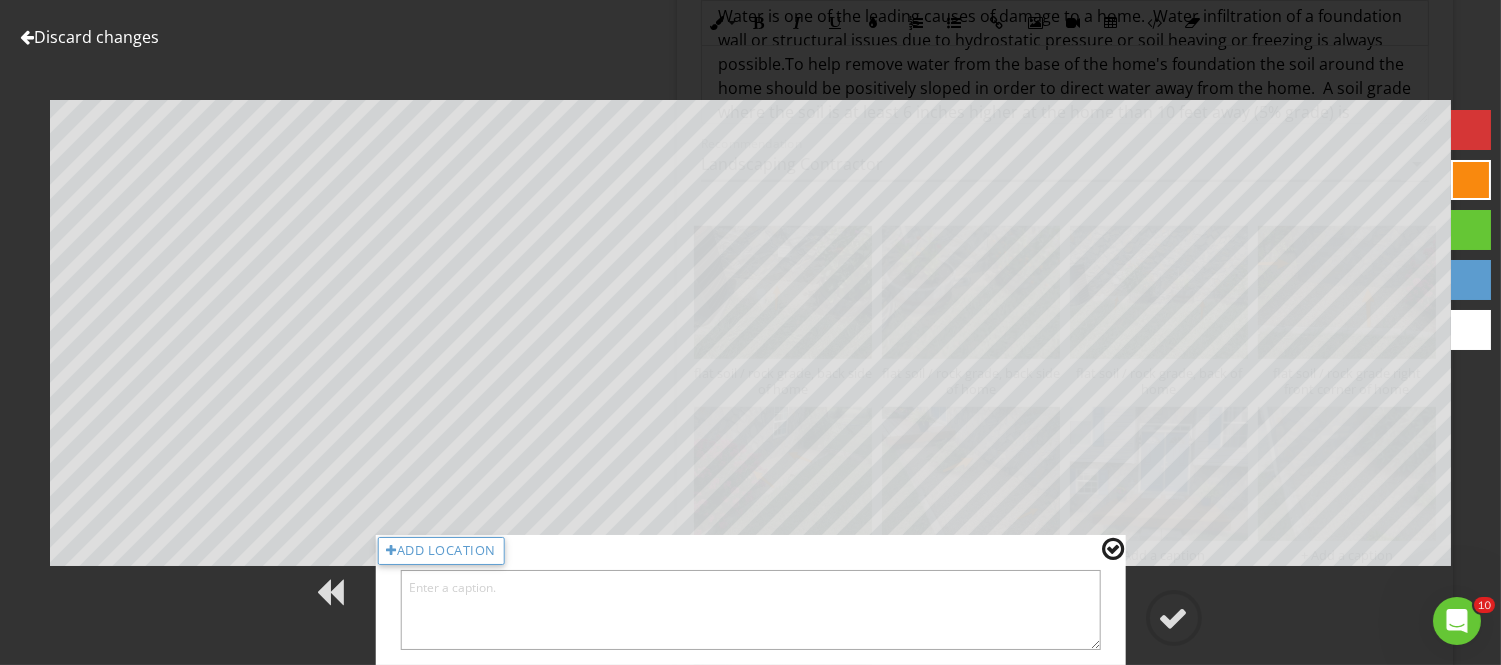 click at bounding box center (750, 610) 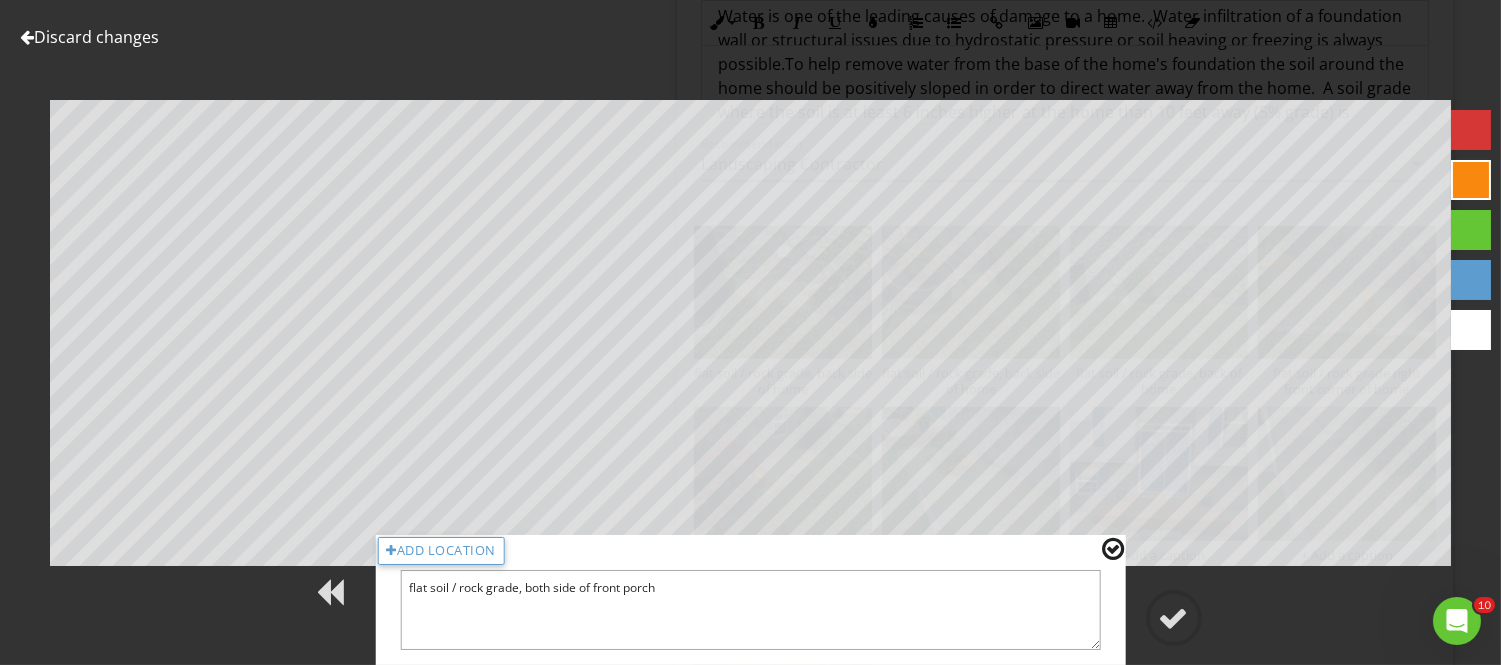 type on "flat soil / rock grade, both side of front porch" 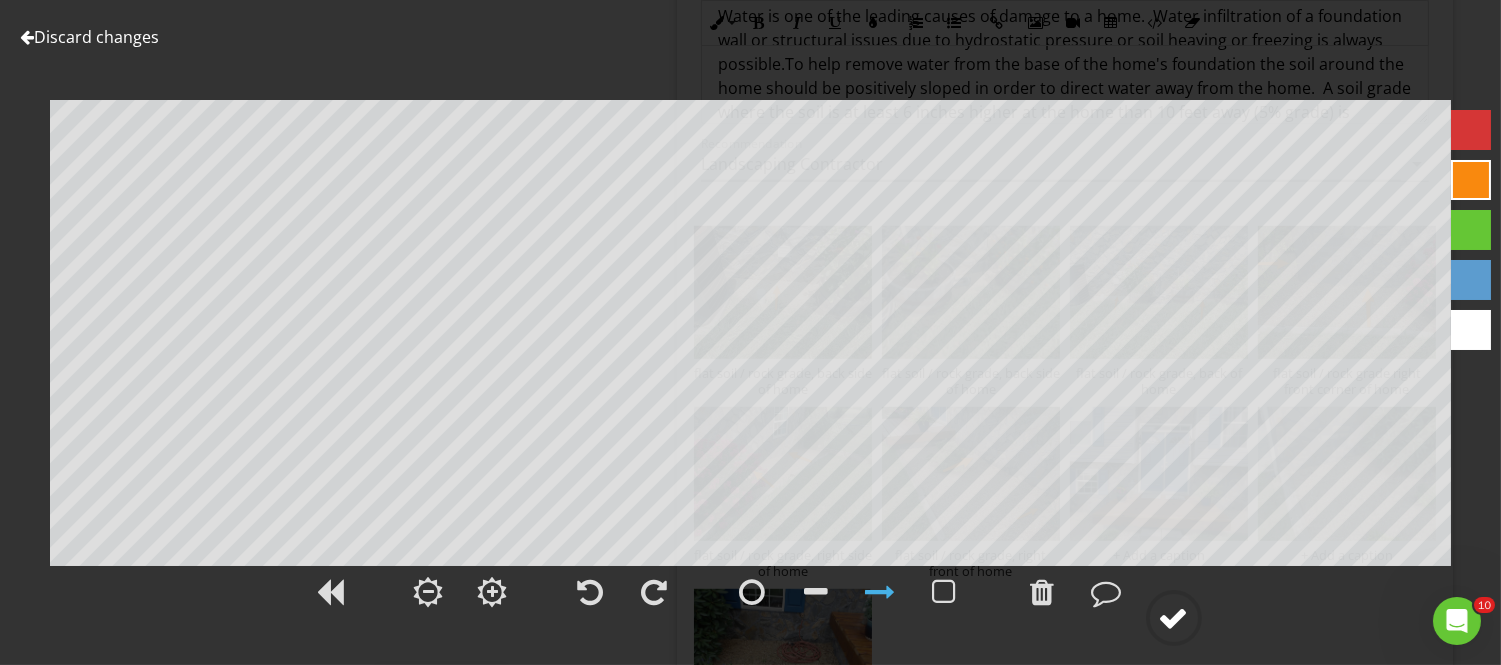 click at bounding box center (1174, 618) 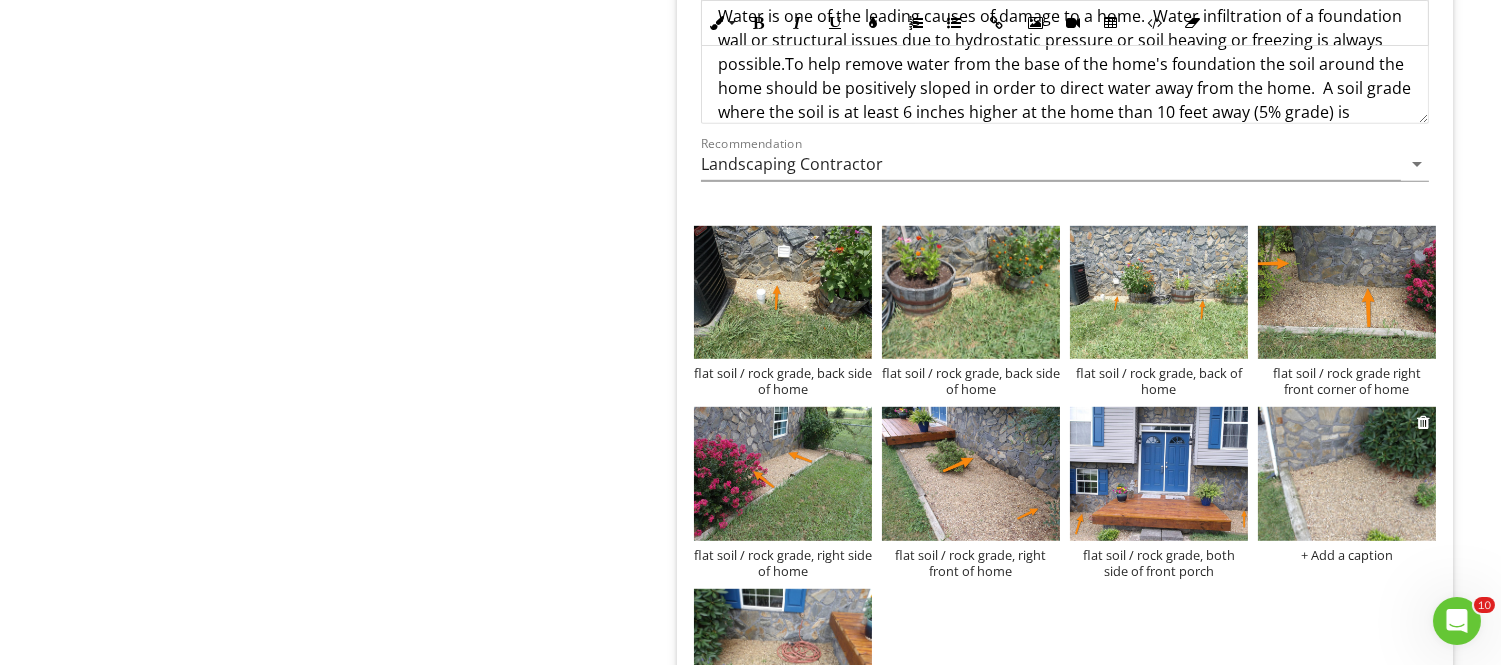 click at bounding box center (1347, 474) 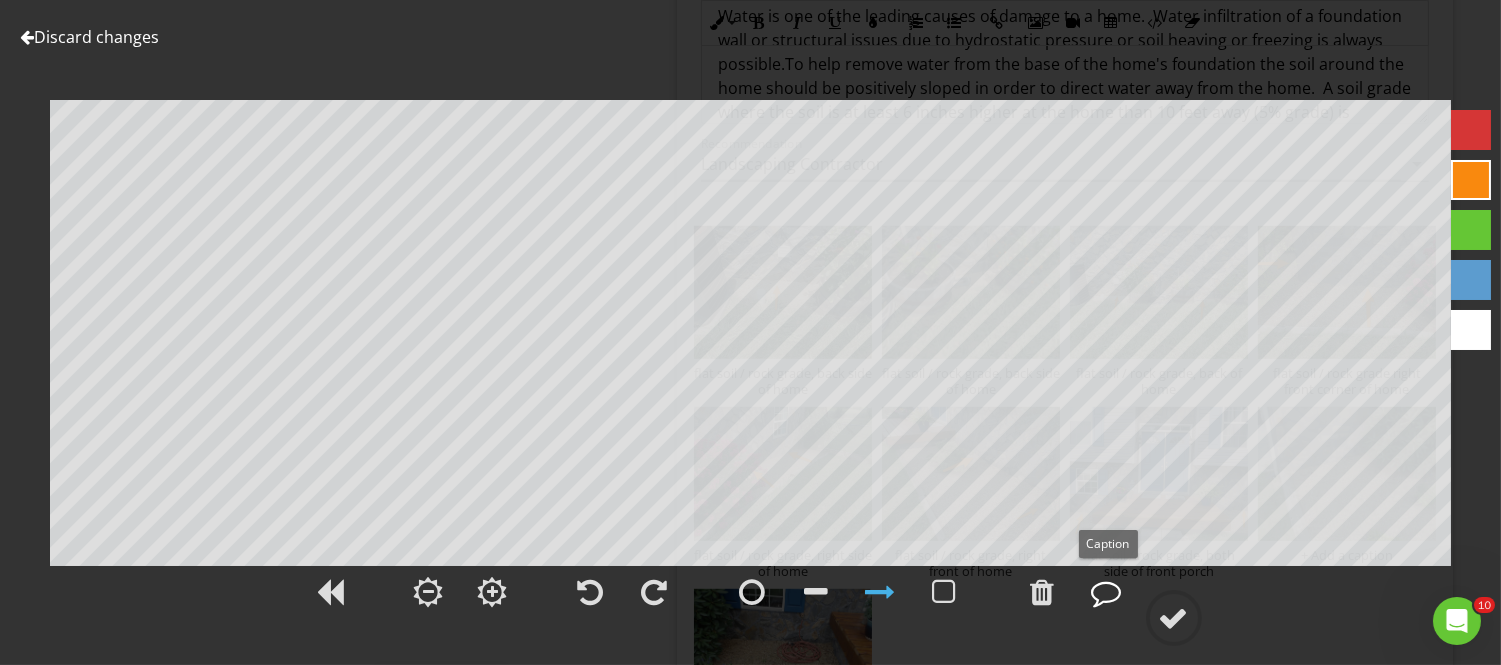 click at bounding box center (1107, 592) 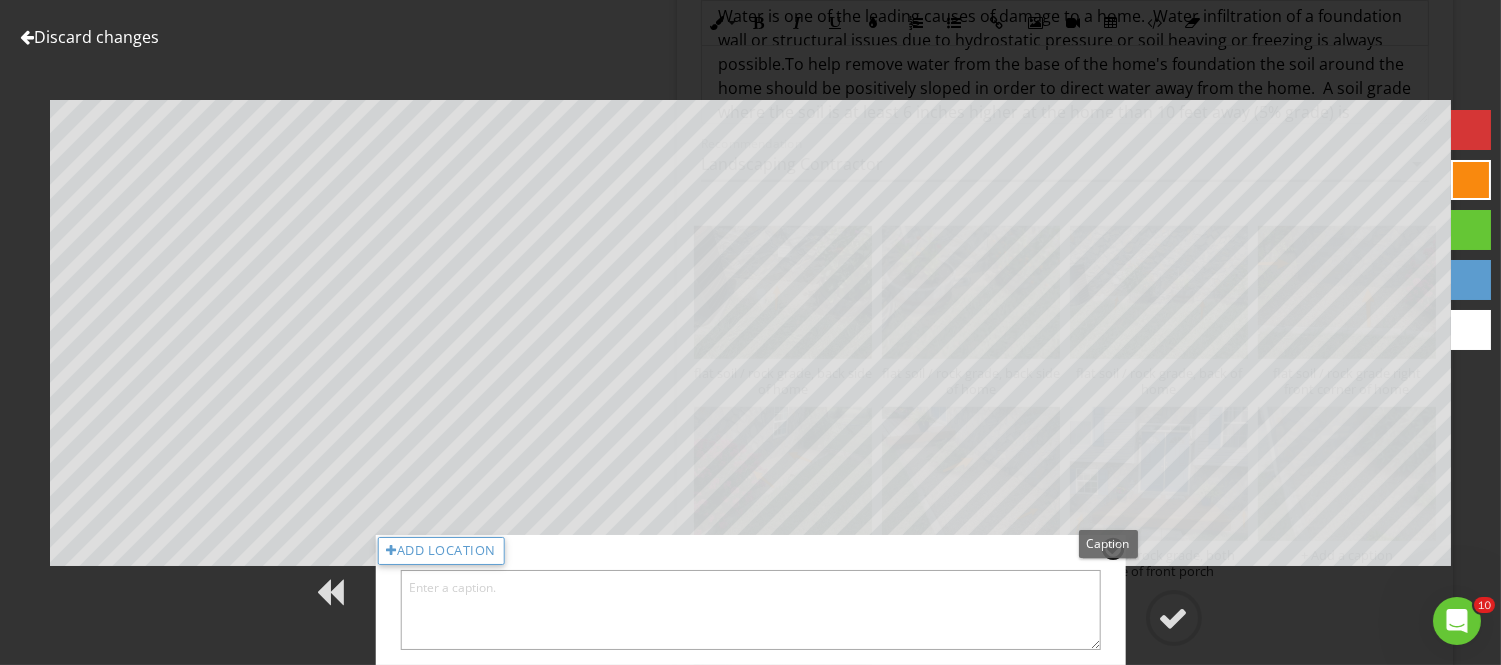 click at bounding box center (750, 610) 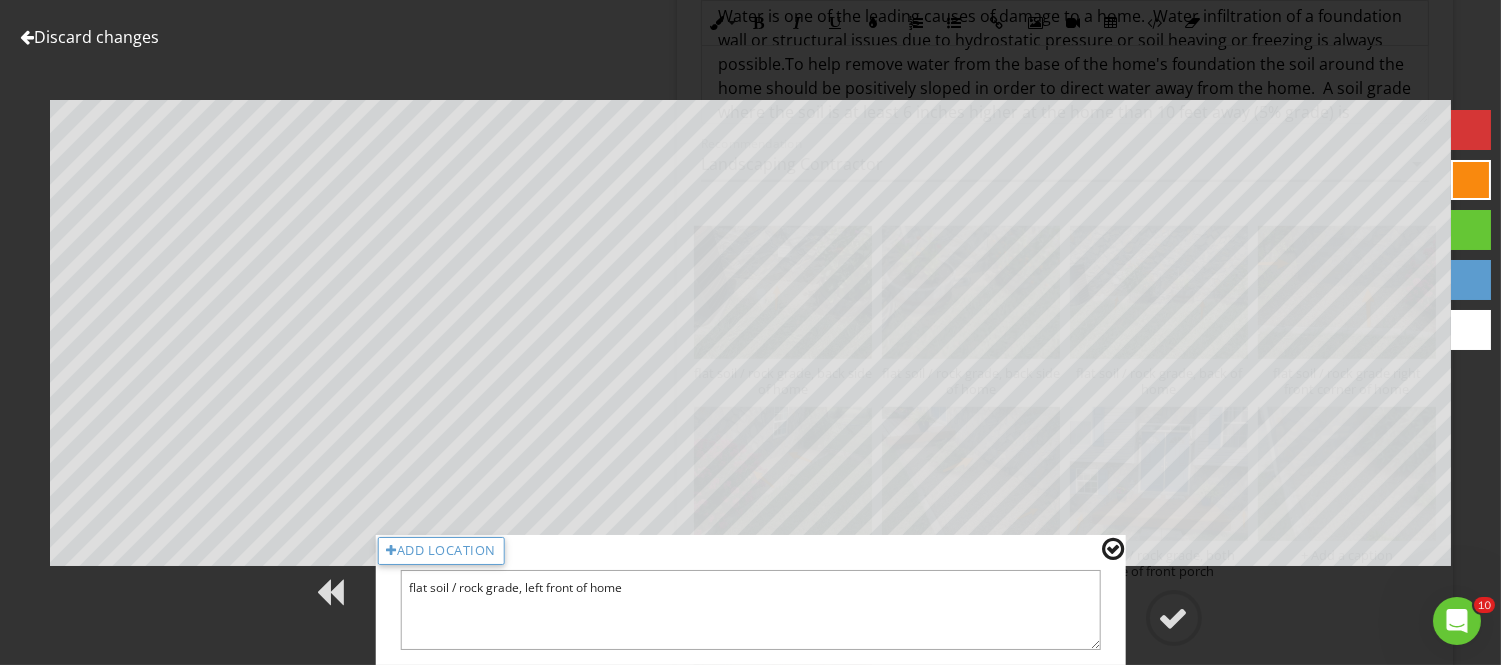 type on "flat soil / rock grade, left front of home" 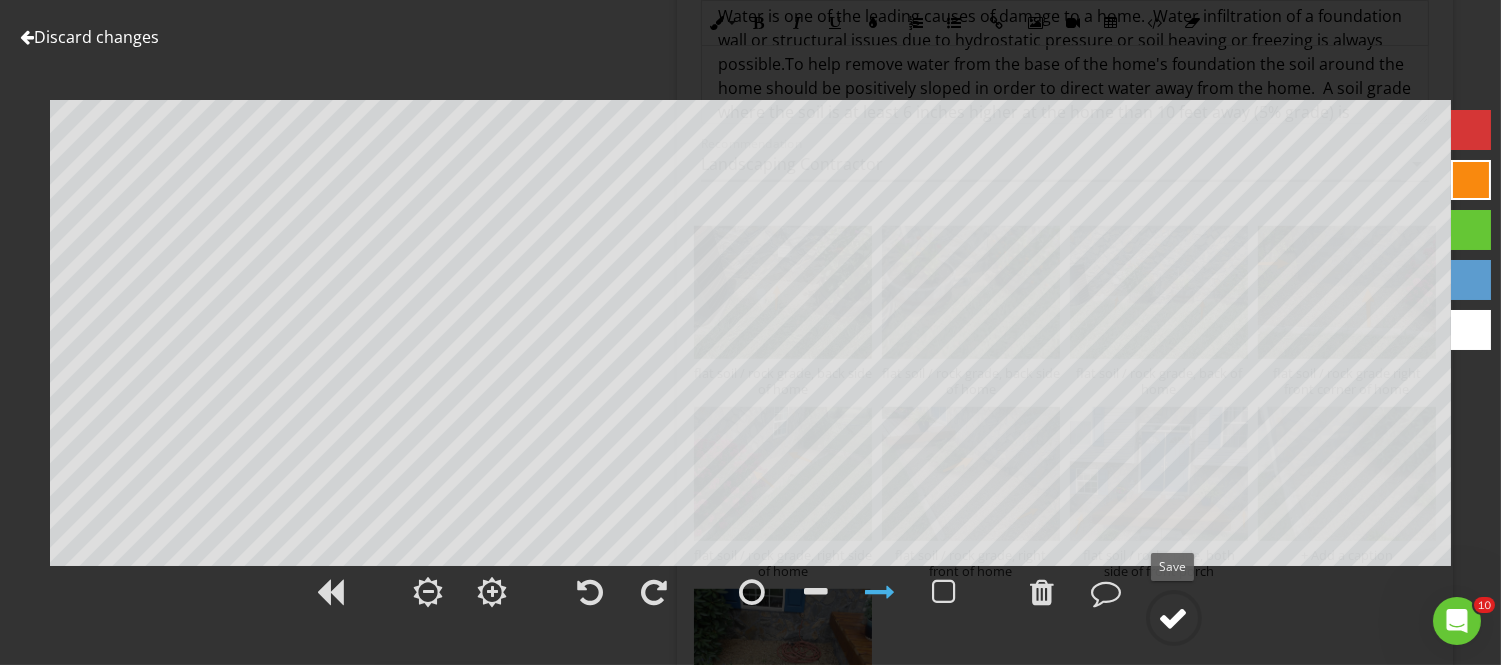 click at bounding box center [1174, 618] 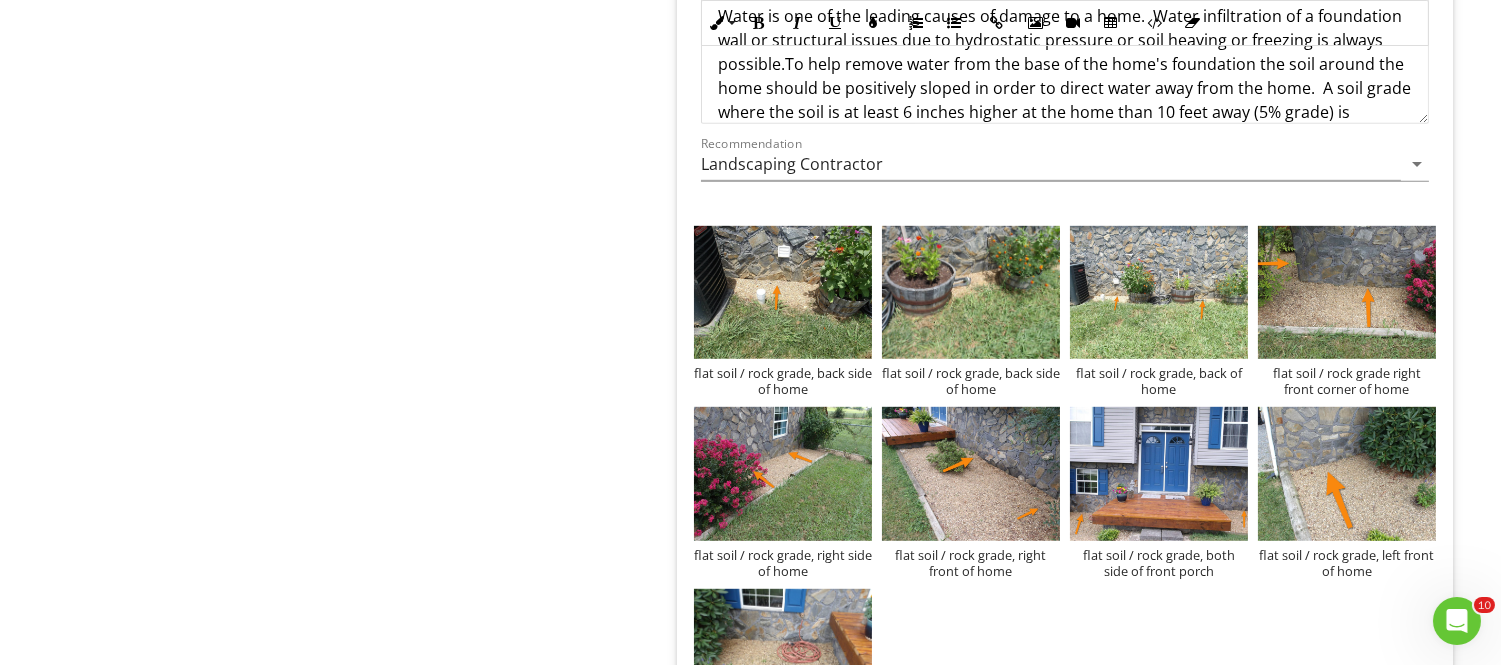 drag, startPoint x: 795, startPoint y: 620, endPoint x: 1032, endPoint y: 650, distance: 238.89119 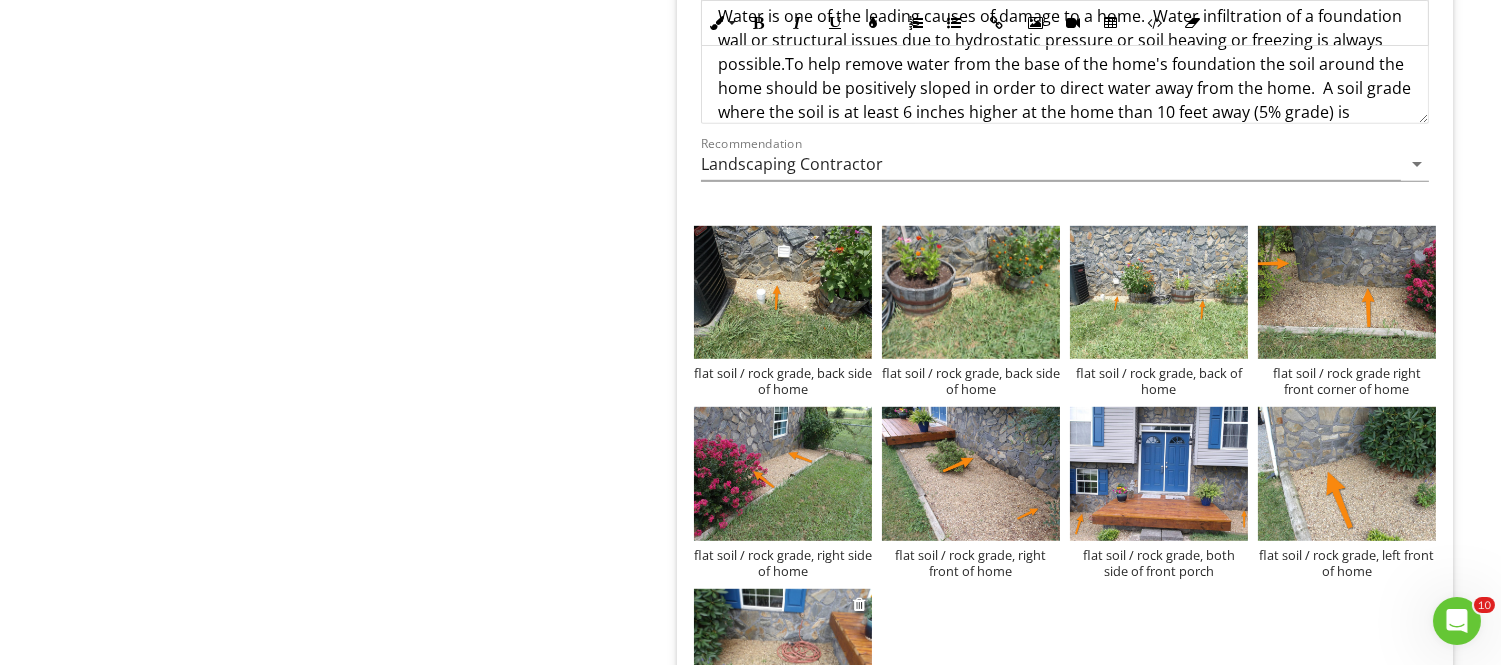 click at bounding box center [783, 656] 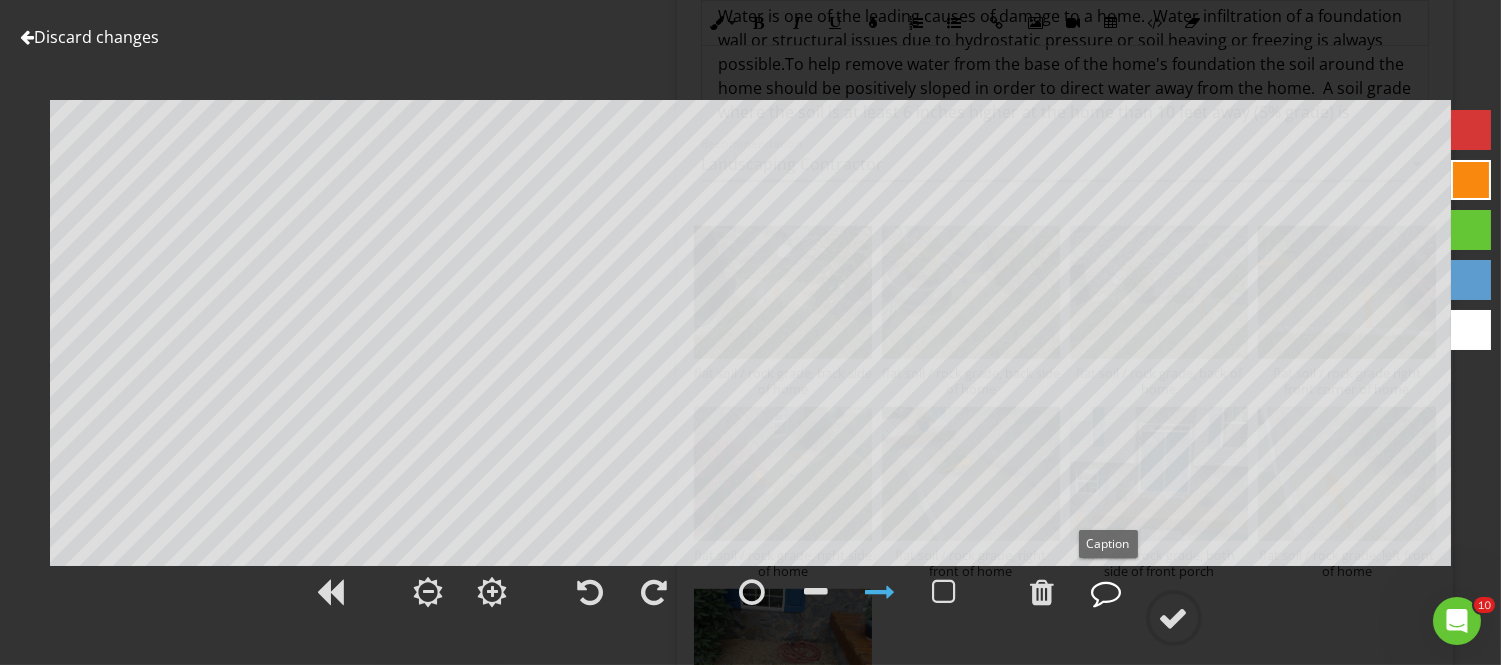 click at bounding box center [1107, 592] 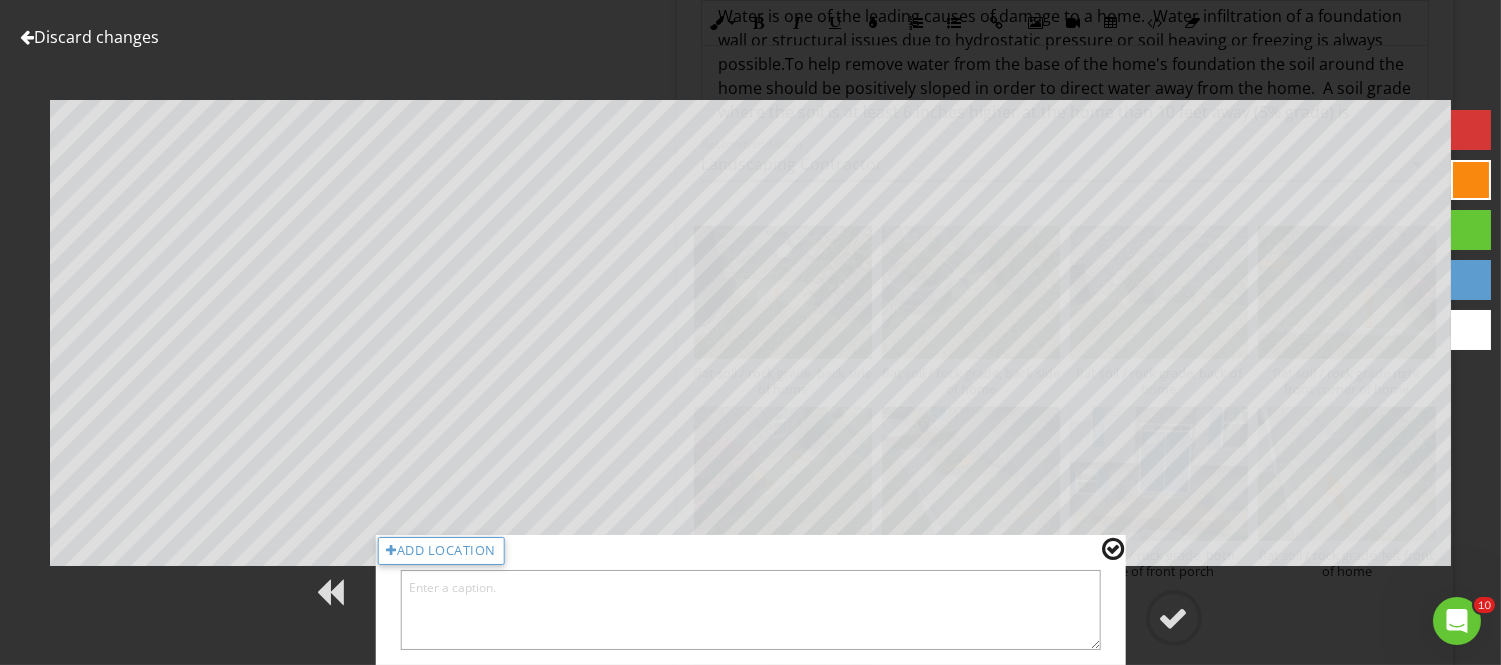click at bounding box center [750, 610] 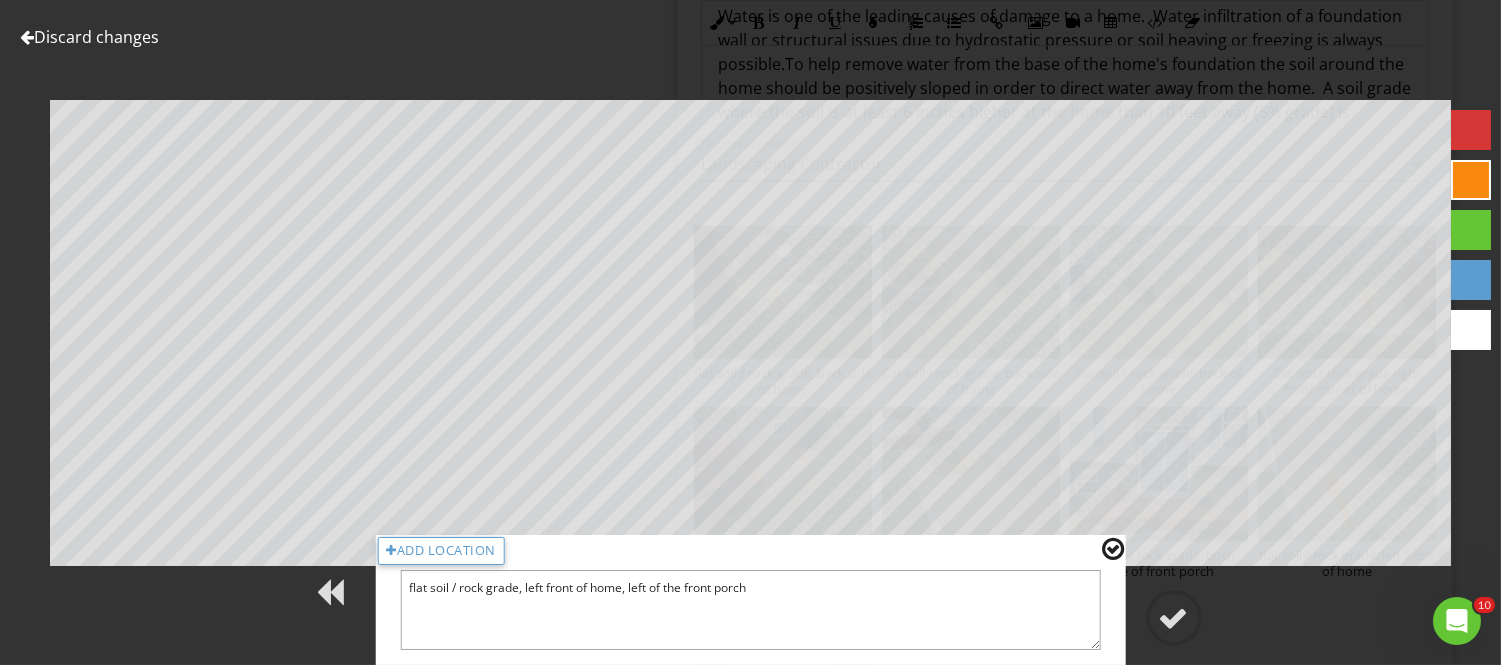 type on "flat soil / rock grade, left front of home, left of the front porch" 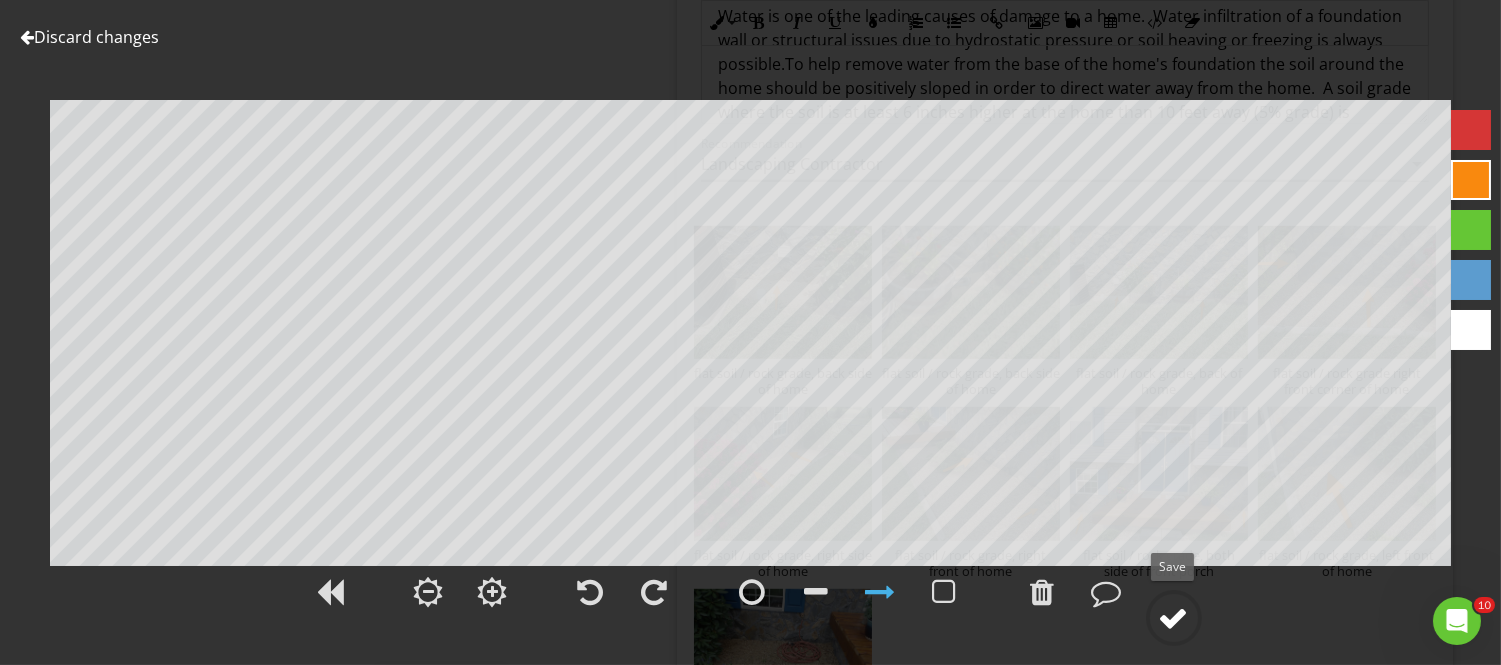 click at bounding box center (1174, 618) 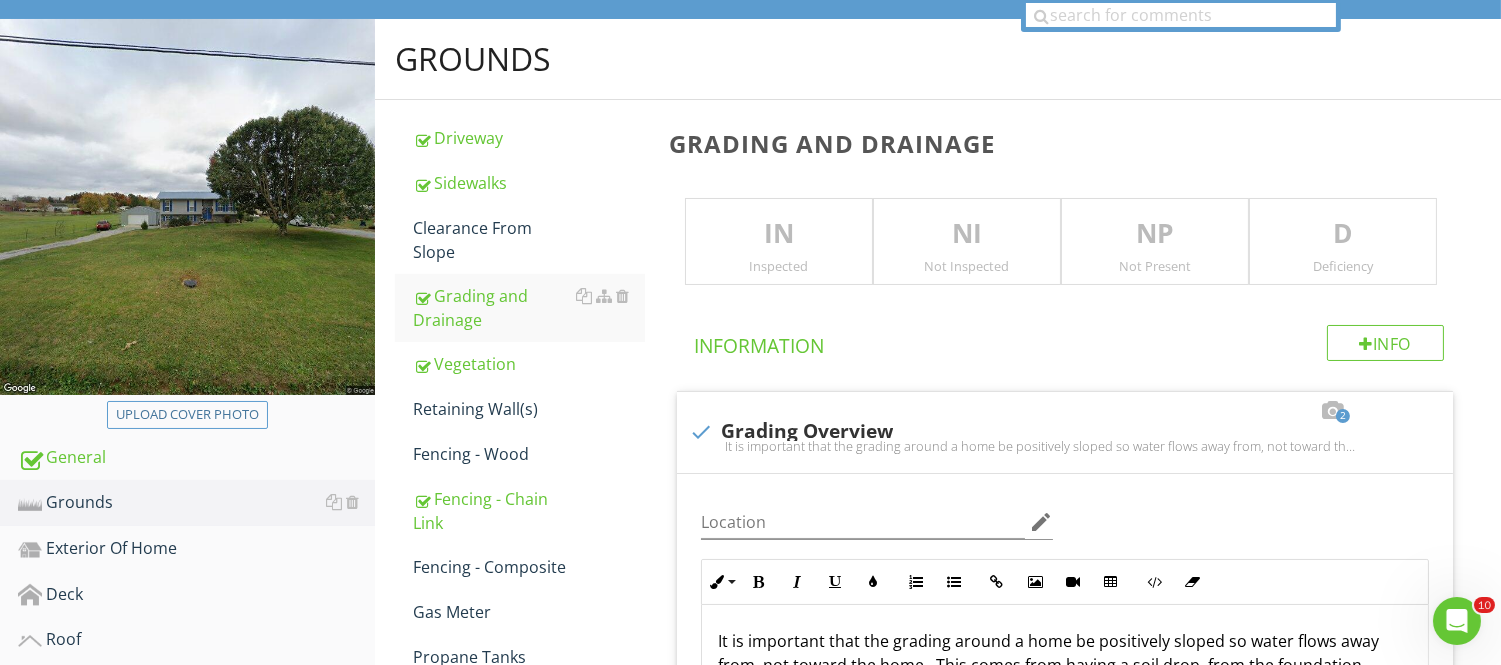 scroll, scrollTop: 0, scrollLeft: 0, axis: both 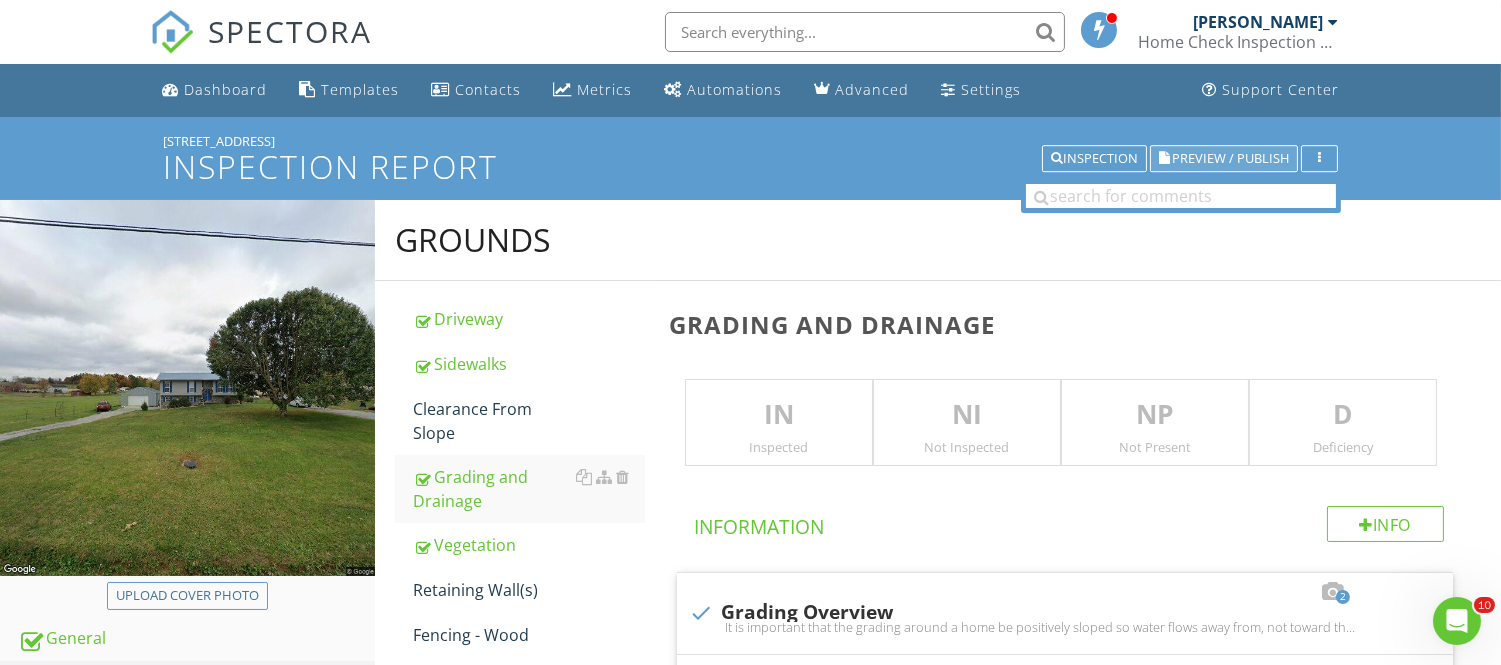 click on "Preview / Publish" at bounding box center [1230, 158] 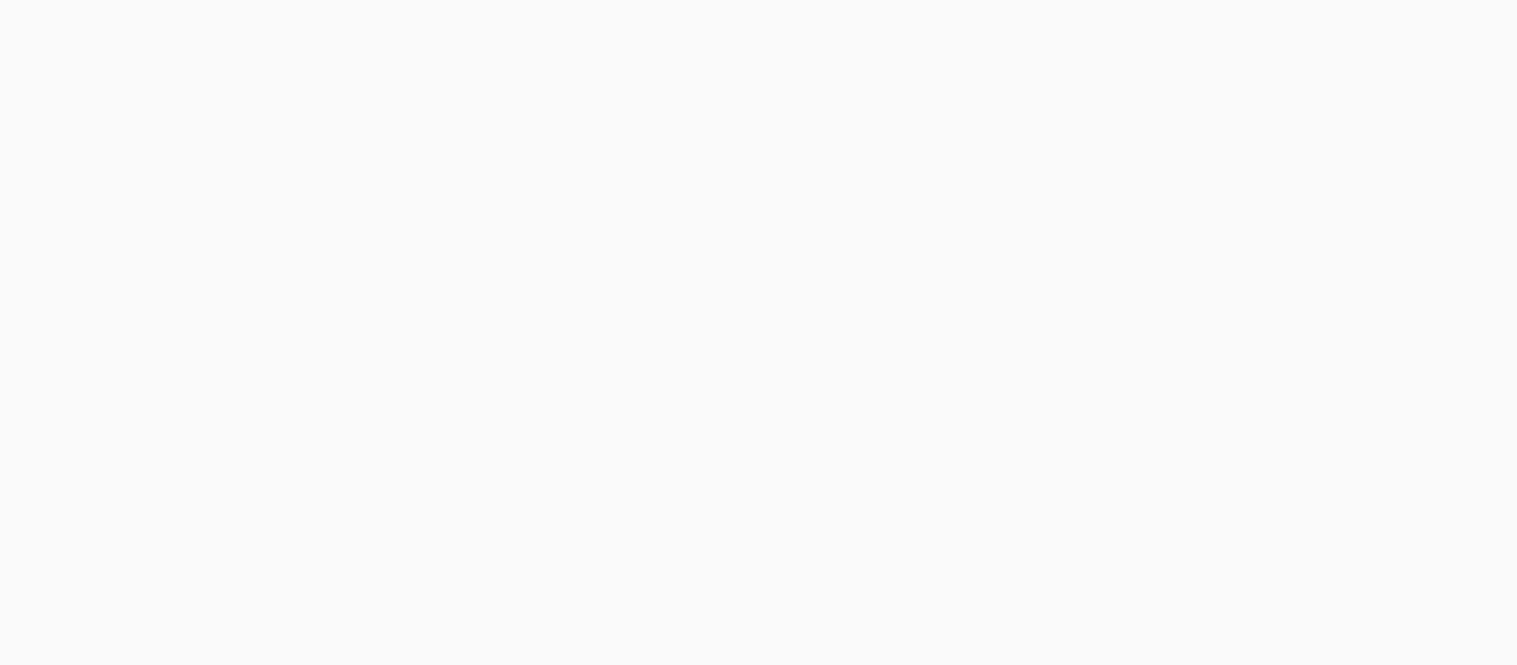 scroll, scrollTop: 0, scrollLeft: 0, axis: both 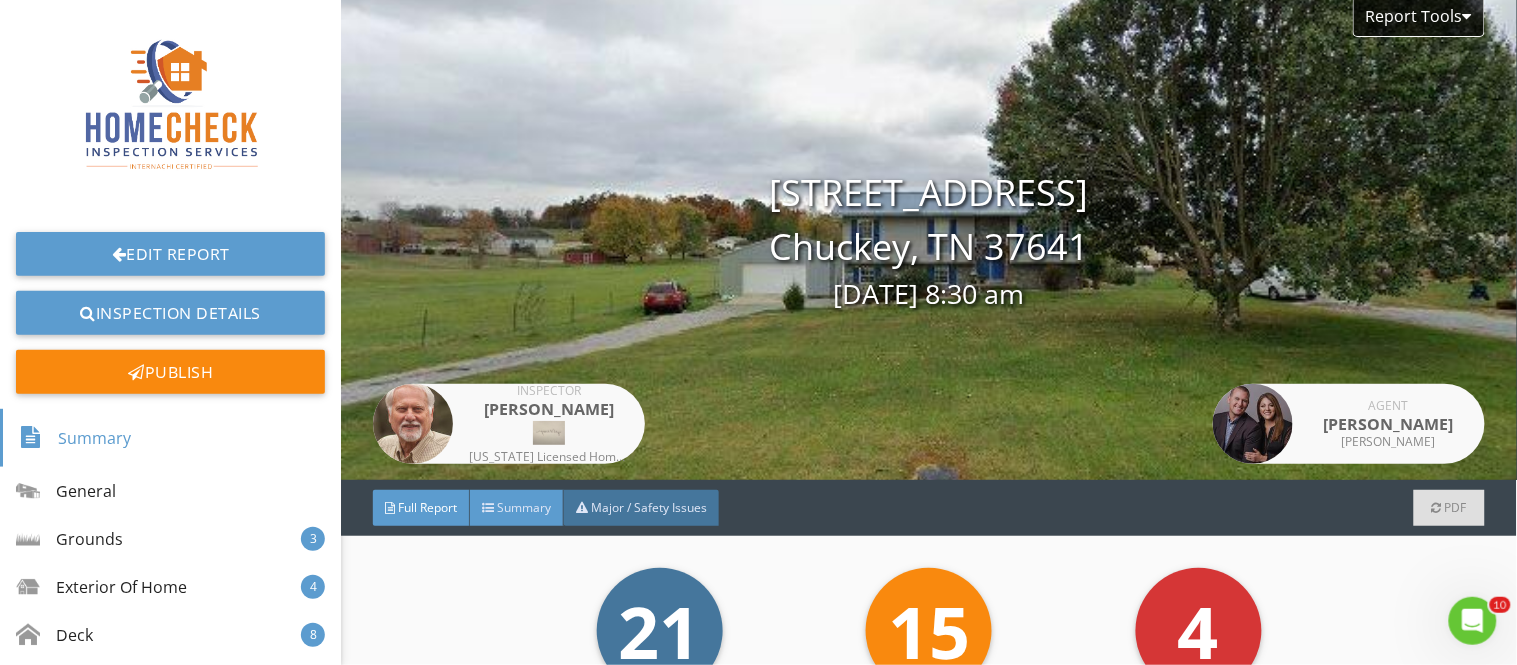 click on "Summary" at bounding box center [524, 507] 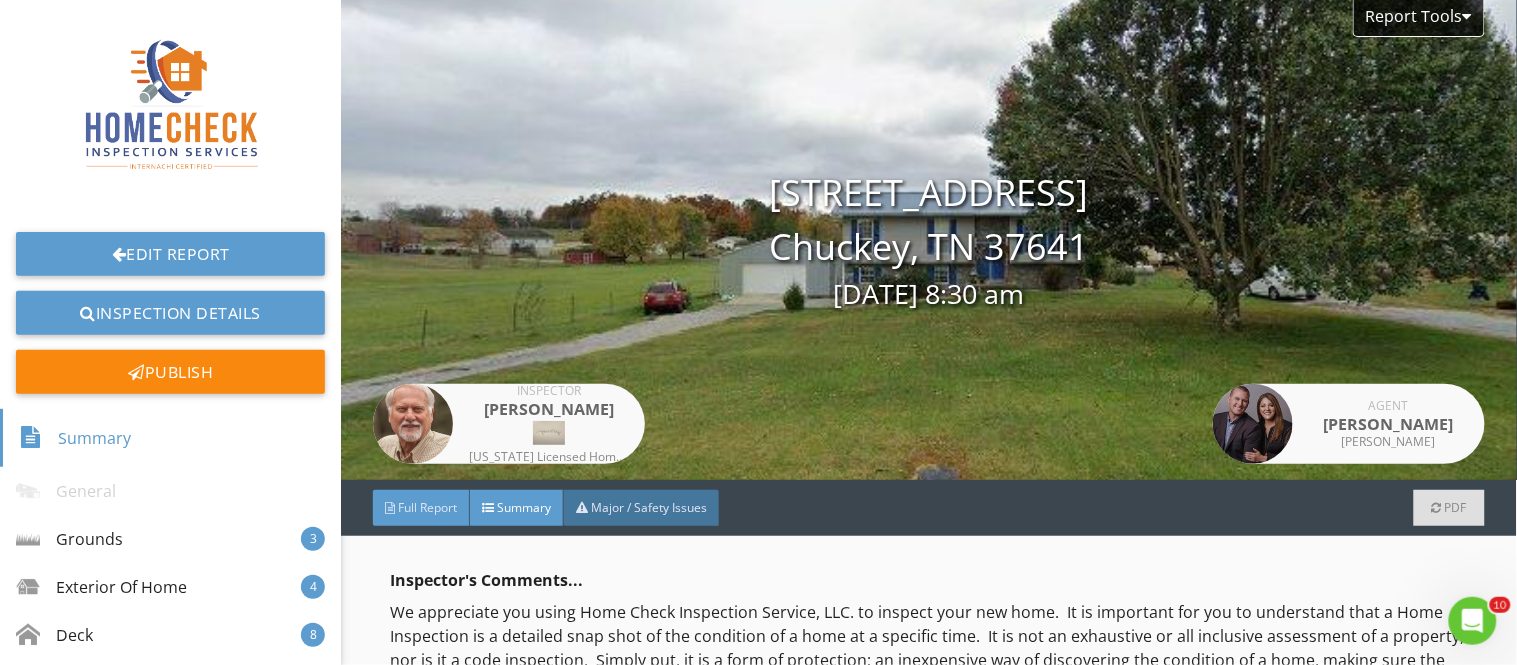 click on "Full Report" at bounding box center (427, 507) 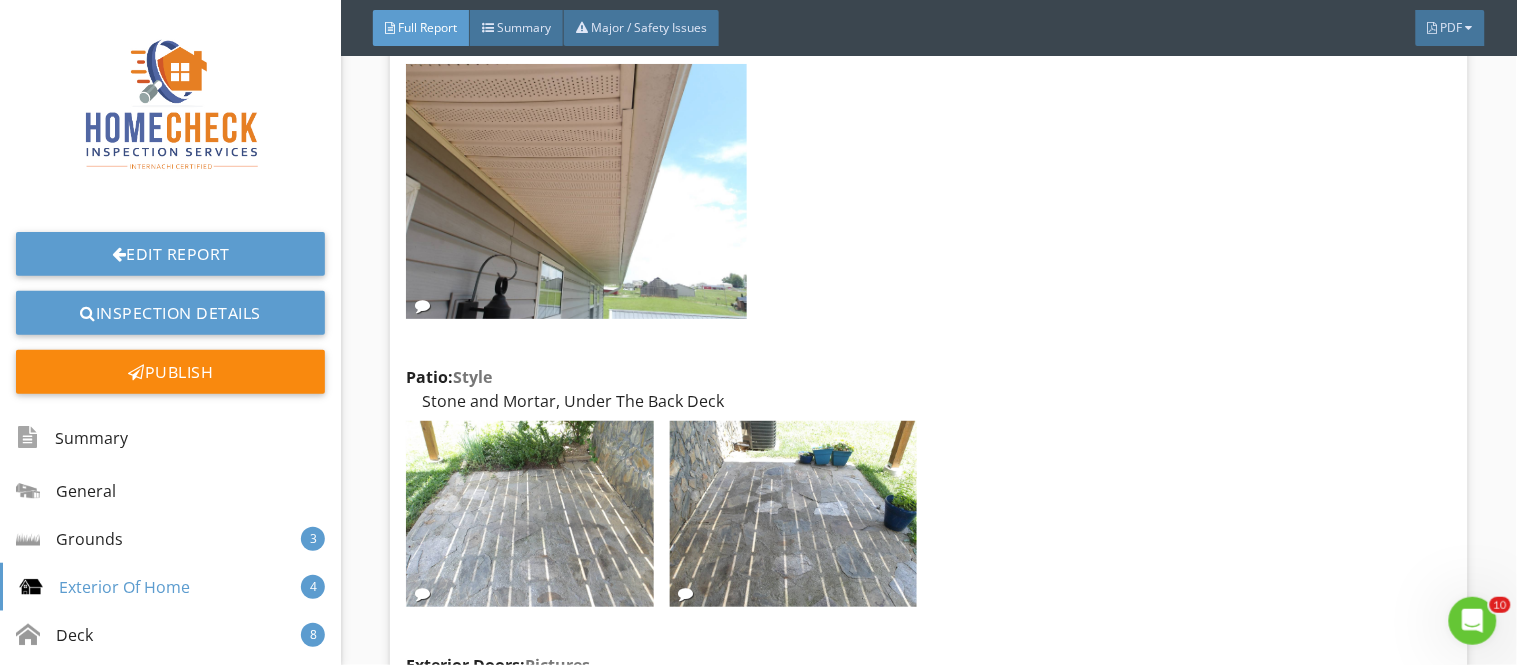 scroll, scrollTop: 6711, scrollLeft: 0, axis: vertical 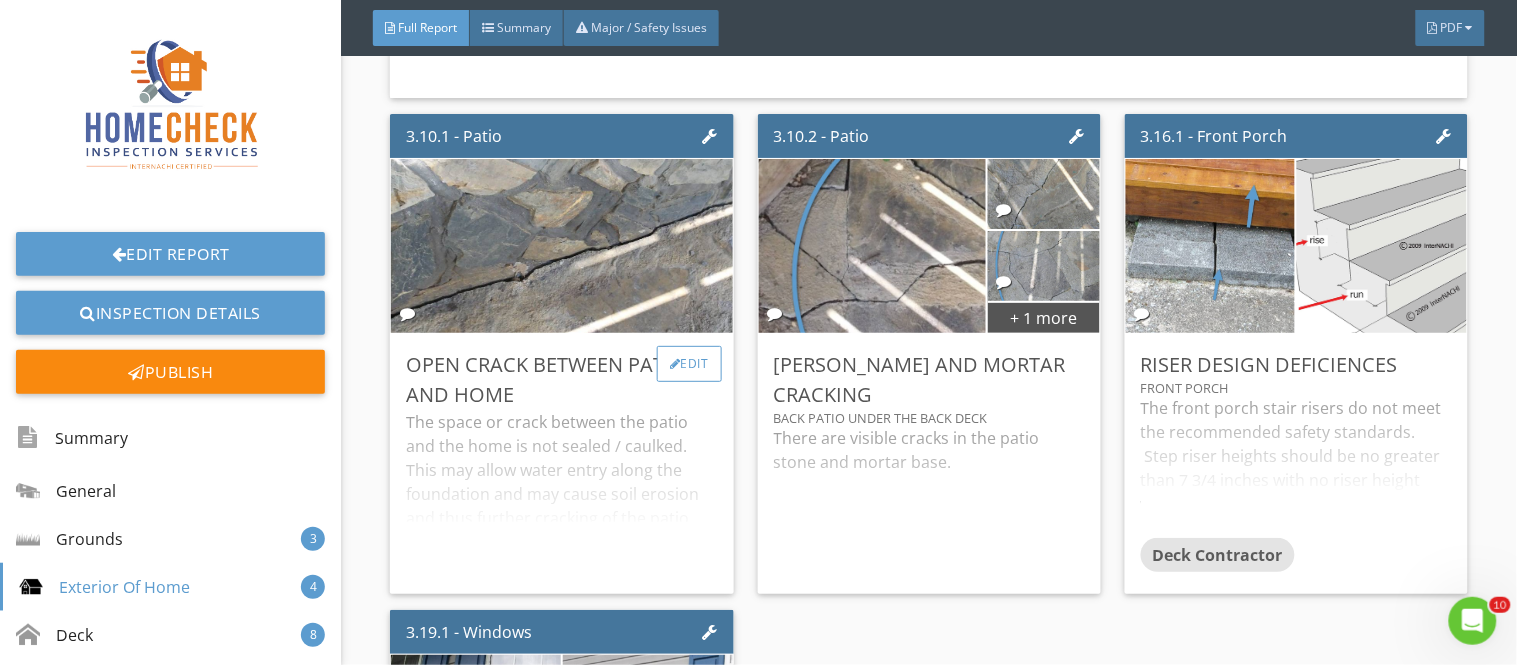 click on "Edit" at bounding box center [689, 364] 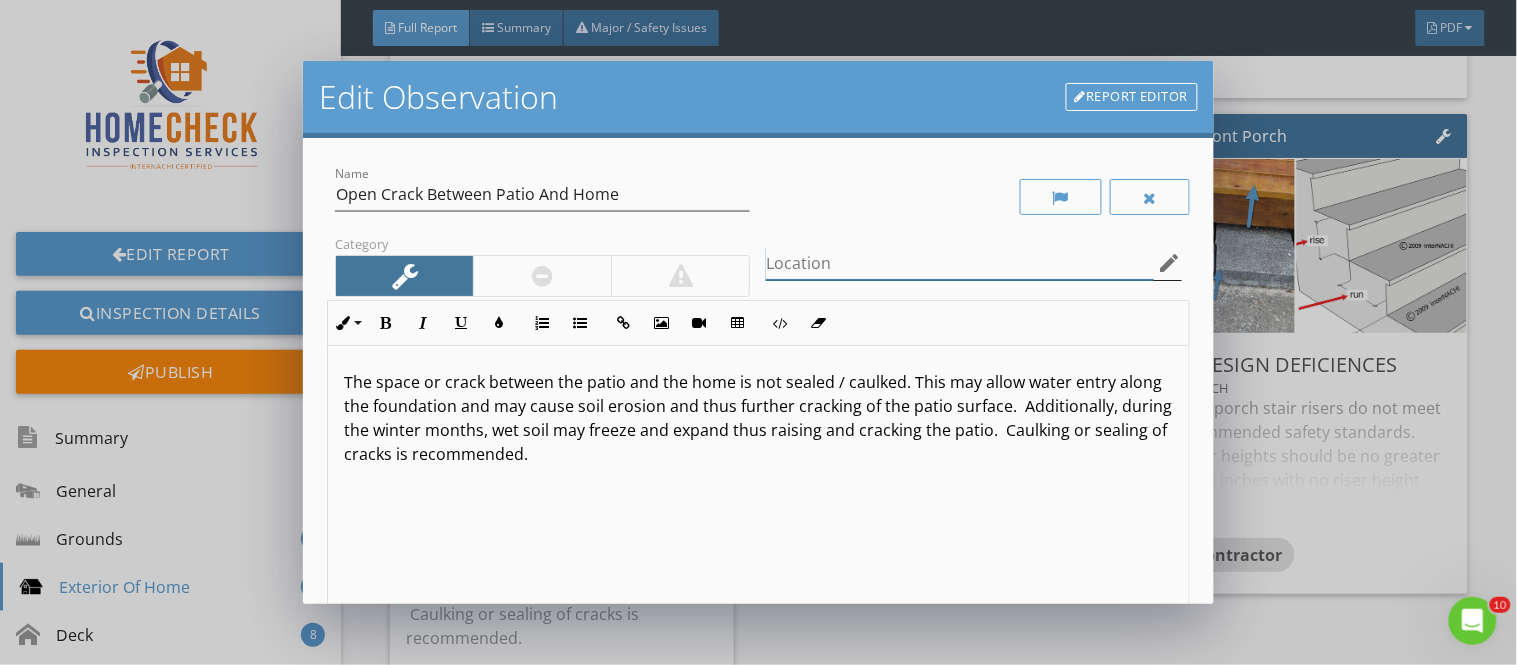 click at bounding box center [959, 263] 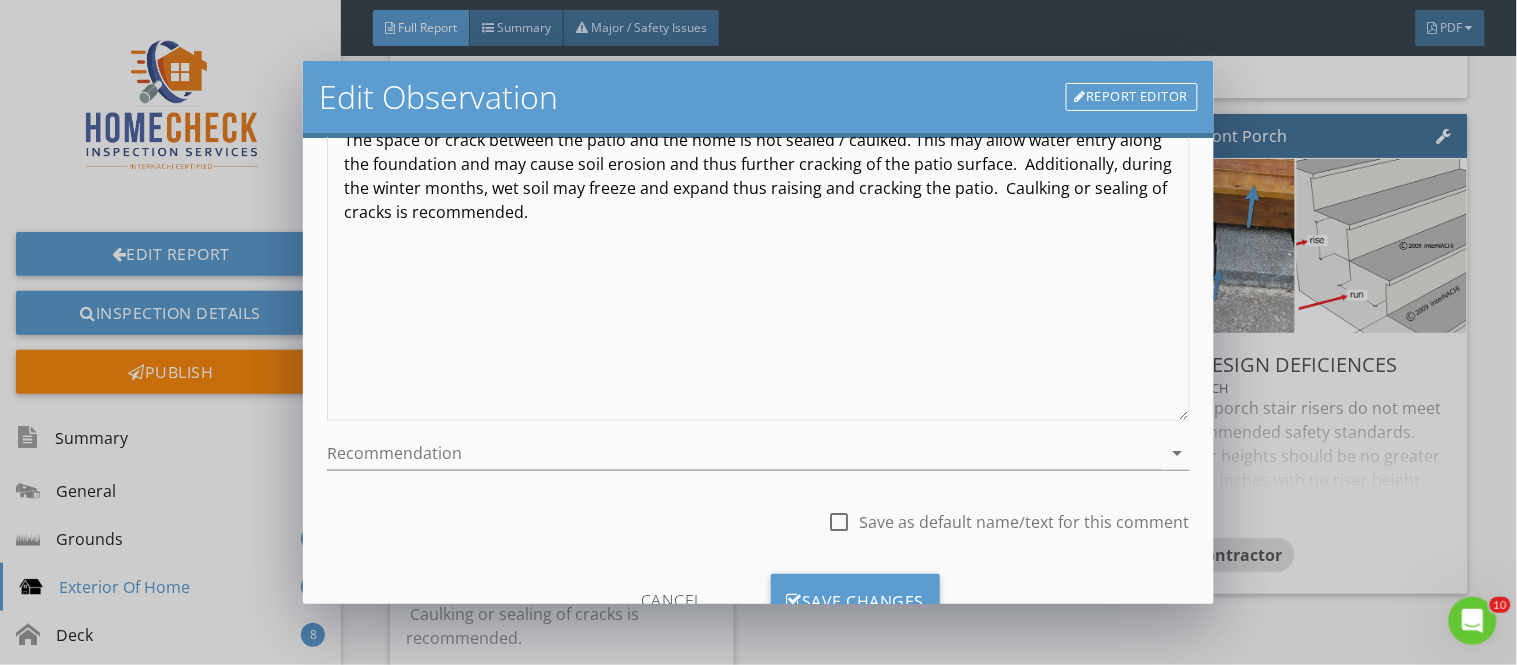 scroll, scrollTop: 248, scrollLeft: 0, axis: vertical 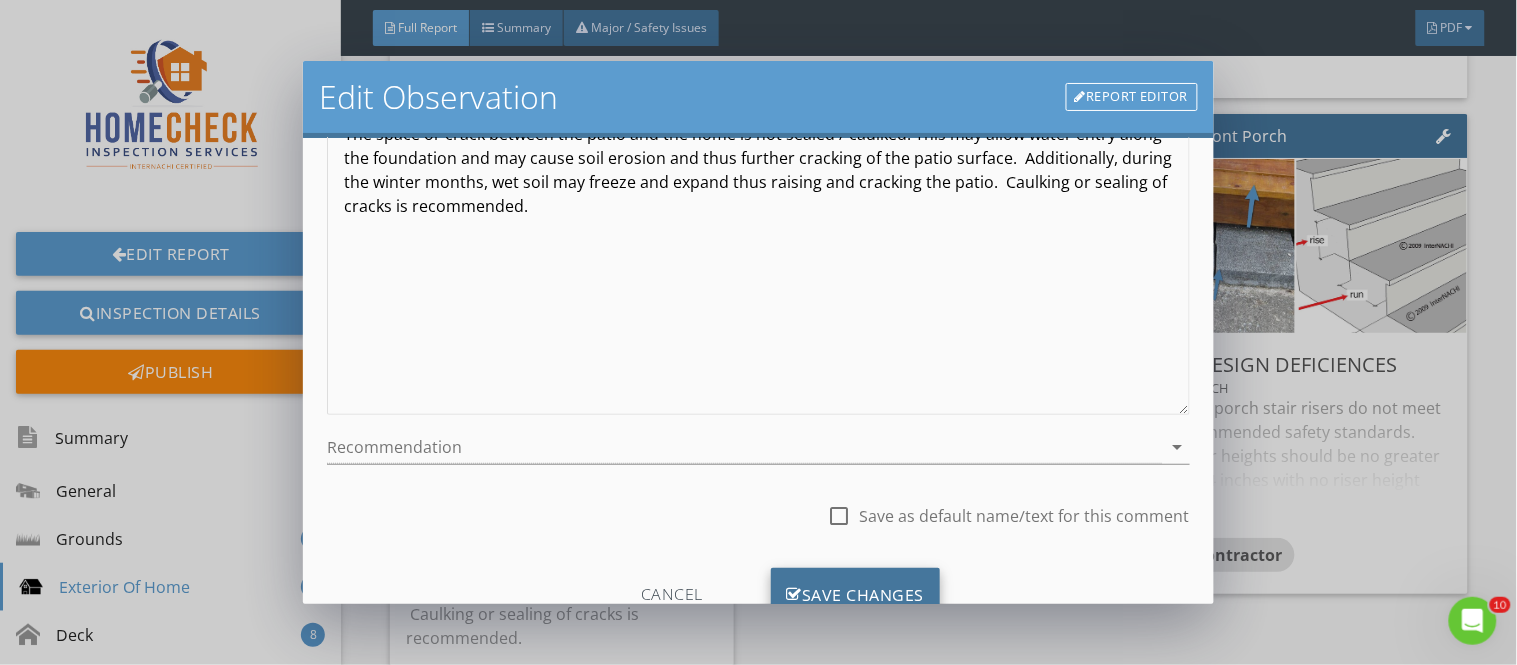 type on "back patio, under back deck" 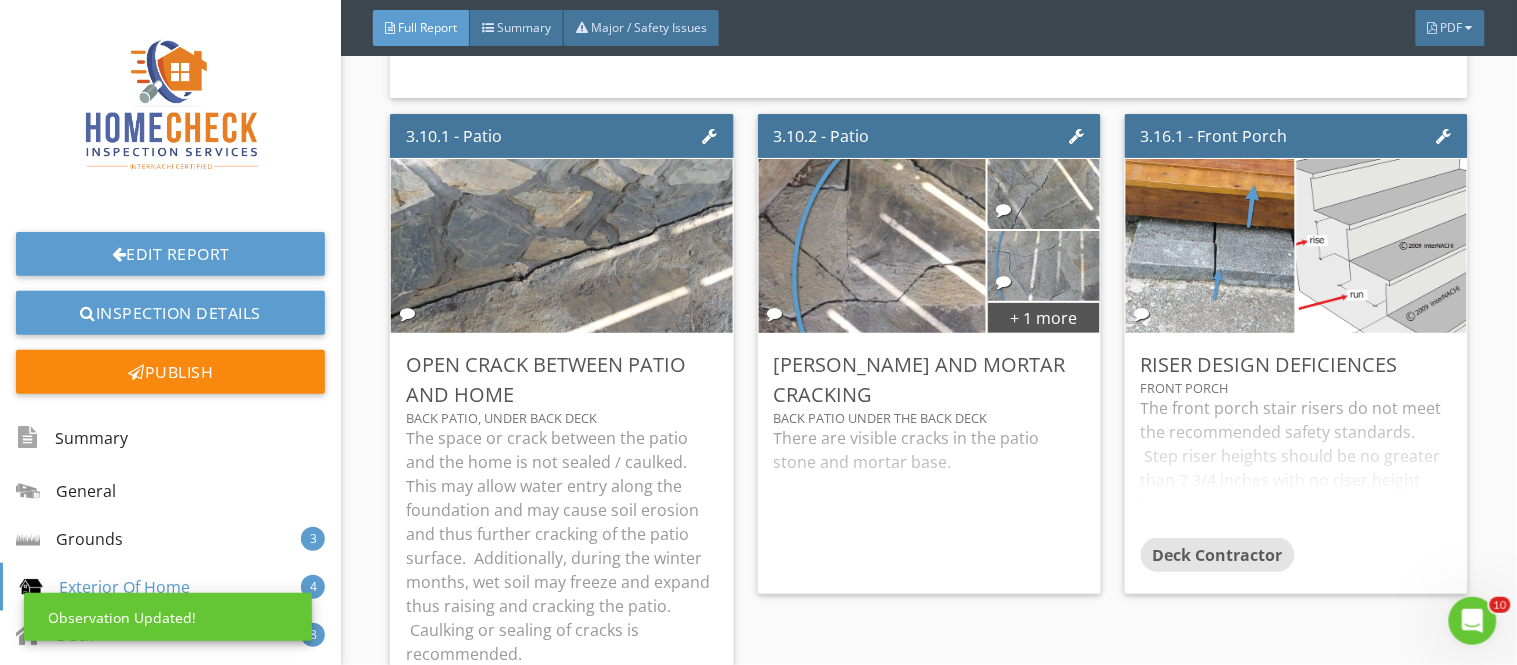 scroll, scrollTop: 84, scrollLeft: 0, axis: vertical 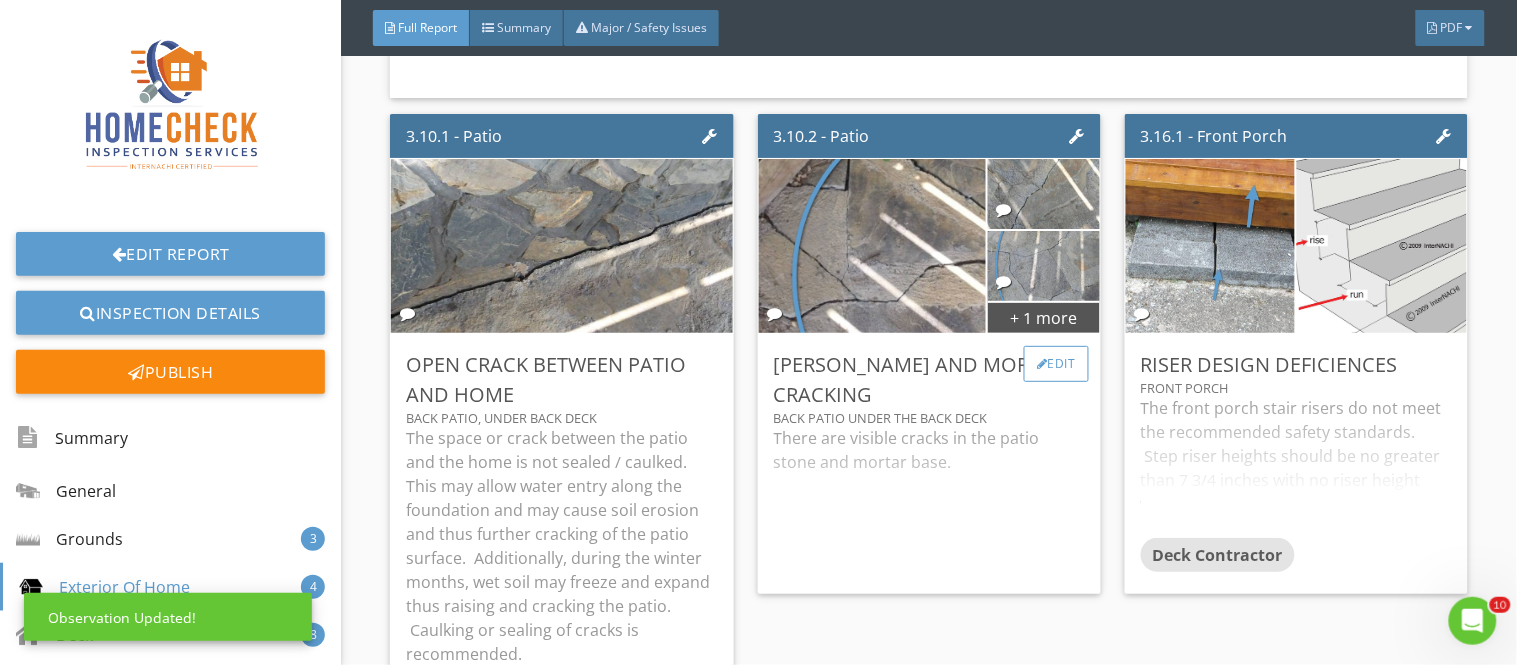 click at bounding box center (1042, 364) 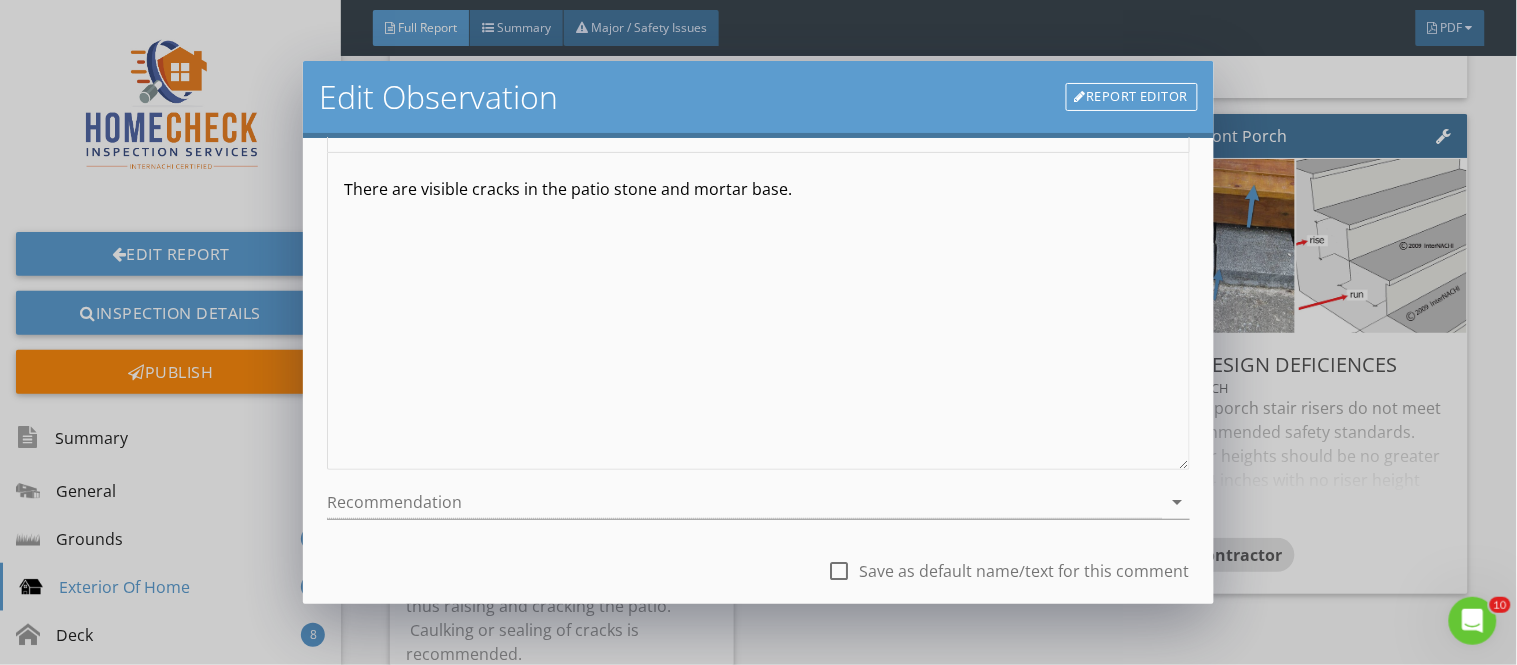 scroll, scrollTop: 205, scrollLeft: 0, axis: vertical 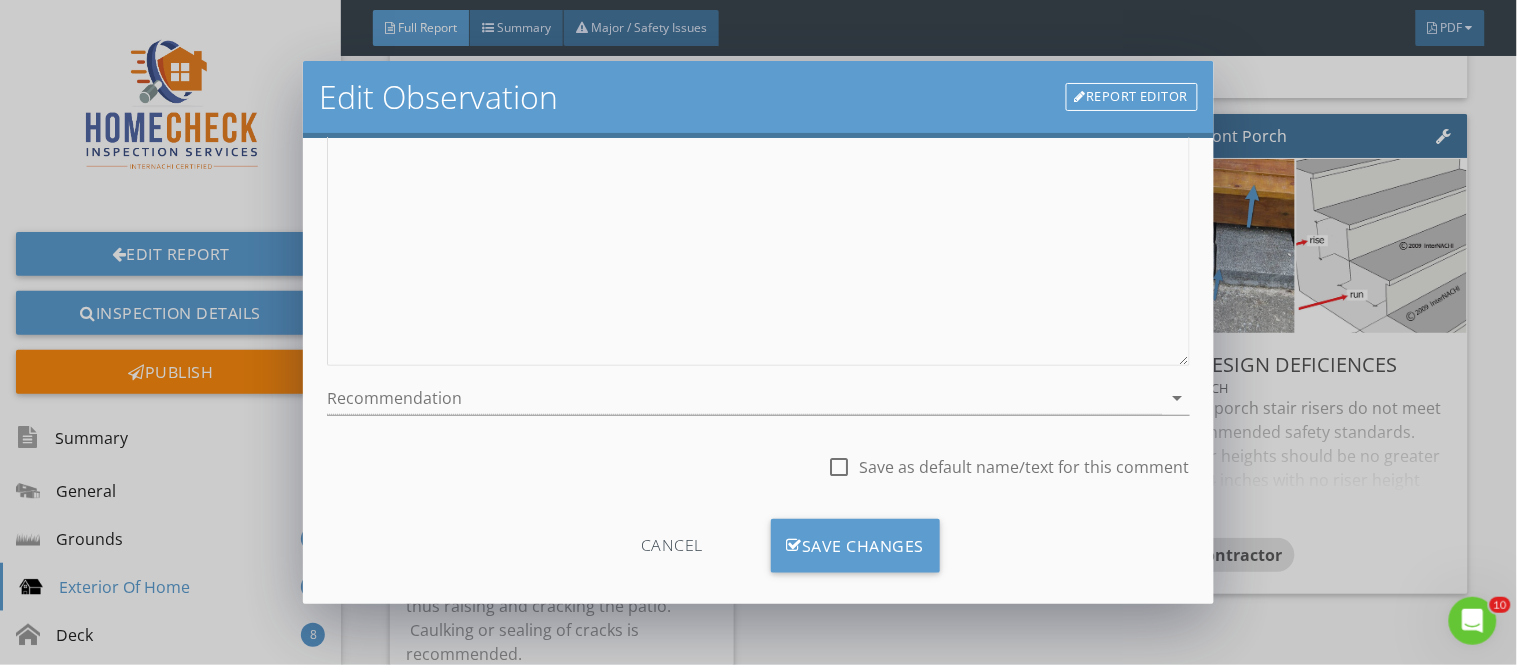 click on "Cancel
Save Changes" at bounding box center [758, 553] 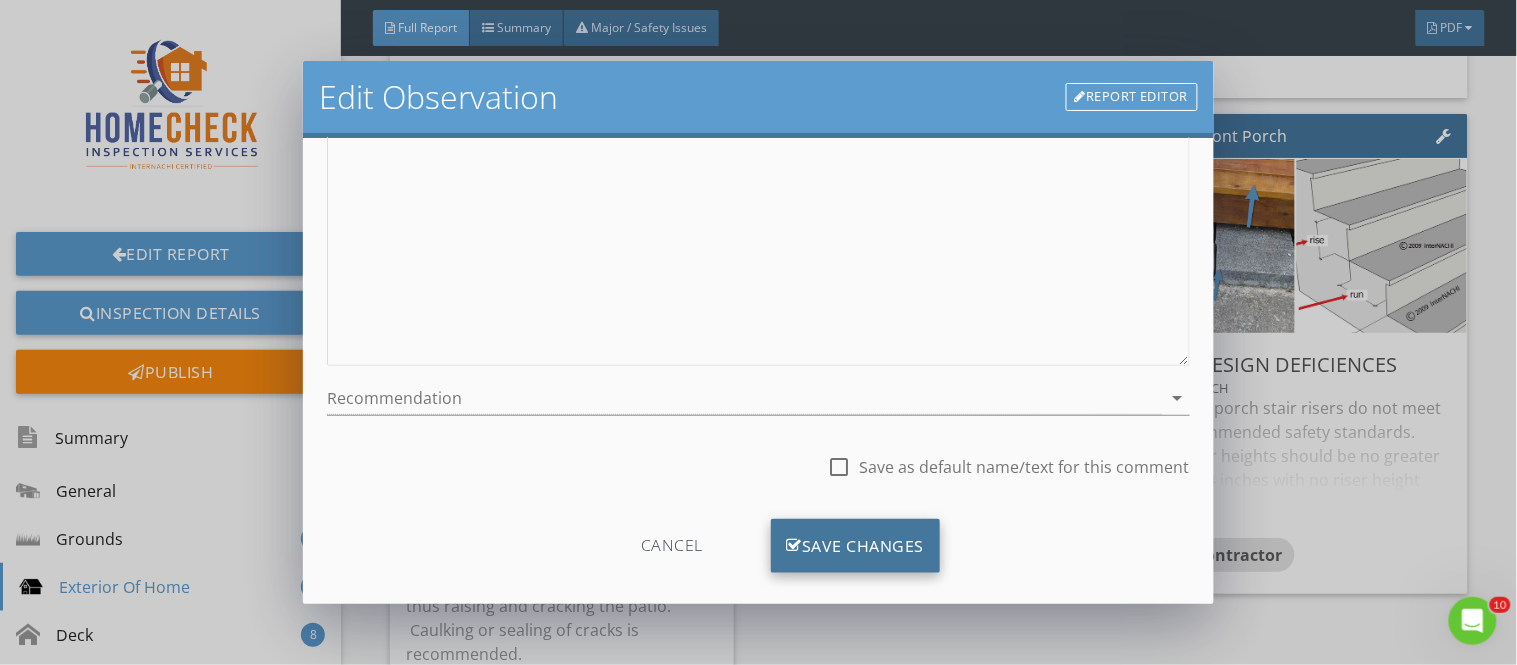 click on "Save Changes" at bounding box center (856, 546) 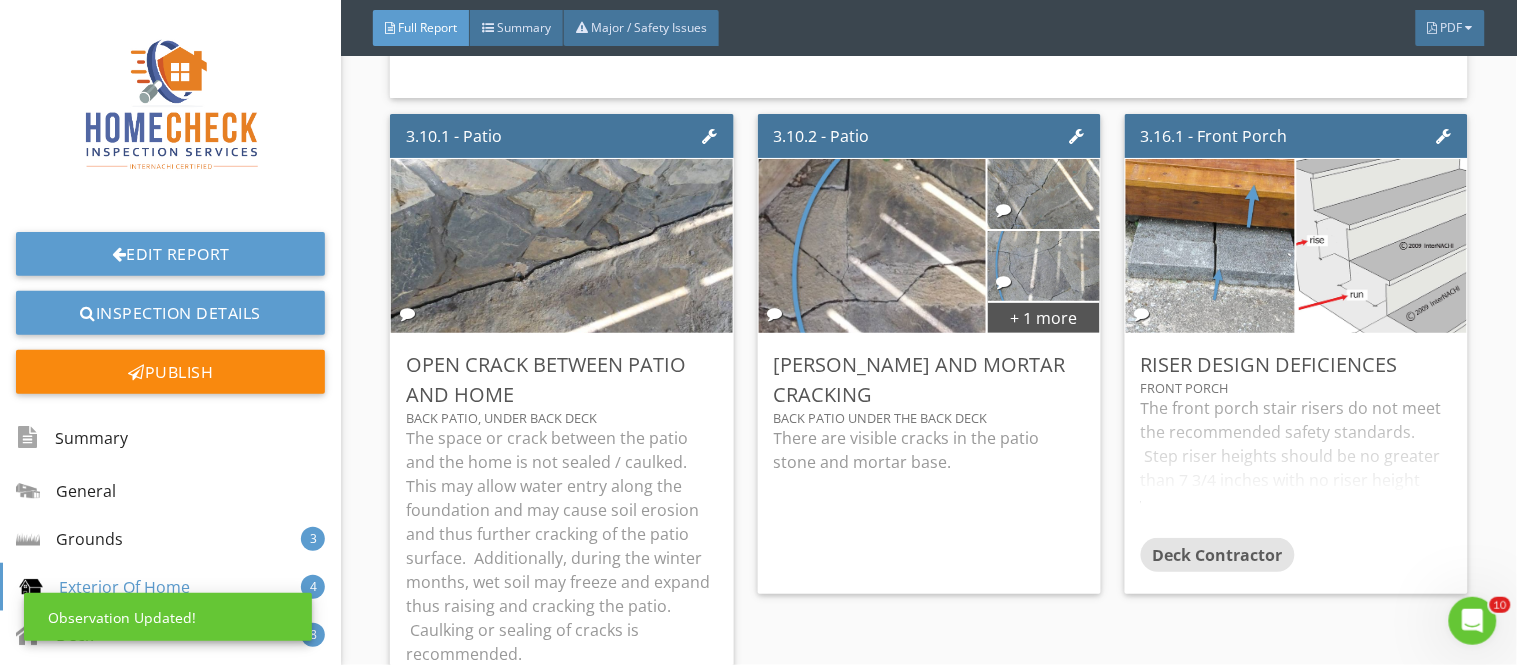 scroll, scrollTop: 84, scrollLeft: 0, axis: vertical 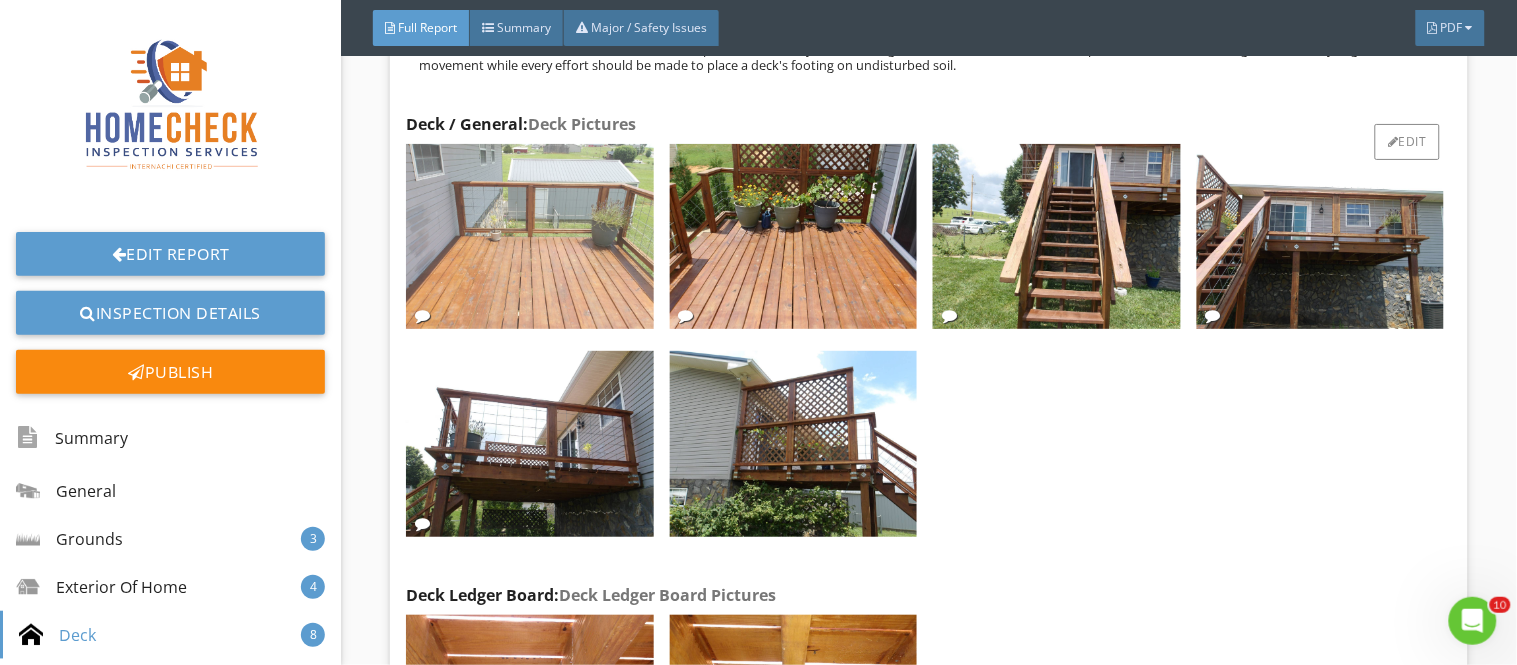 click at bounding box center (529, 237) 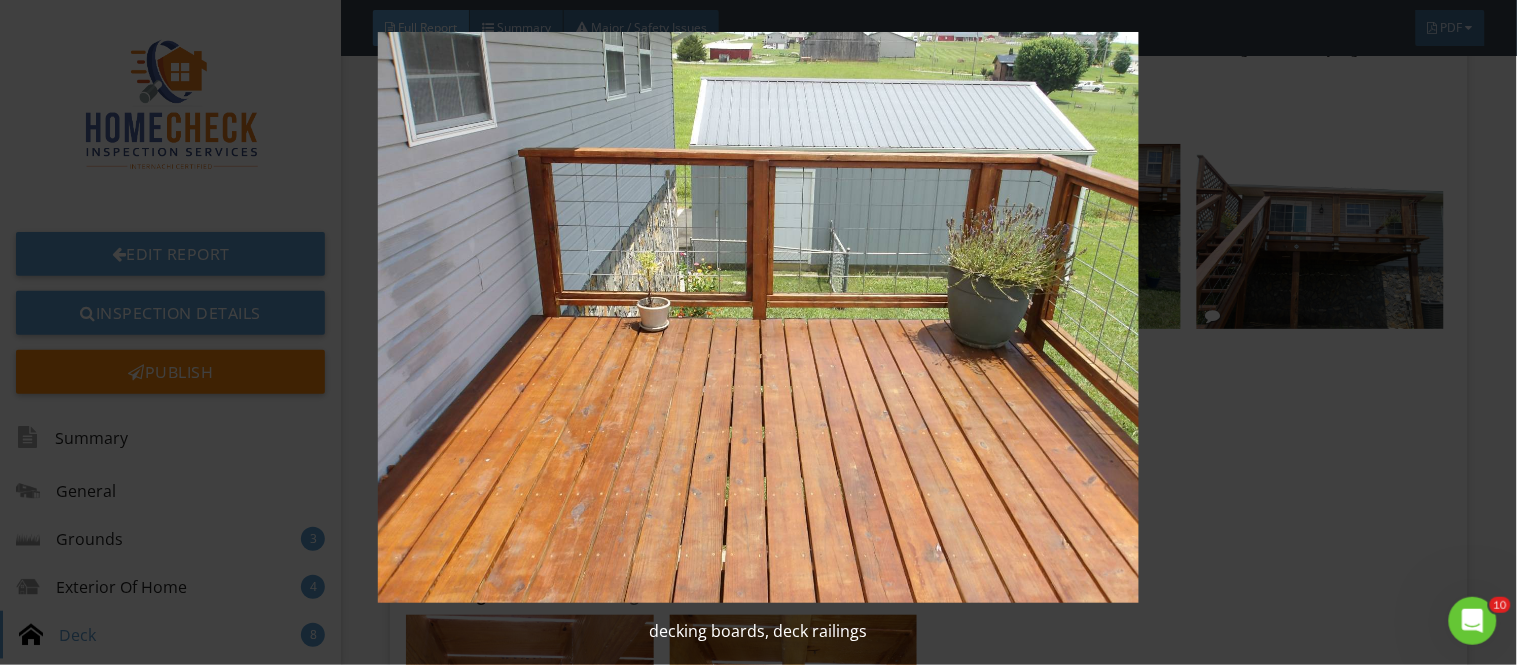 click at bounding box center [758, 317] 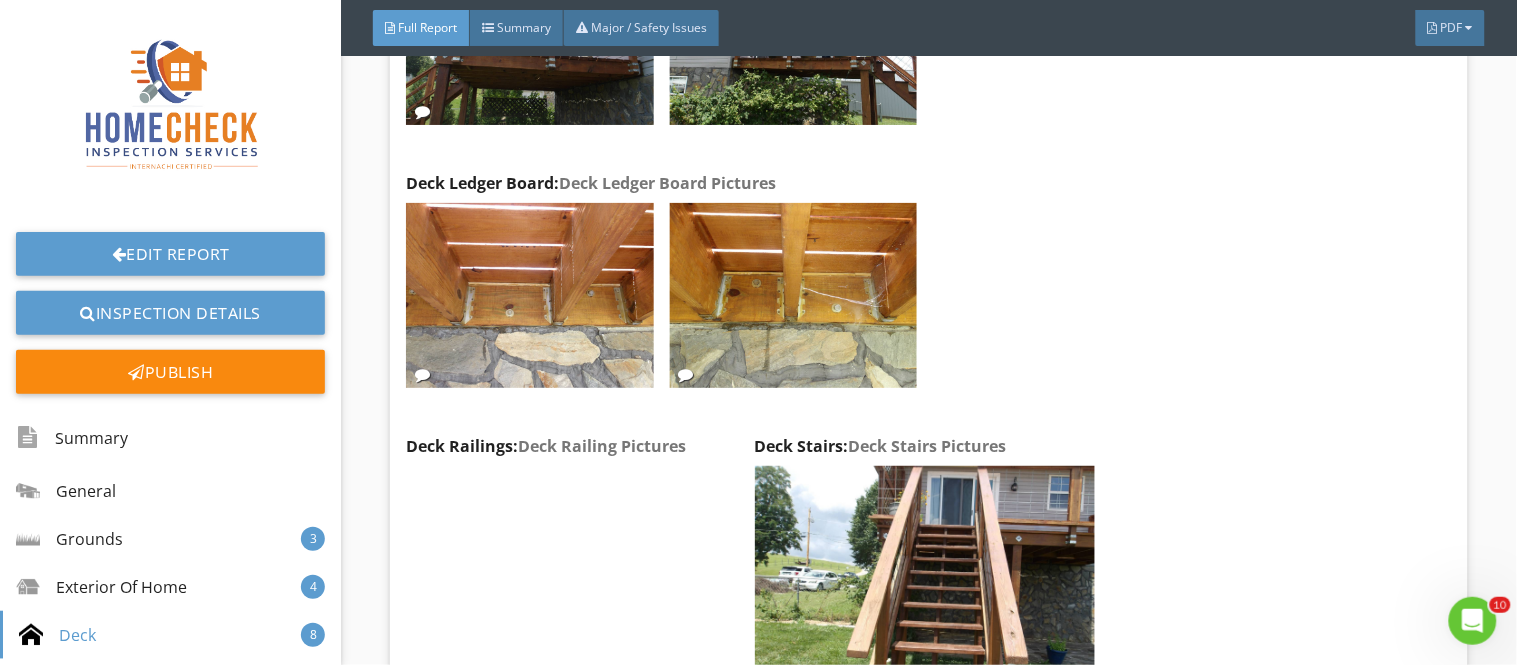 scroll, scrollTop: 9856, scrollLeft: 0, axis: vertical 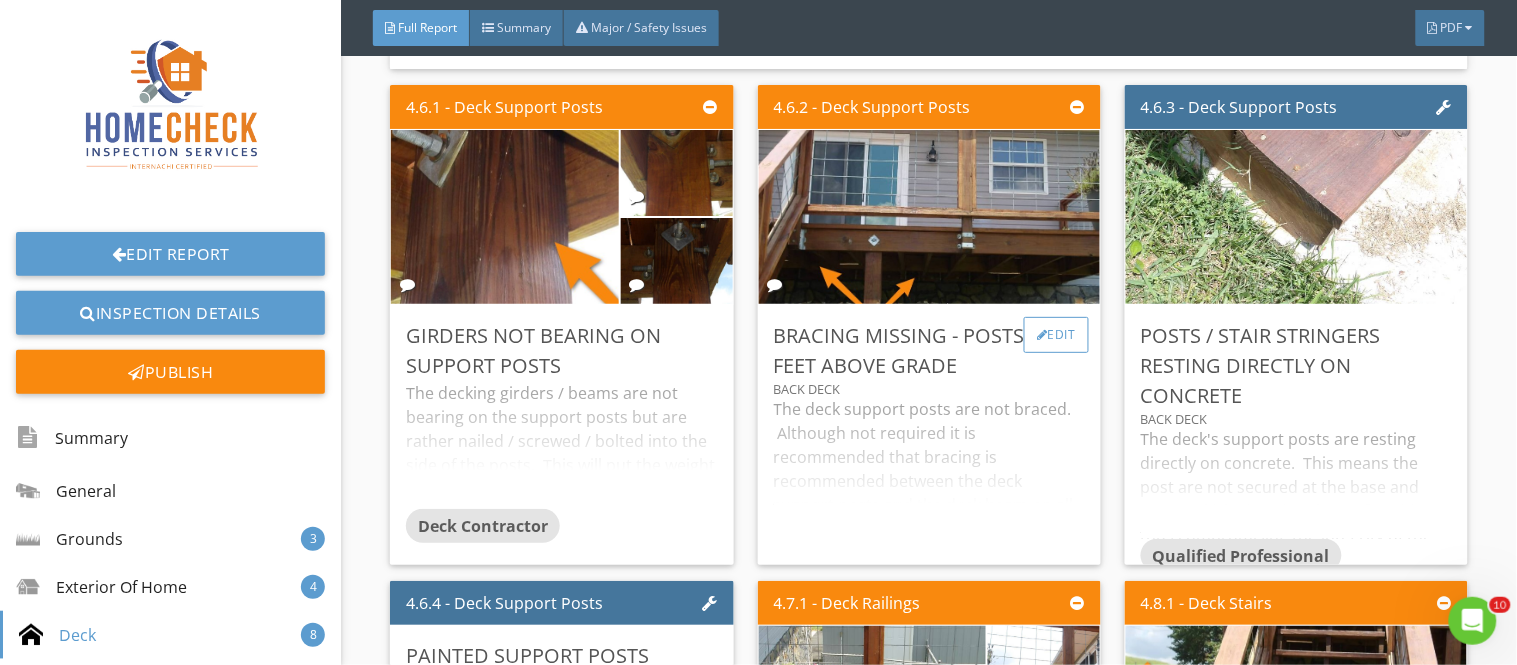 click on "Edit" at bounding box center [1056, 335] 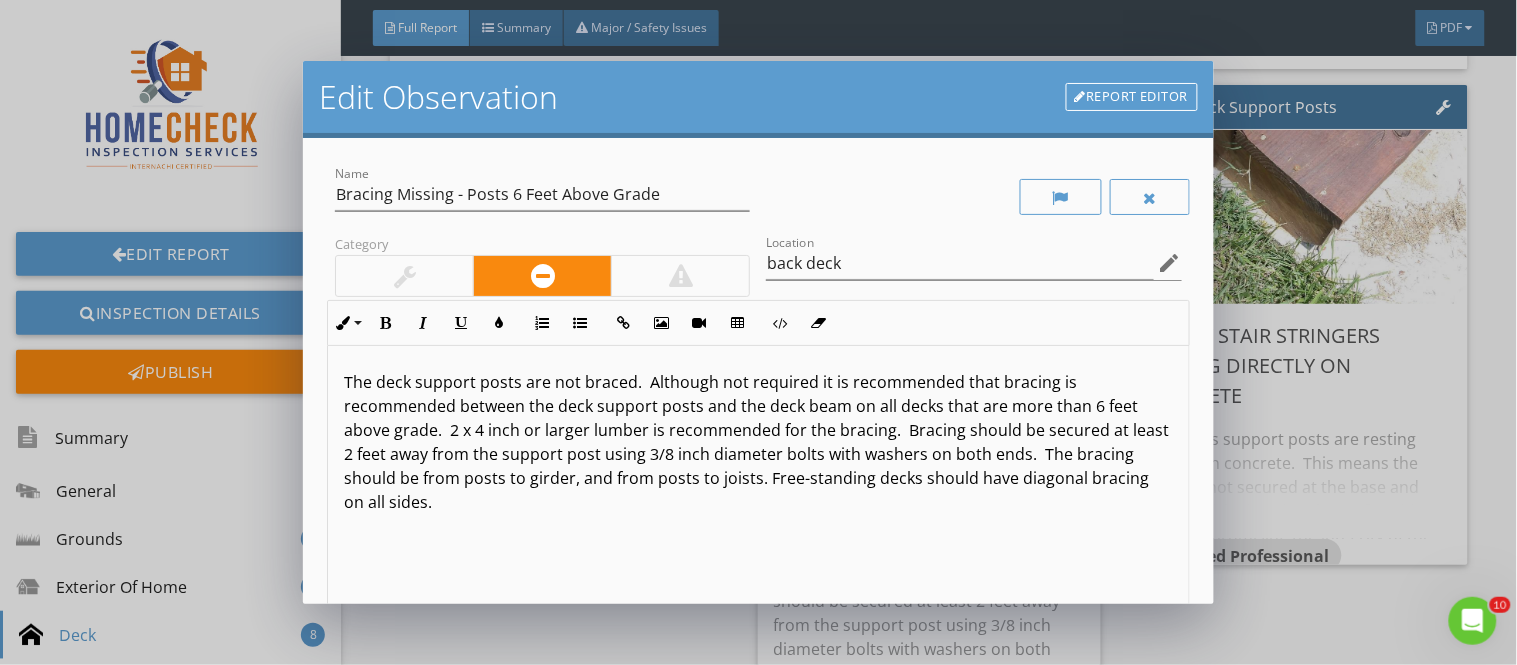 click at bounding box center (404, 276) 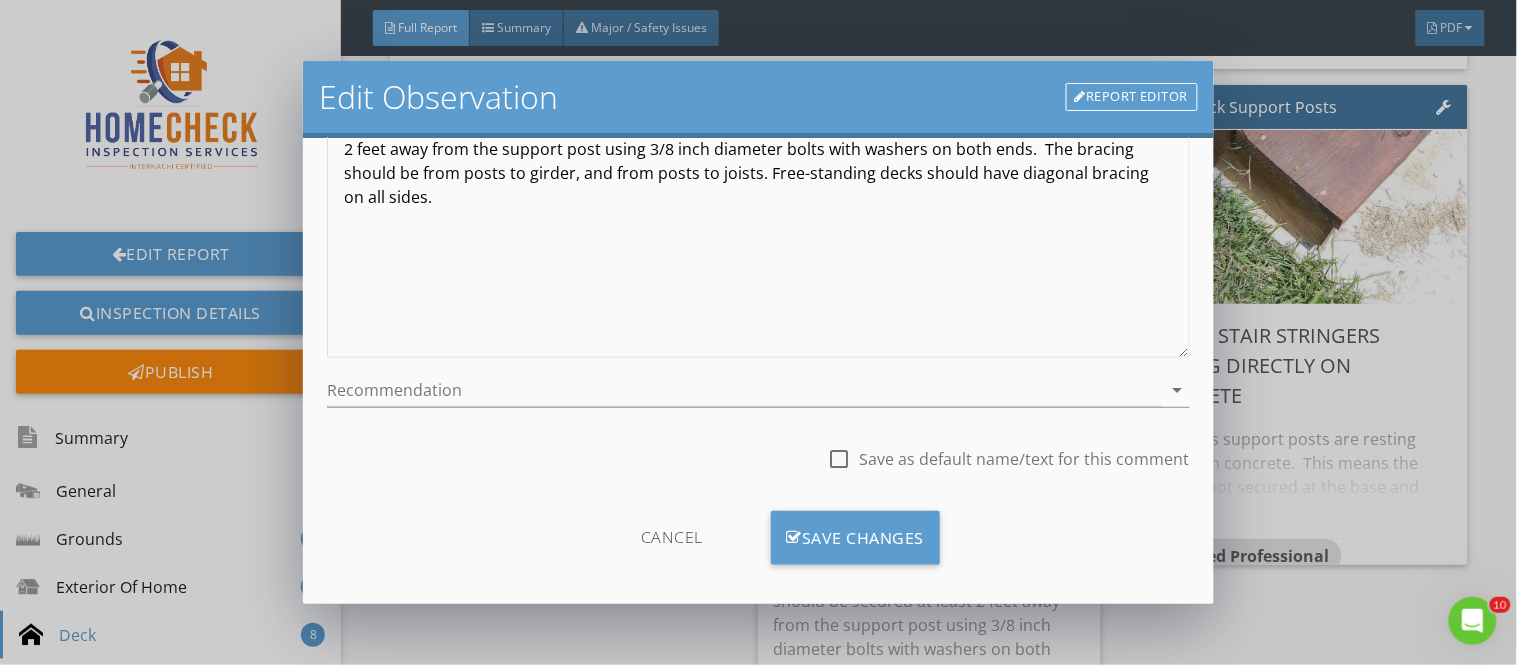 scroll, scrollTop: 322, scrollLeft: 0, axis: vertical 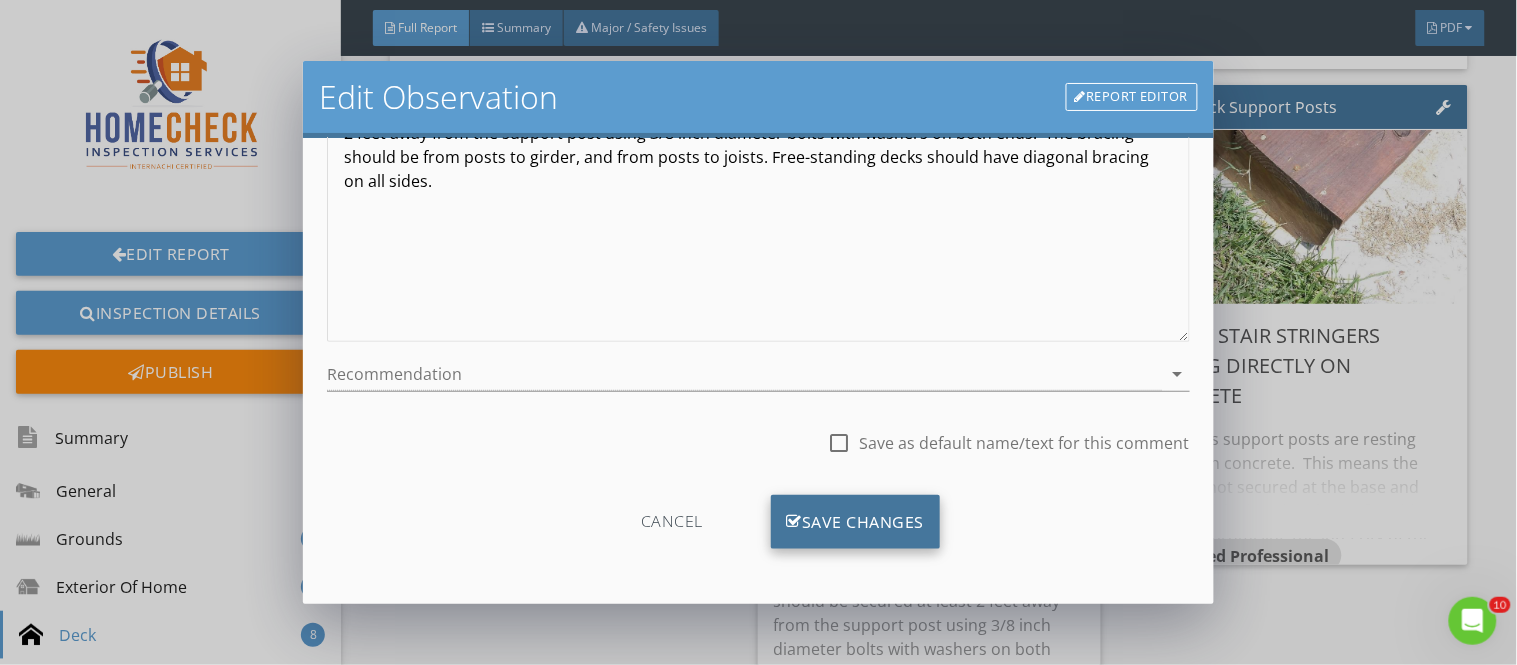 click on "Save Changes" at bounding box center (856, 522) 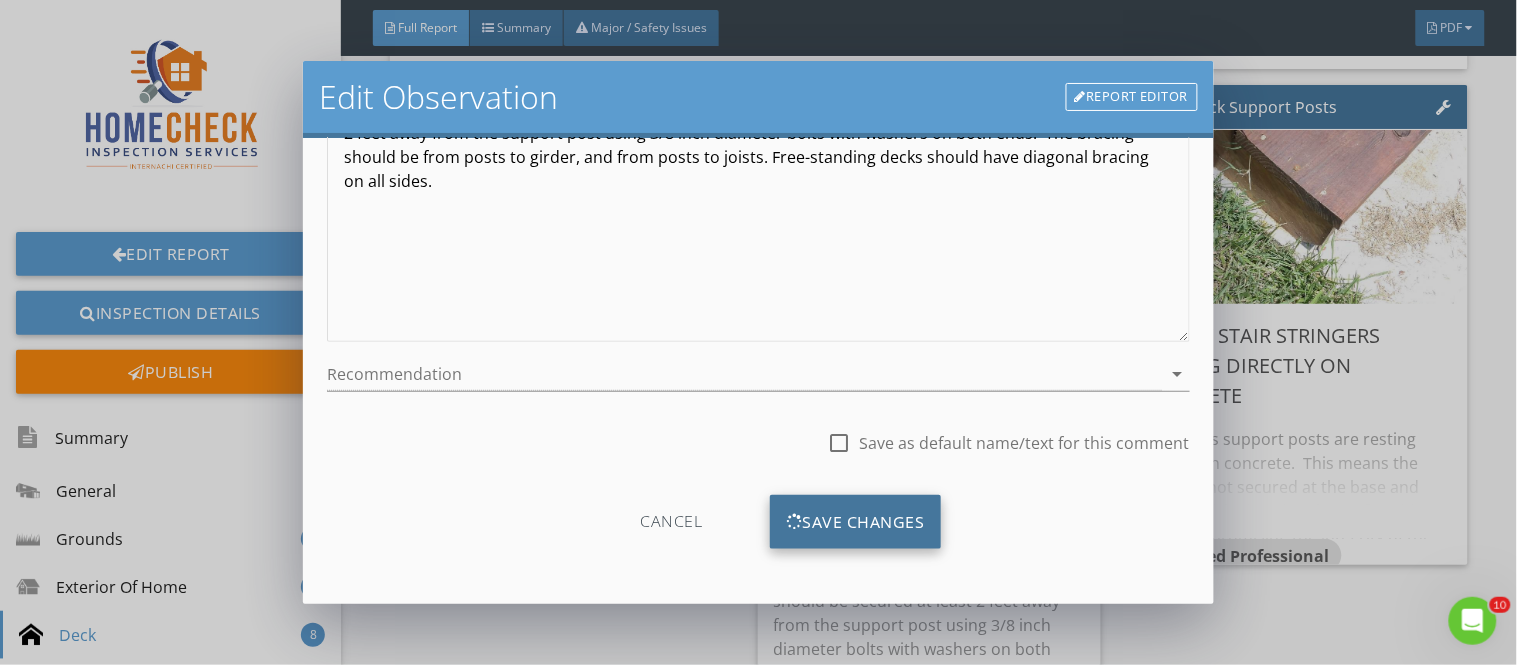 scroll, scrollTop: 84, scrollLeft: 0, axis: vertical 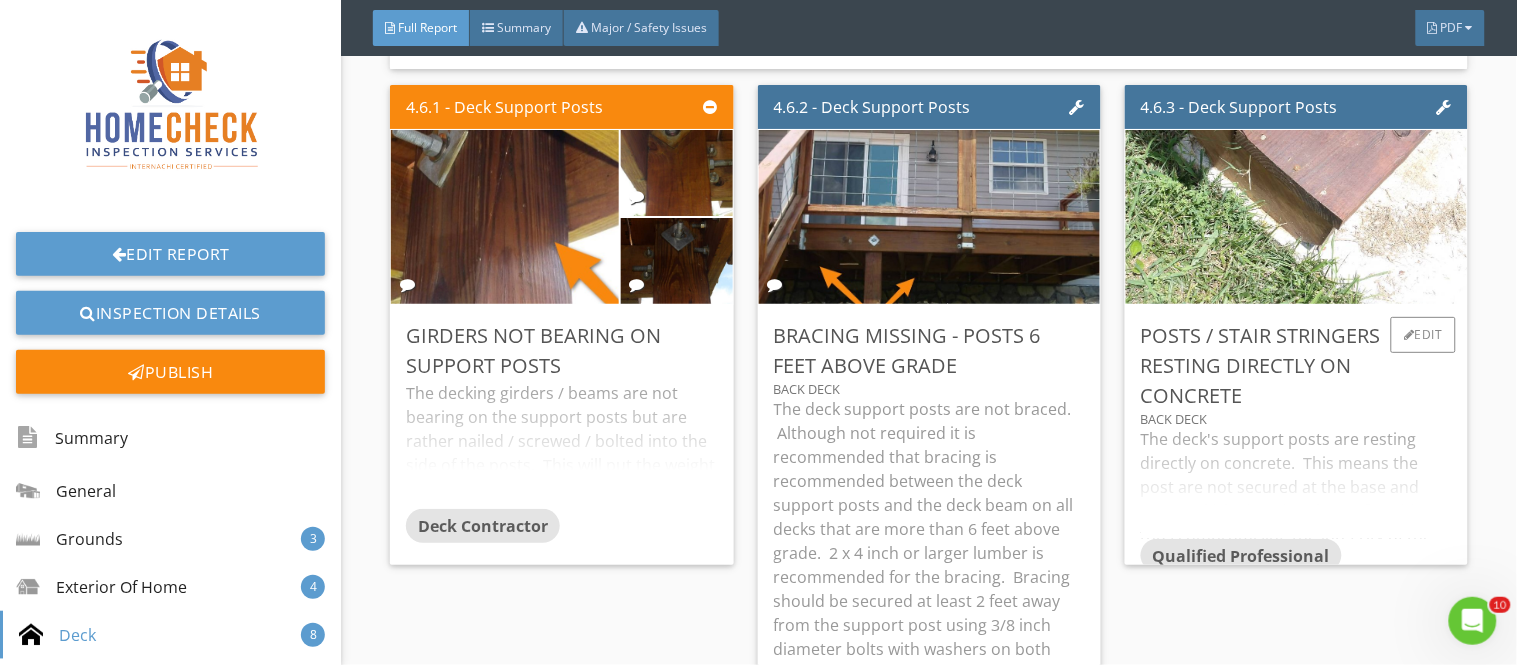 click on "The deck's support posts are resting directly on concrete.  This means the post are not secured at the base and may get kicked / twisted out of position, thus compromising the integrity of the deck.  Secondly, when resting on concrete, versus on a secure plate, the cut end of the post can wick up water from the concrete." at bounding box center (1296, 483) 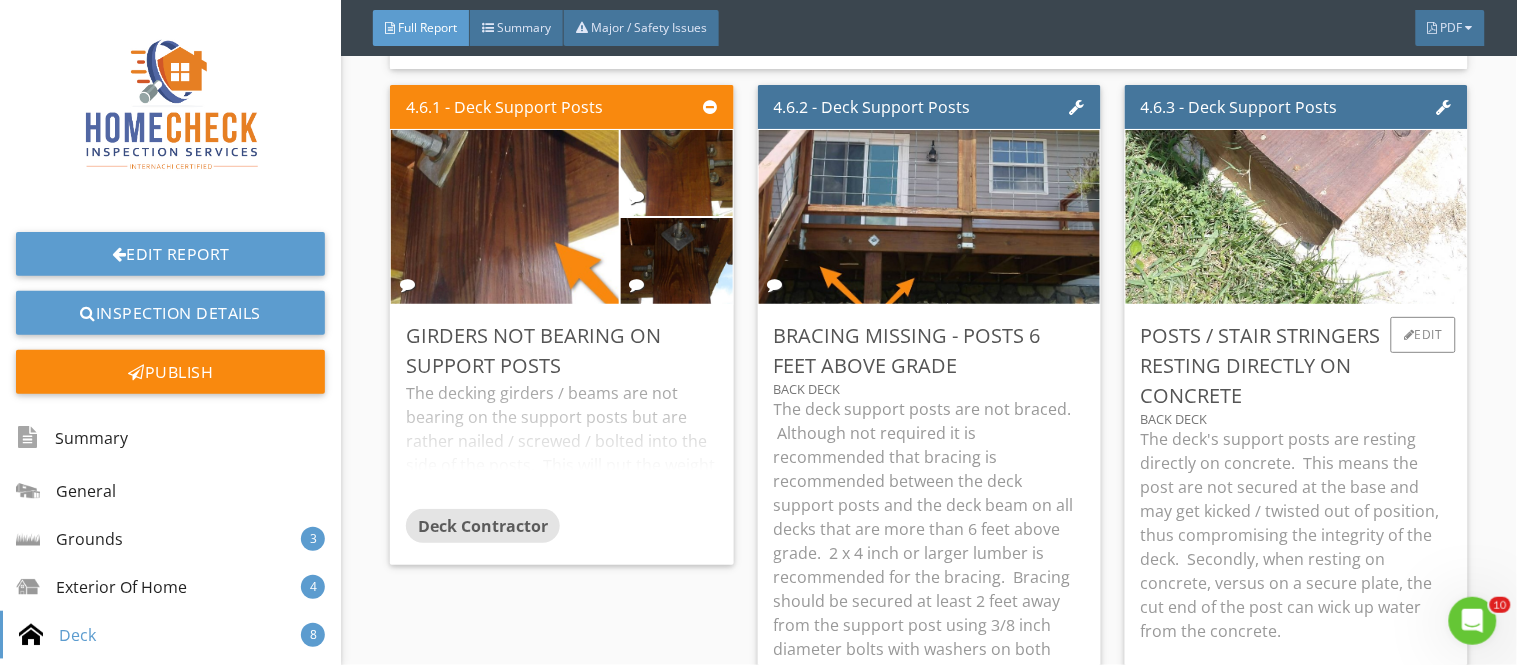 click on "The deck's support posts are resting directly on concrete.  This means the post are not secured at the base and may get kicked / twisted out of position, thus compromising the integrity of the deck.  Secondly, when resting on concrete, versus on a secure plate, the cut end of the post can wick up water from the concrete." at bounding box center [1296, 535] 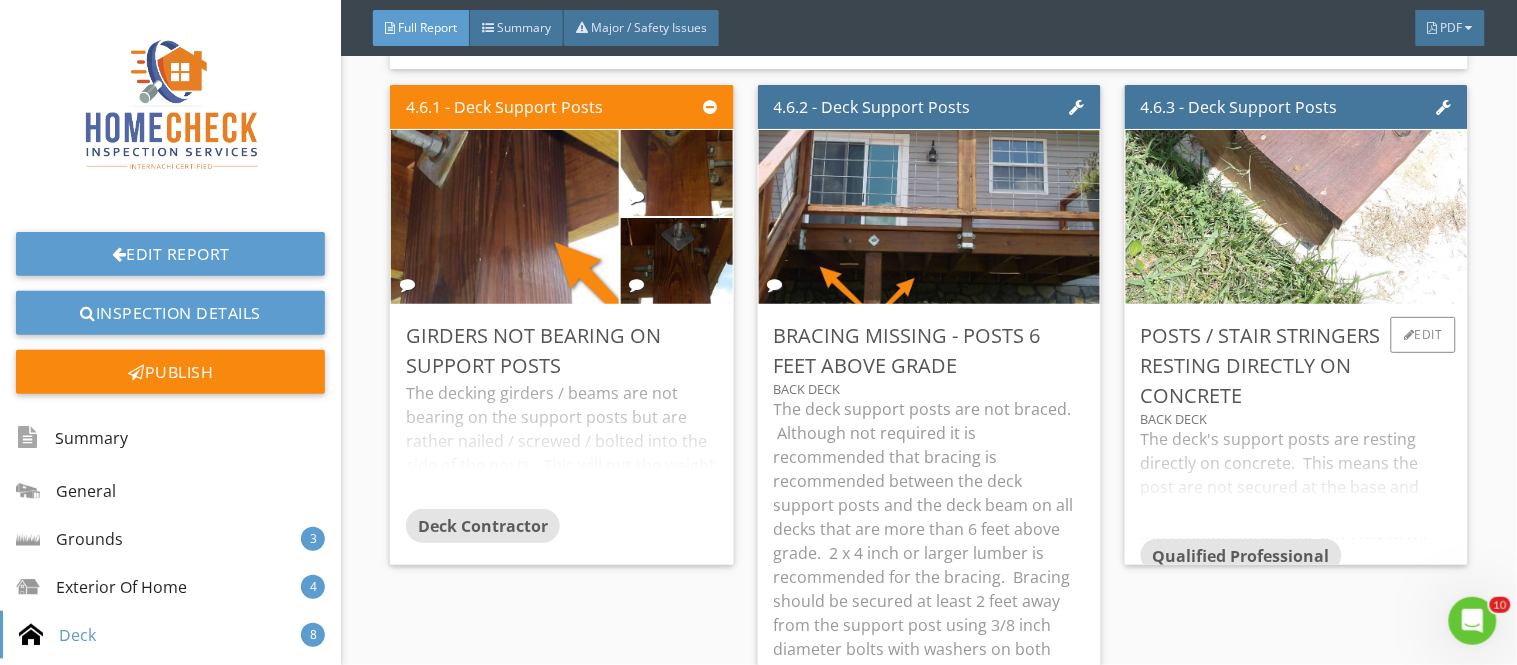 click on "The deck's support posts are resting directly on concrete.  This means the post are not secured at the base and may get kicked / twisted out of position, thus compromising the integrity of the deck.  Secondly, when resting on concrete, versus on a secure plate, the cut end of the post can wick up water from the concrete." at bounding box center [1296, 483] 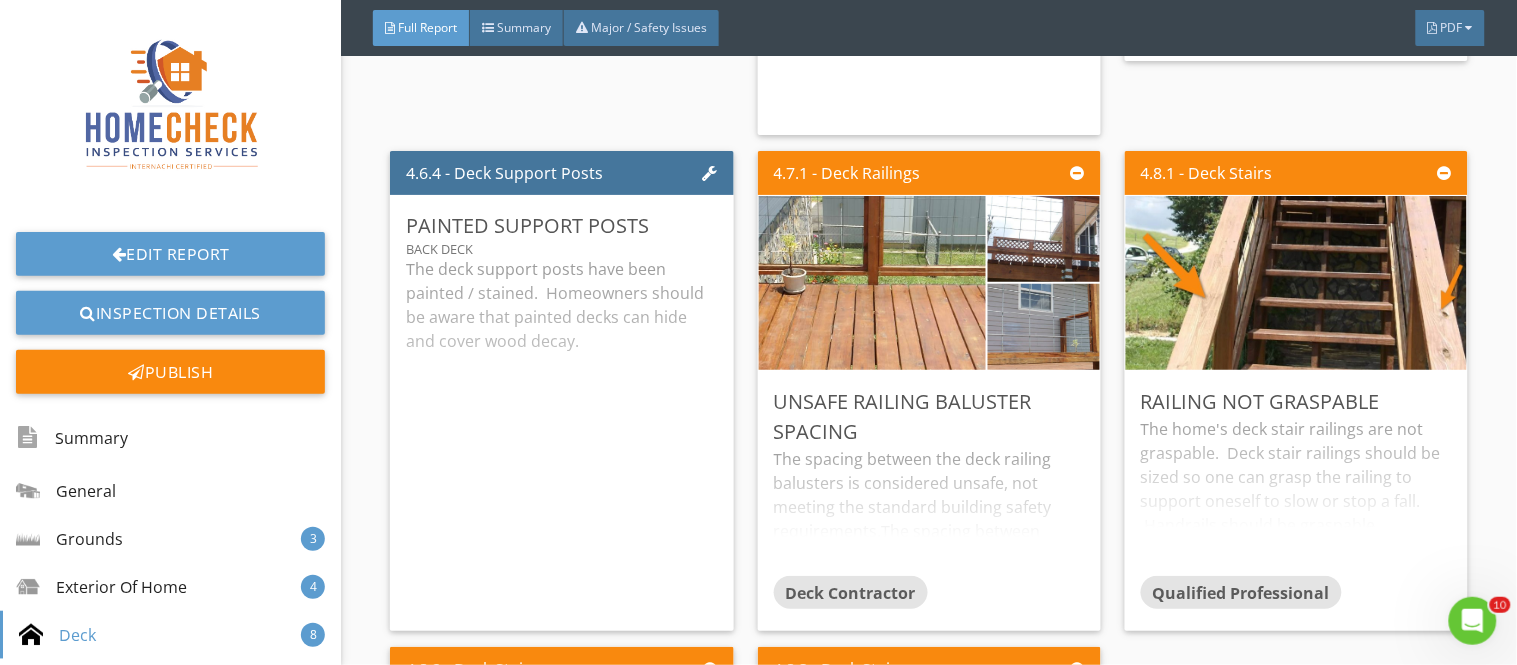 scroll, scrollTop: 11190, scrollLeft: 0, axis: vertical 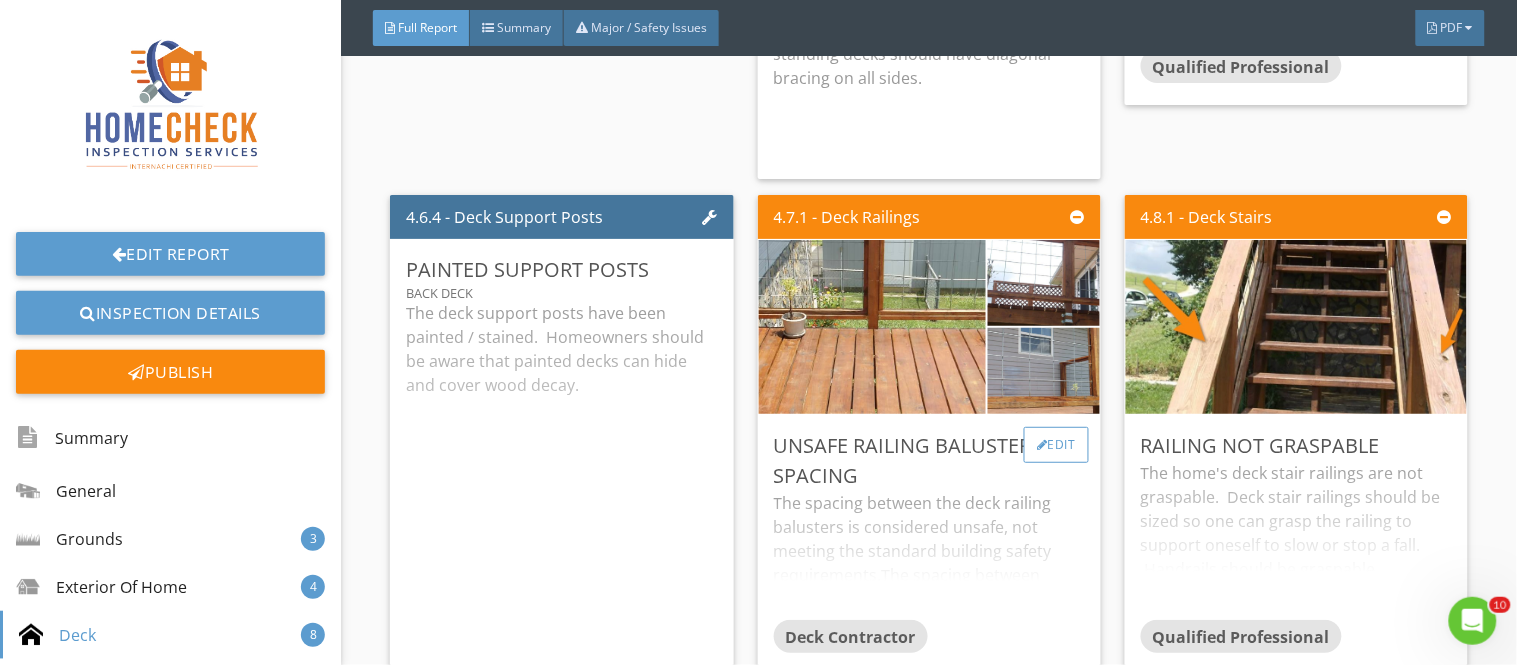 click on "Edit" at bounding box center [1056, 445] 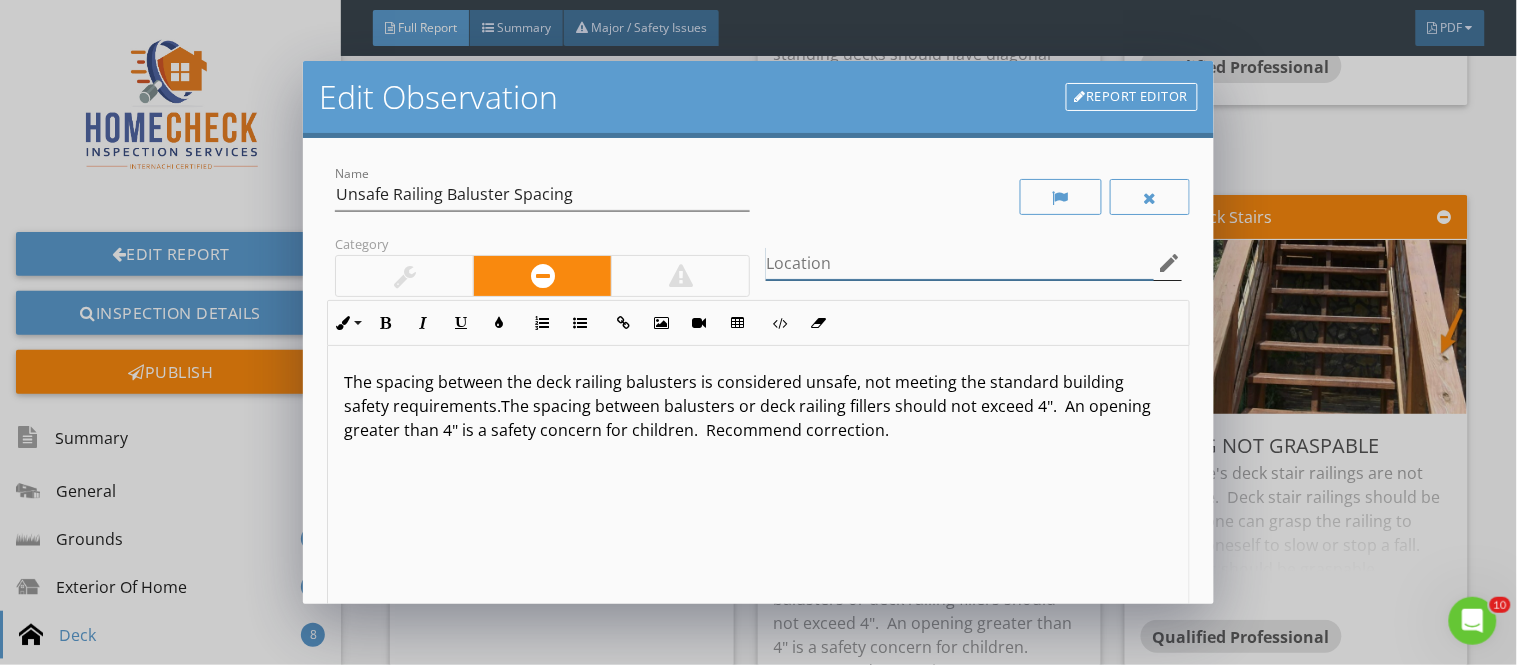 click at bounding box center [959, 263] 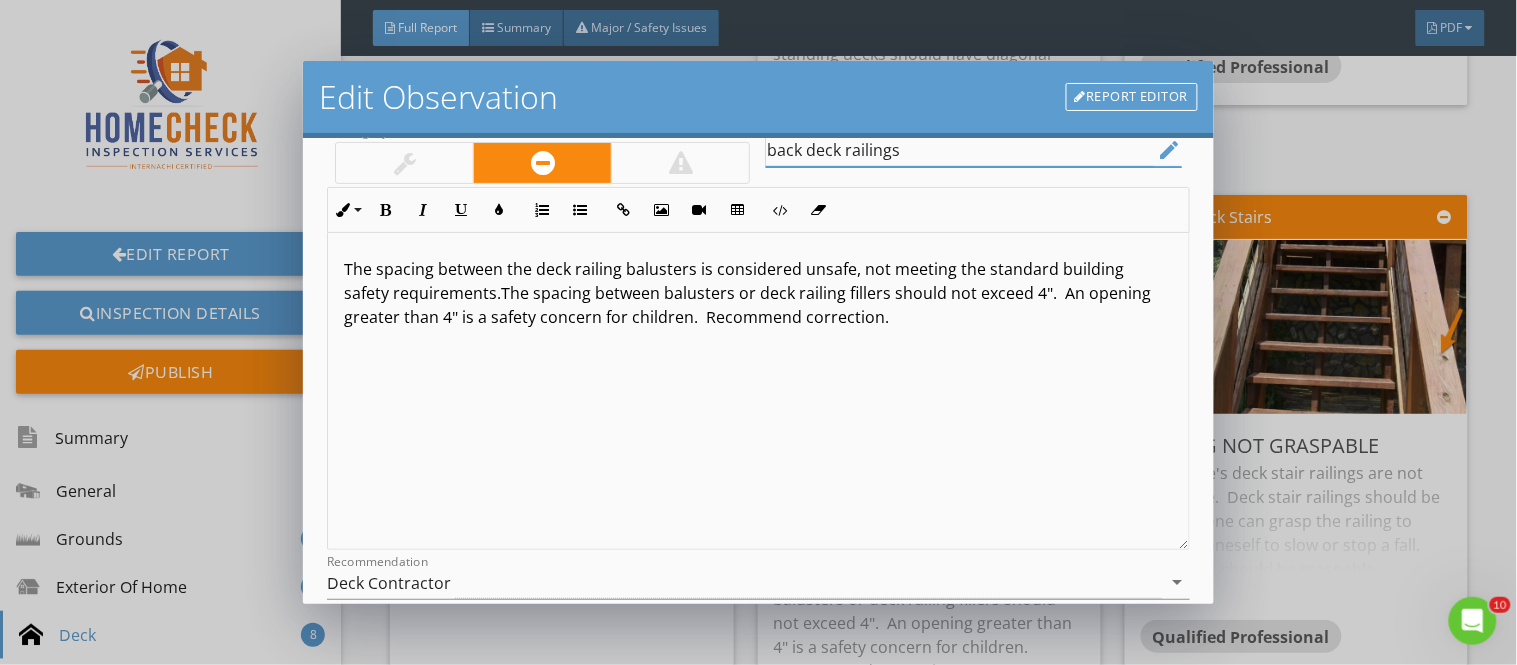 scroll, scrollTop: 135, scrollLeft: 0, axis: vertical 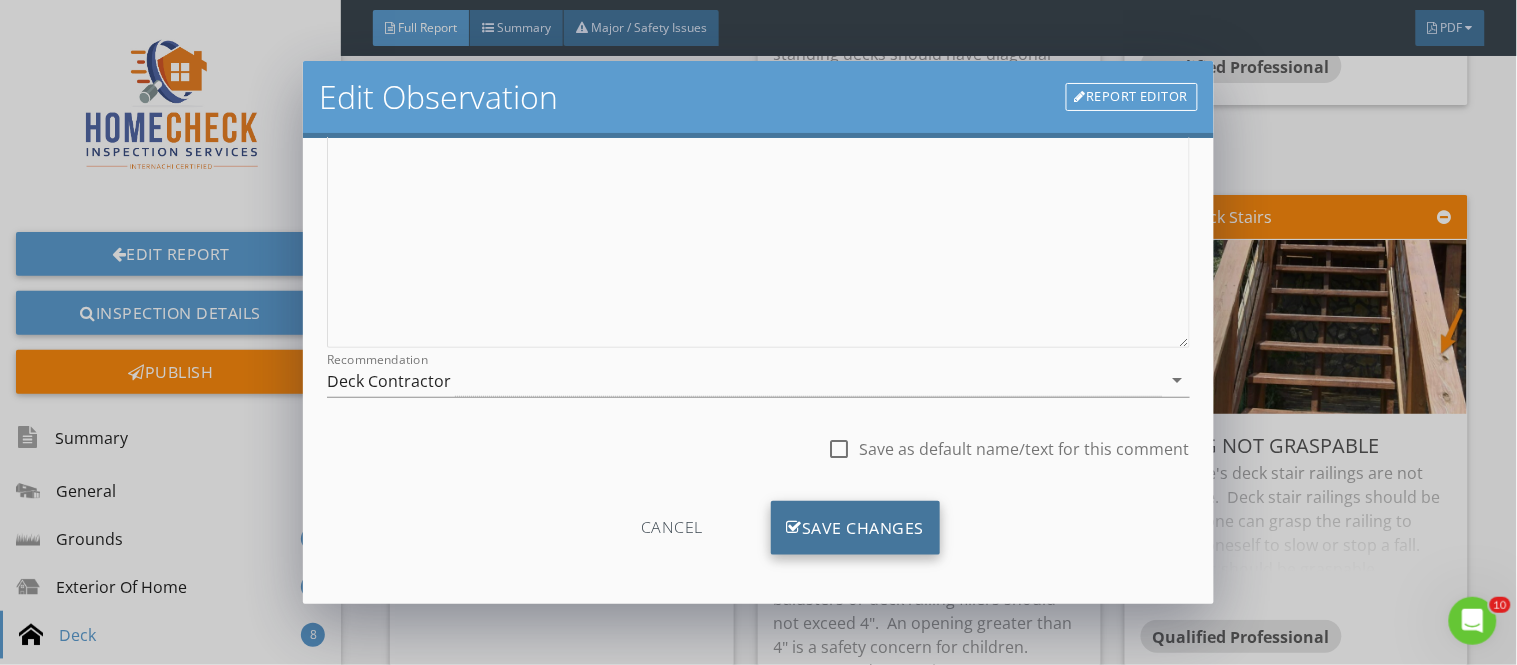type on "back deck railings" 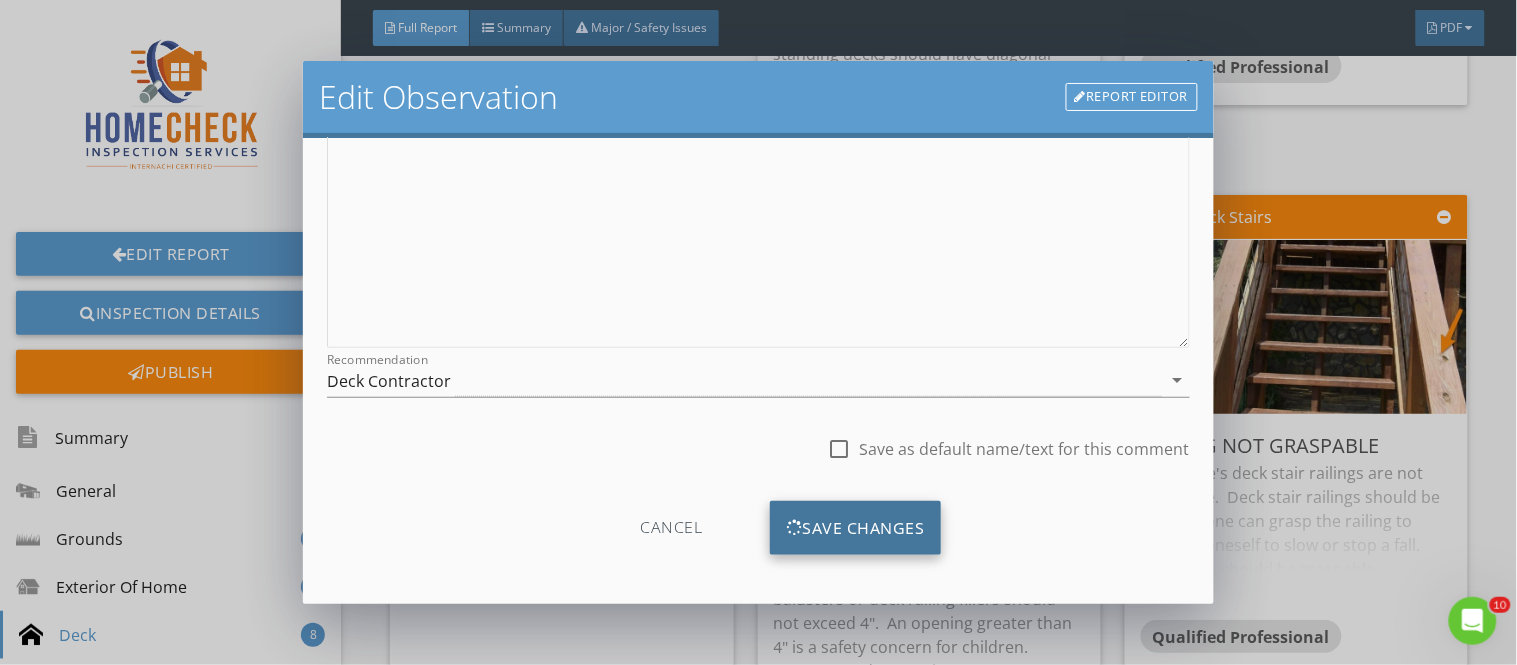 scroll, scrollTop: 84, scrollLeft: 0, axis: vertical 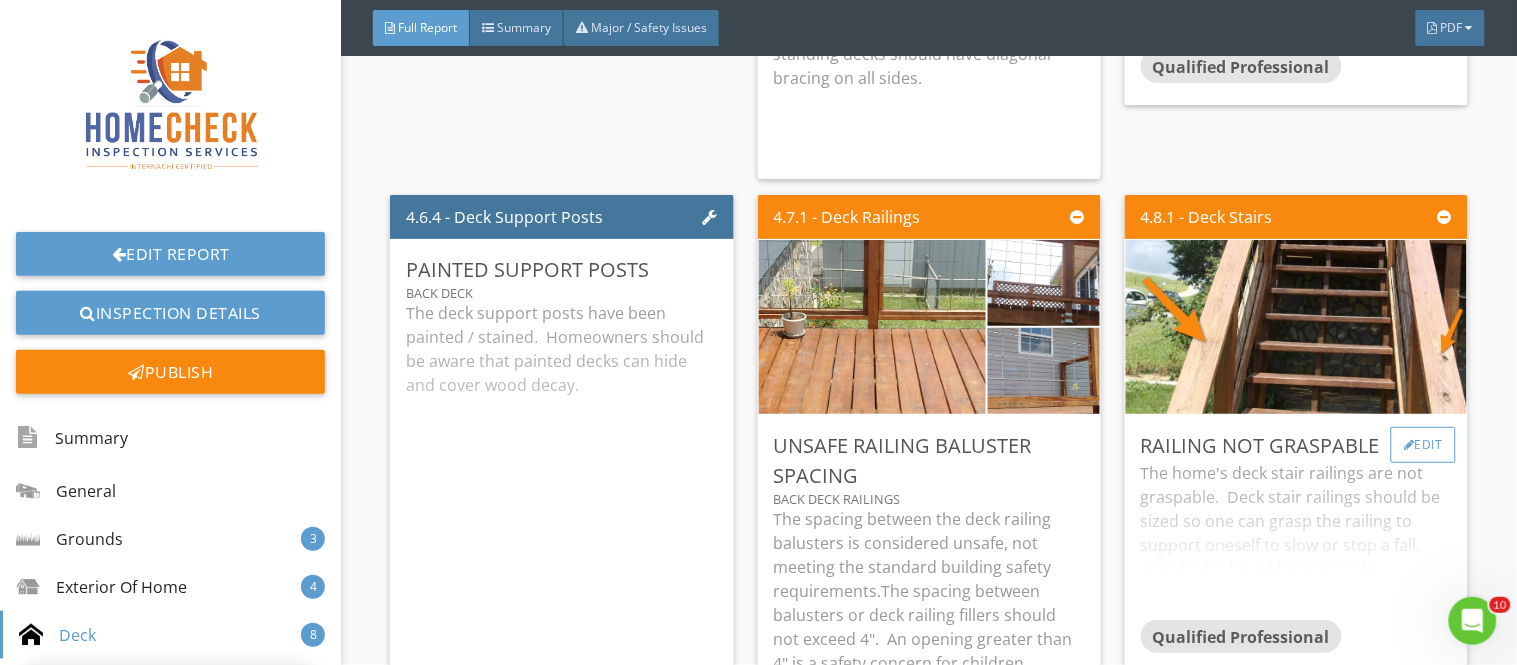 click on "Edit" at bounding box center [1423, 445] 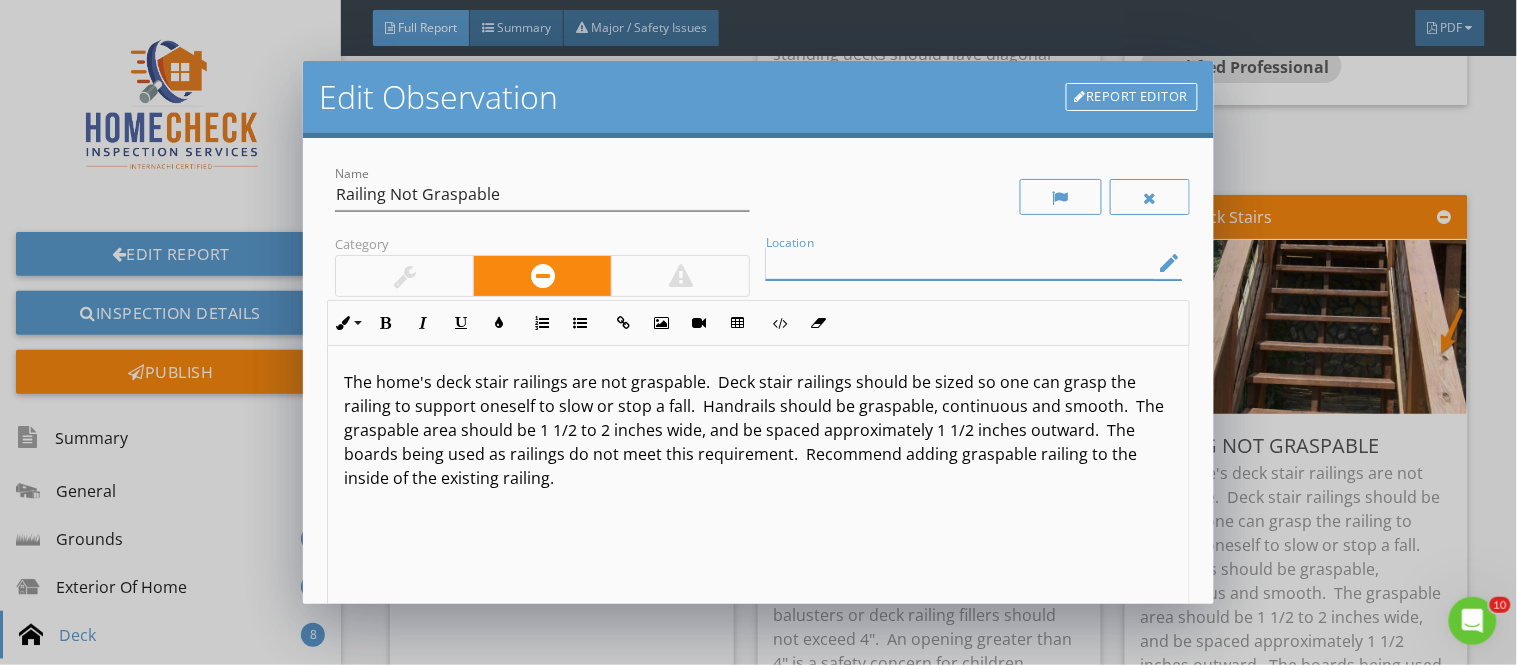 click at bounding box center [959, 263] 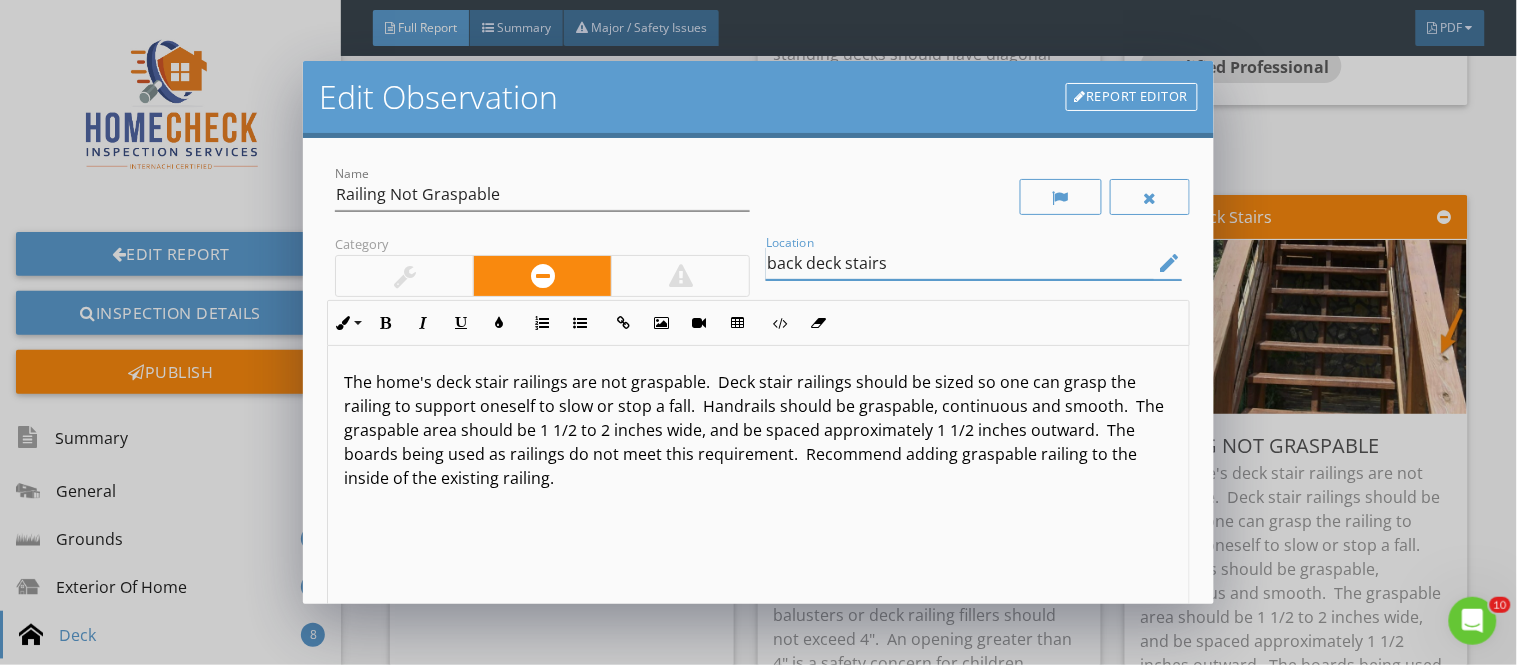 scroll, scrollTop: 310, scrollLeft: 0, axis: vertical 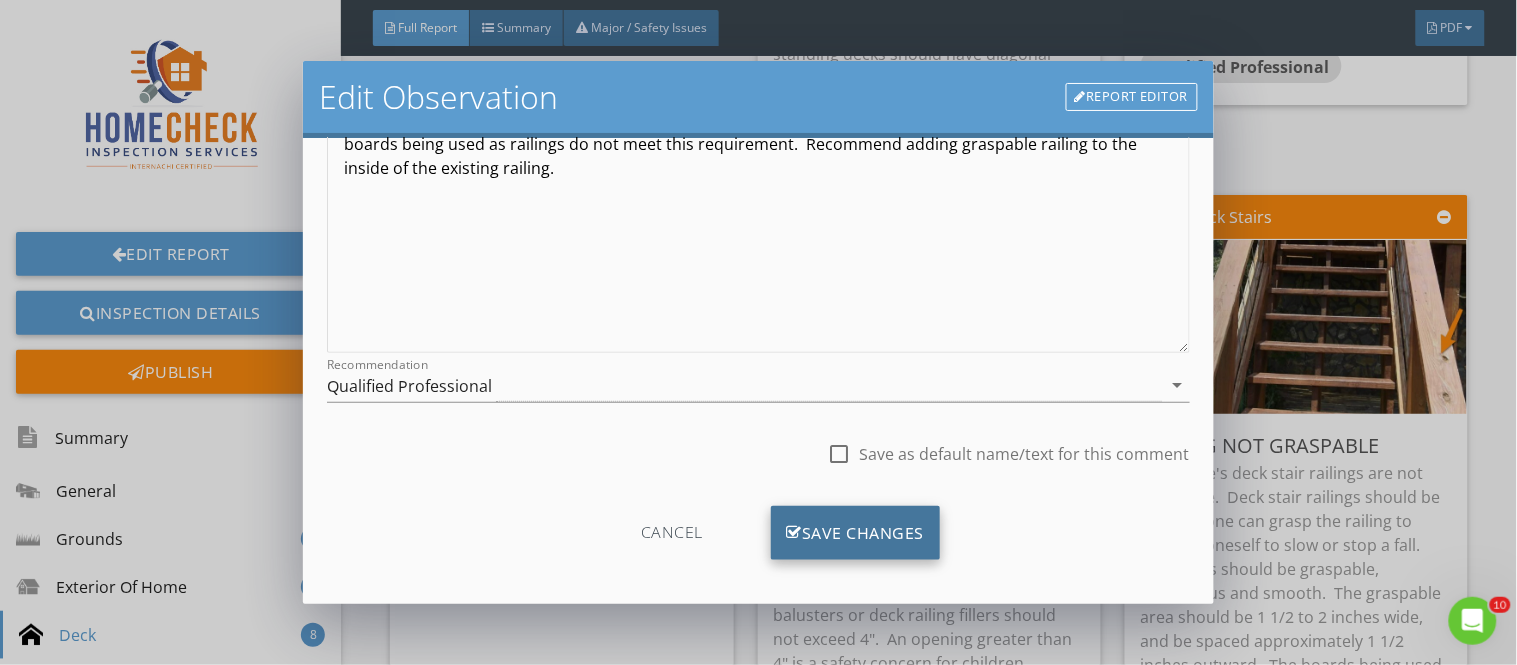 type on "back deck stairs" 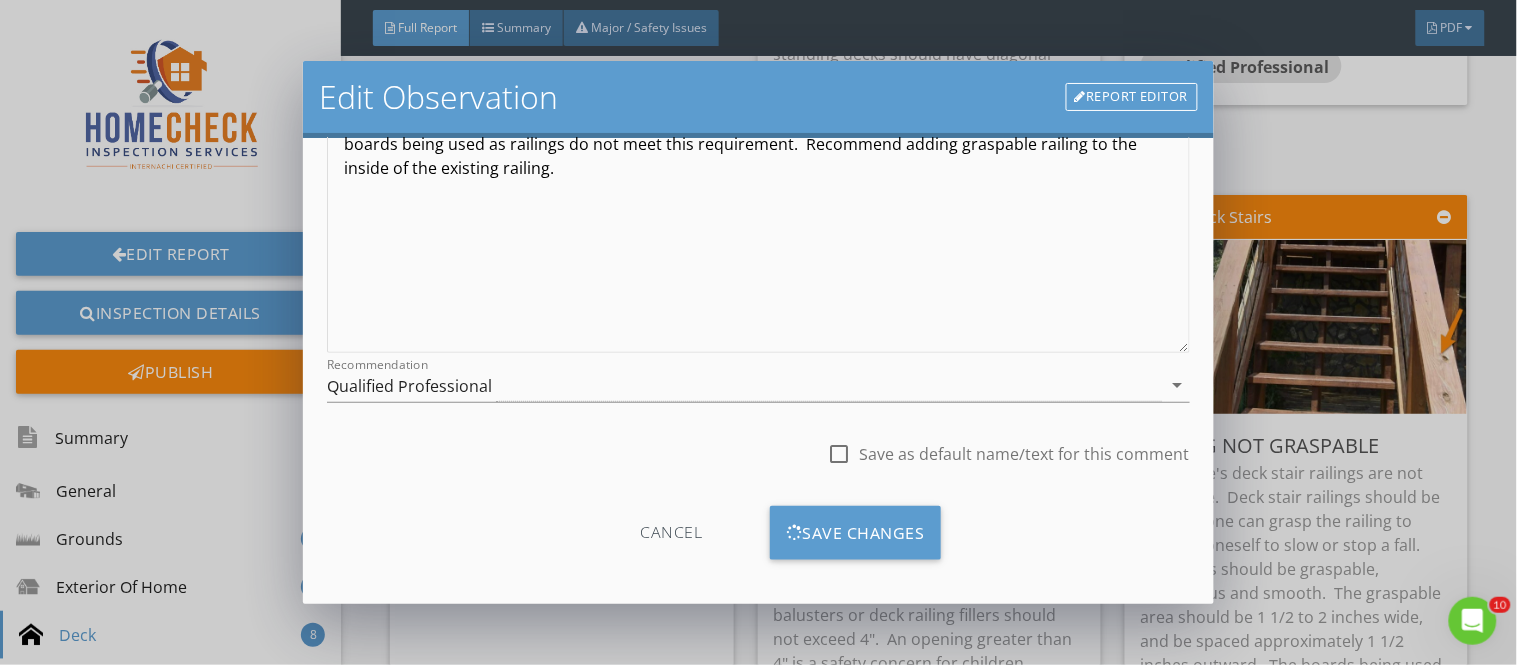 scroll, scrollTop: 84, scrollLeft: 0, axis: vertical 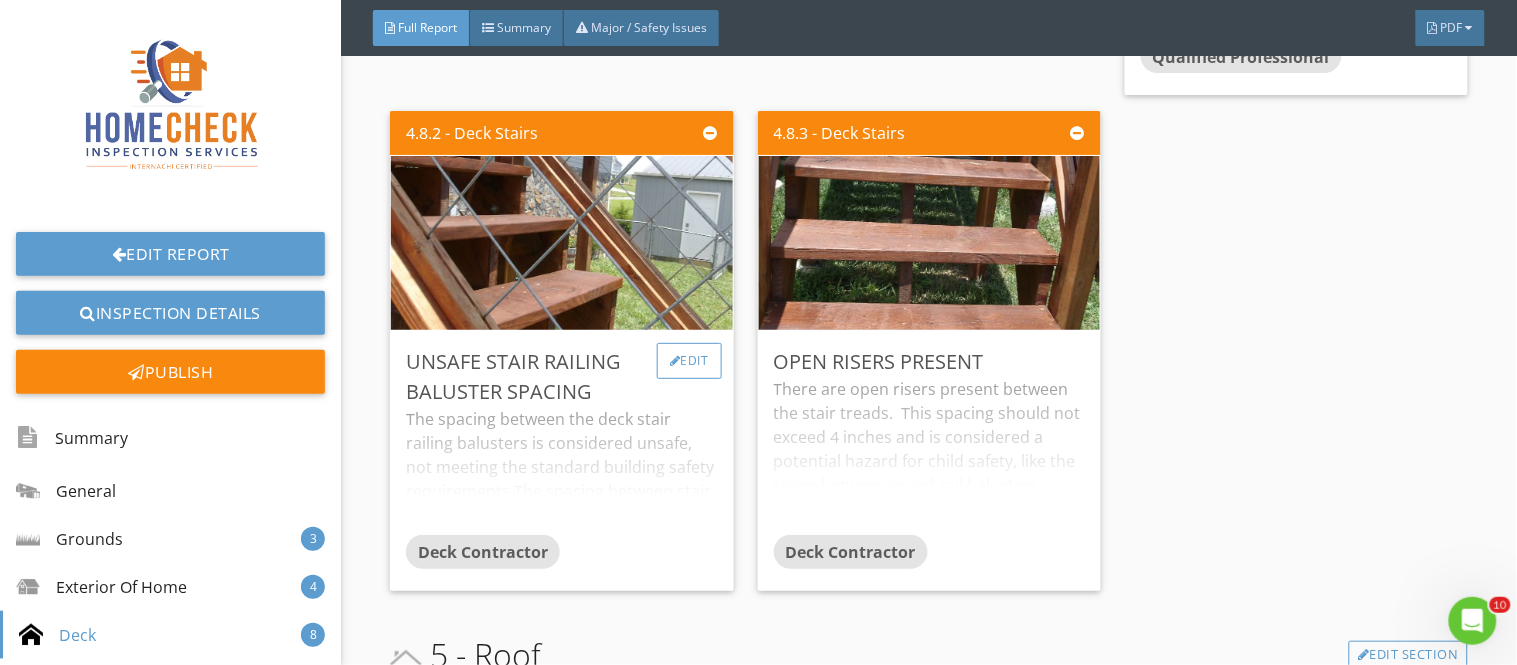 click on "Edit" at bounding box center [689, 361] 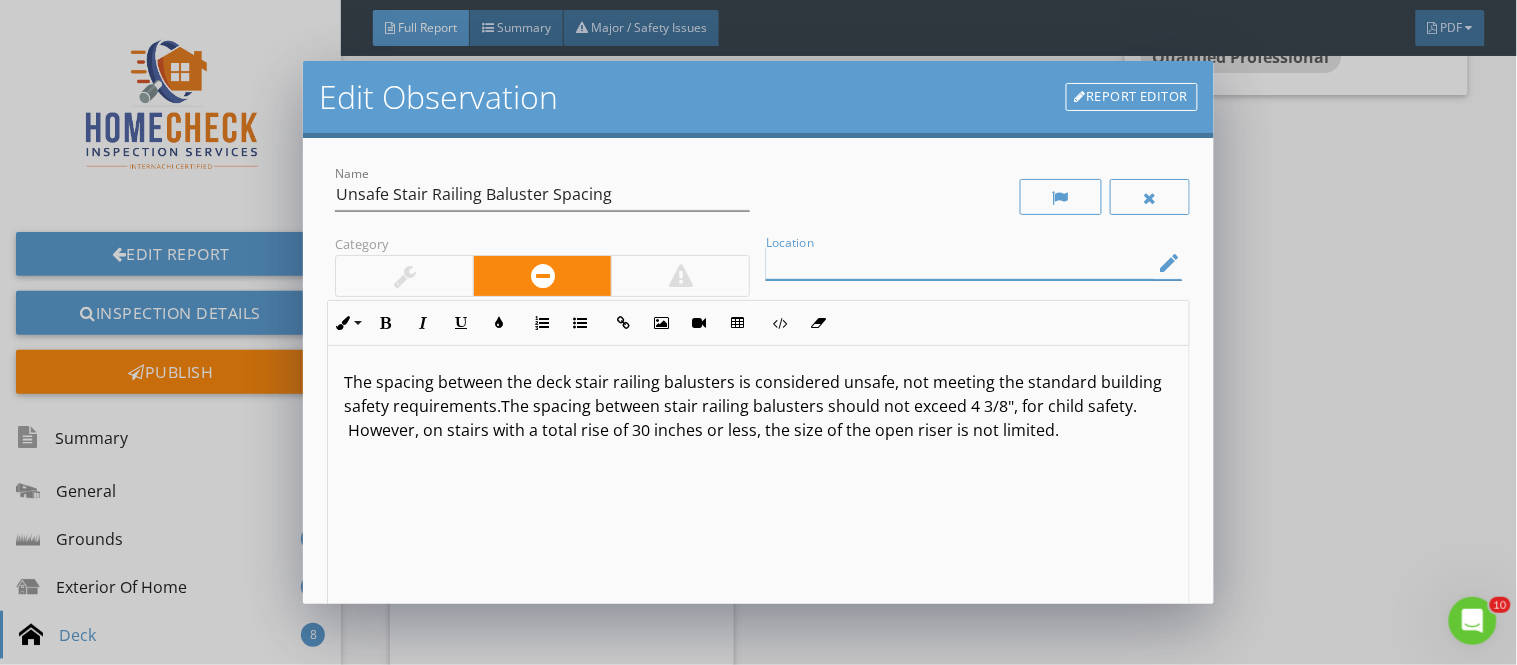 click at bounding box center (959, 263) 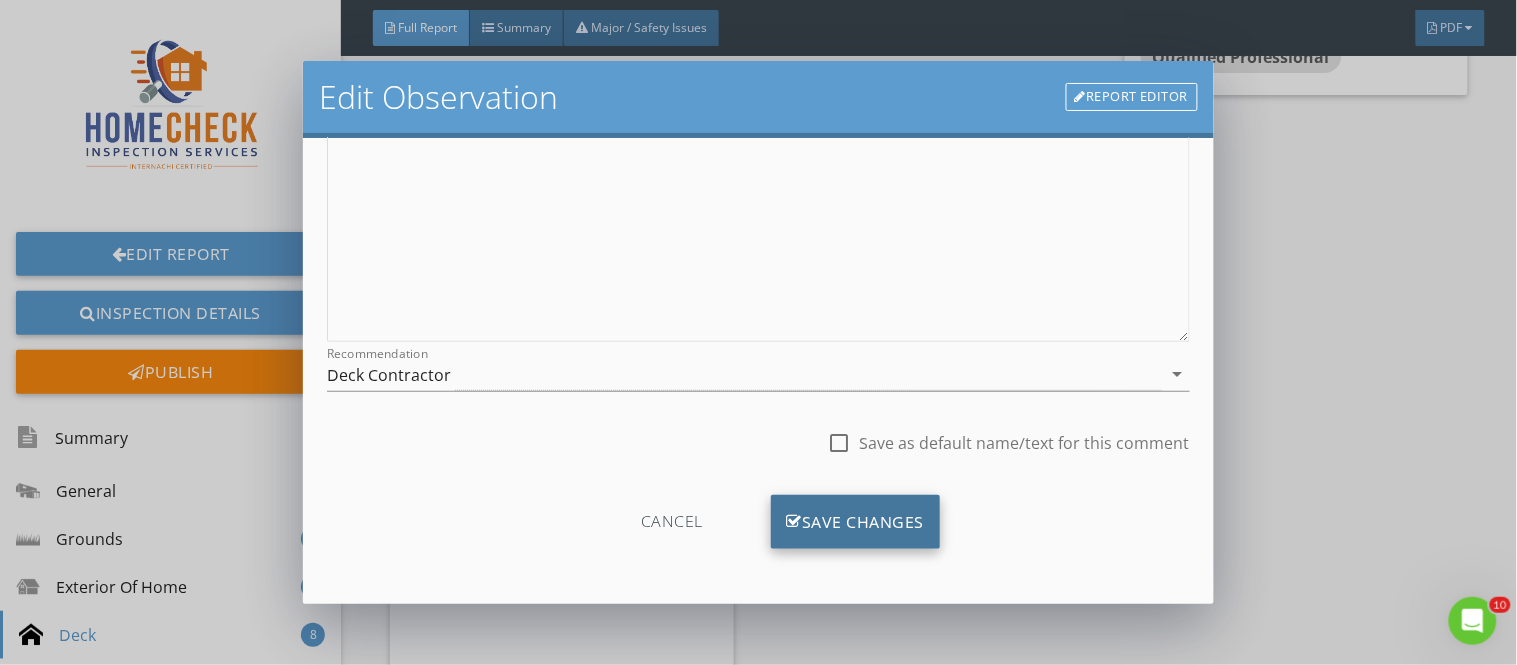 type on "back deck stairs" 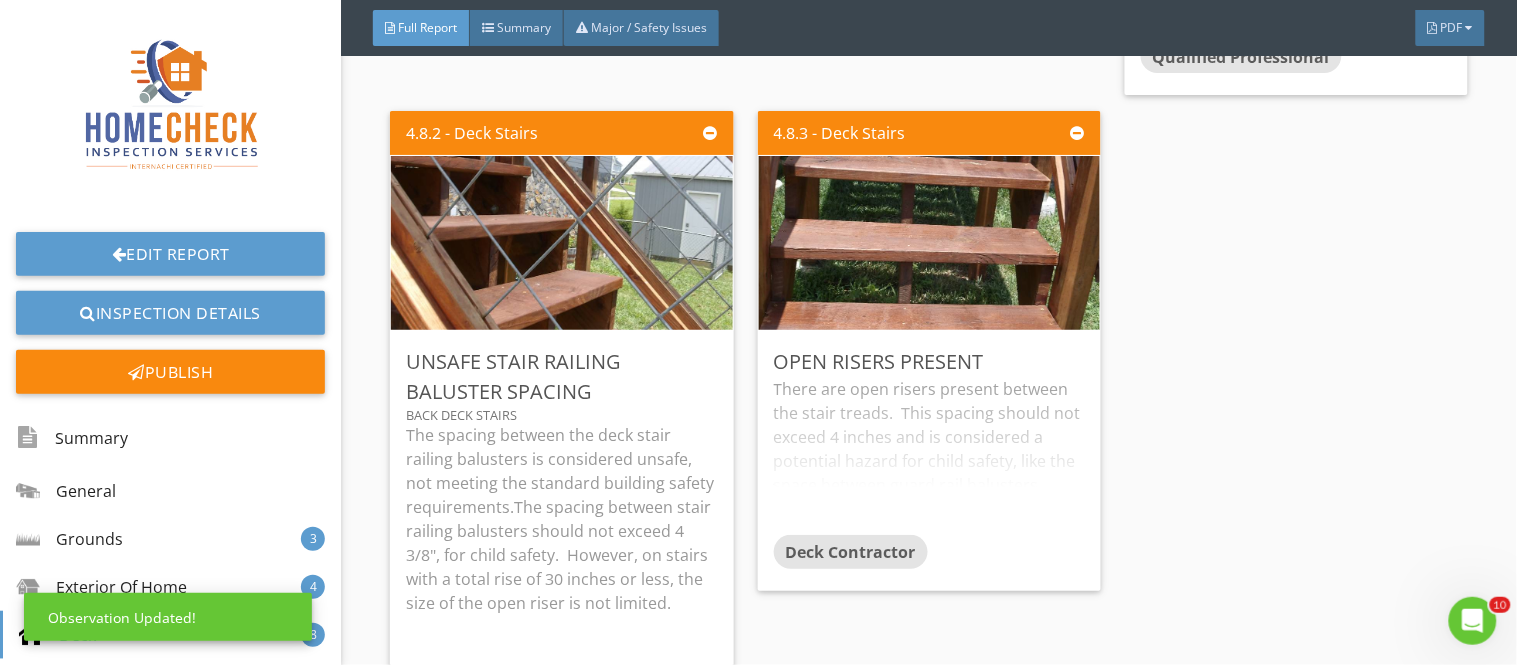 scroll, scrollTop: 84, scrollLeft: 0, axis: vertical 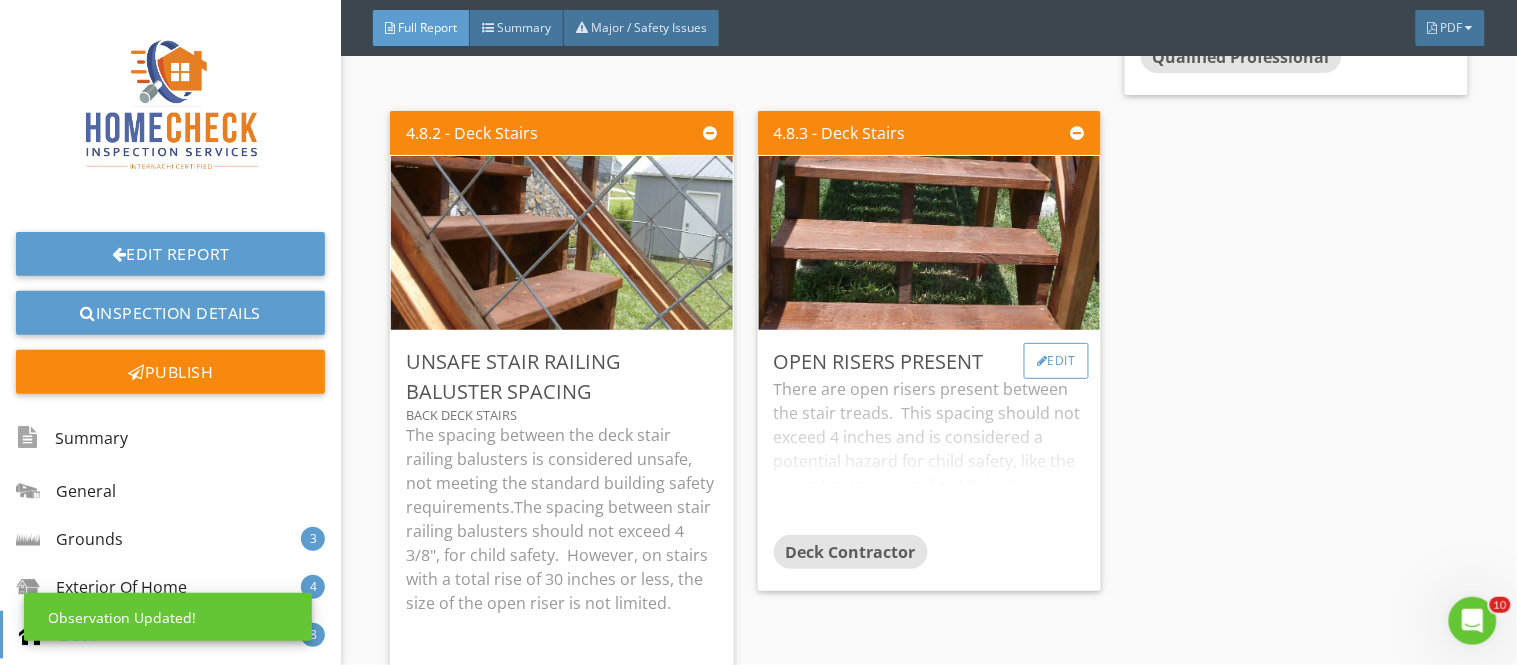 click at bounding box center (1042, 361) 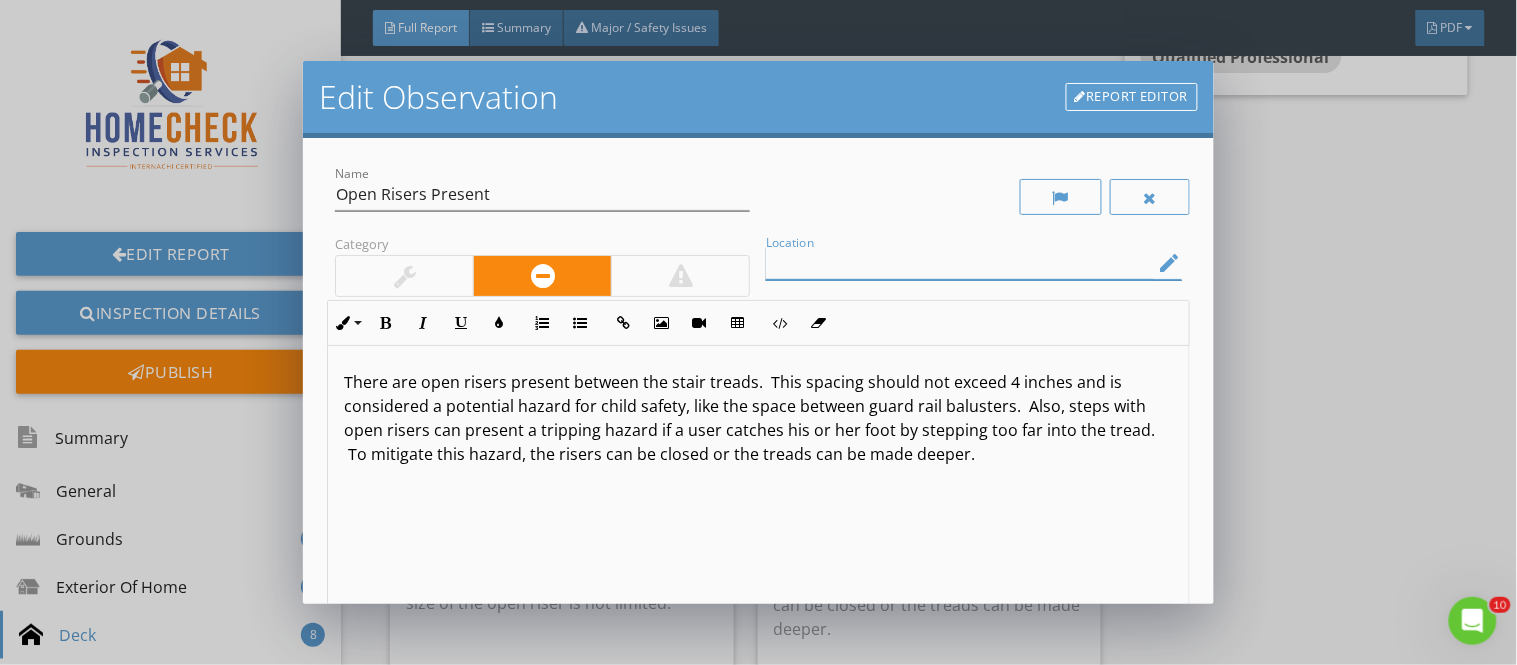 click at bounding box center (959, 263) 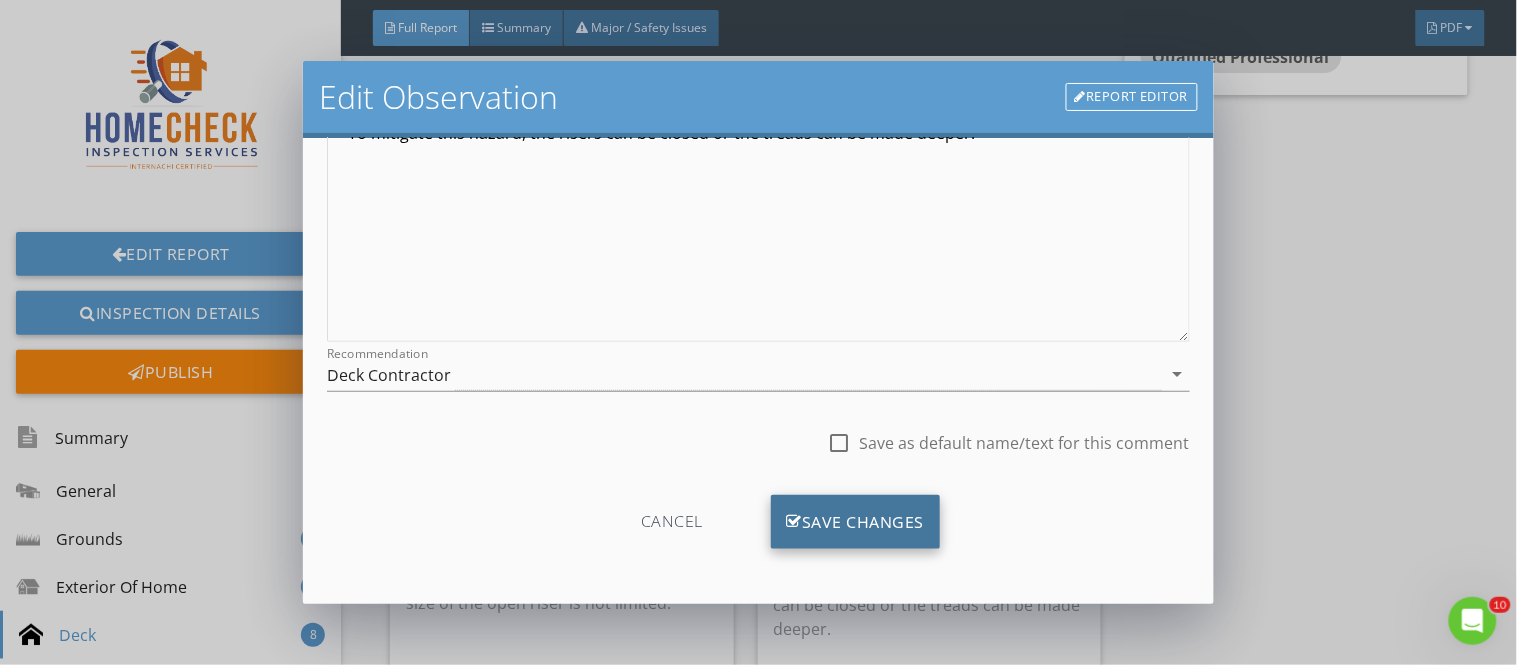 type on "back deck stairs" 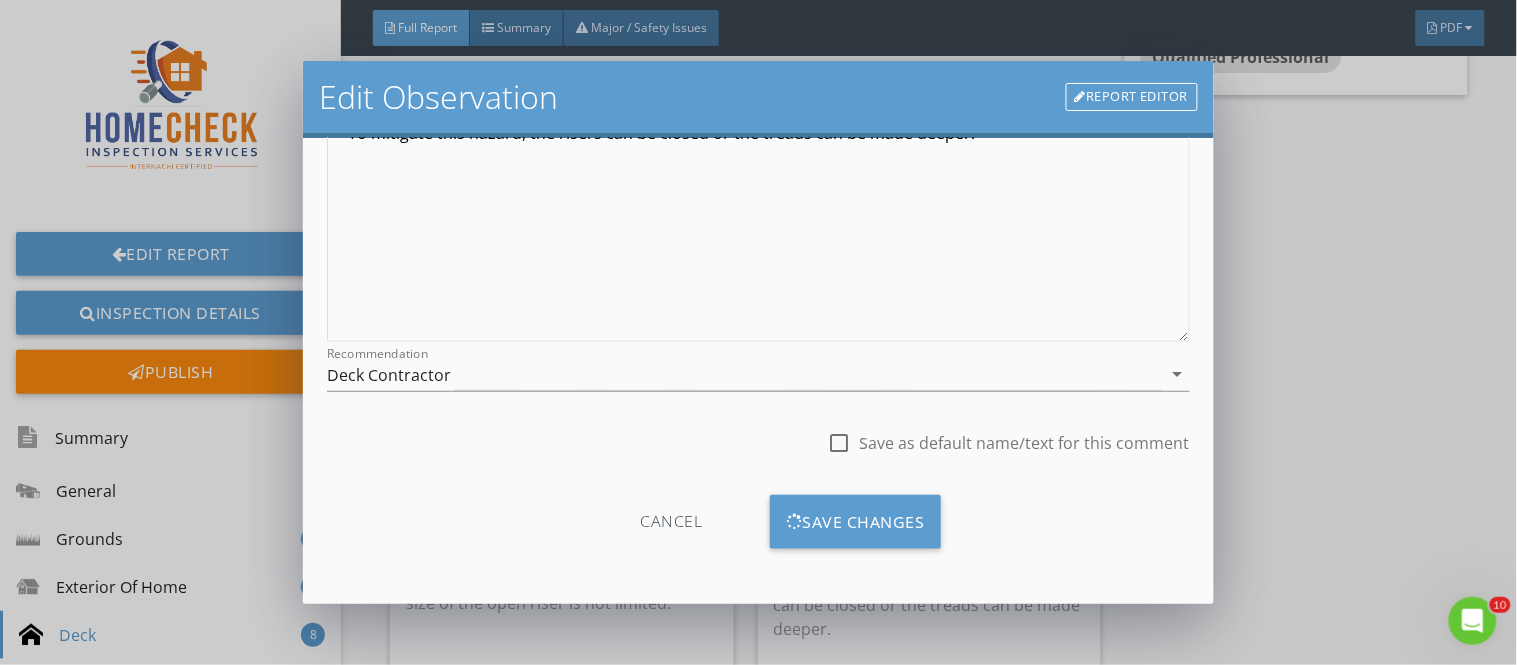 scroll, scrollTop: 84, scrollLeft: 0, axis: vertical 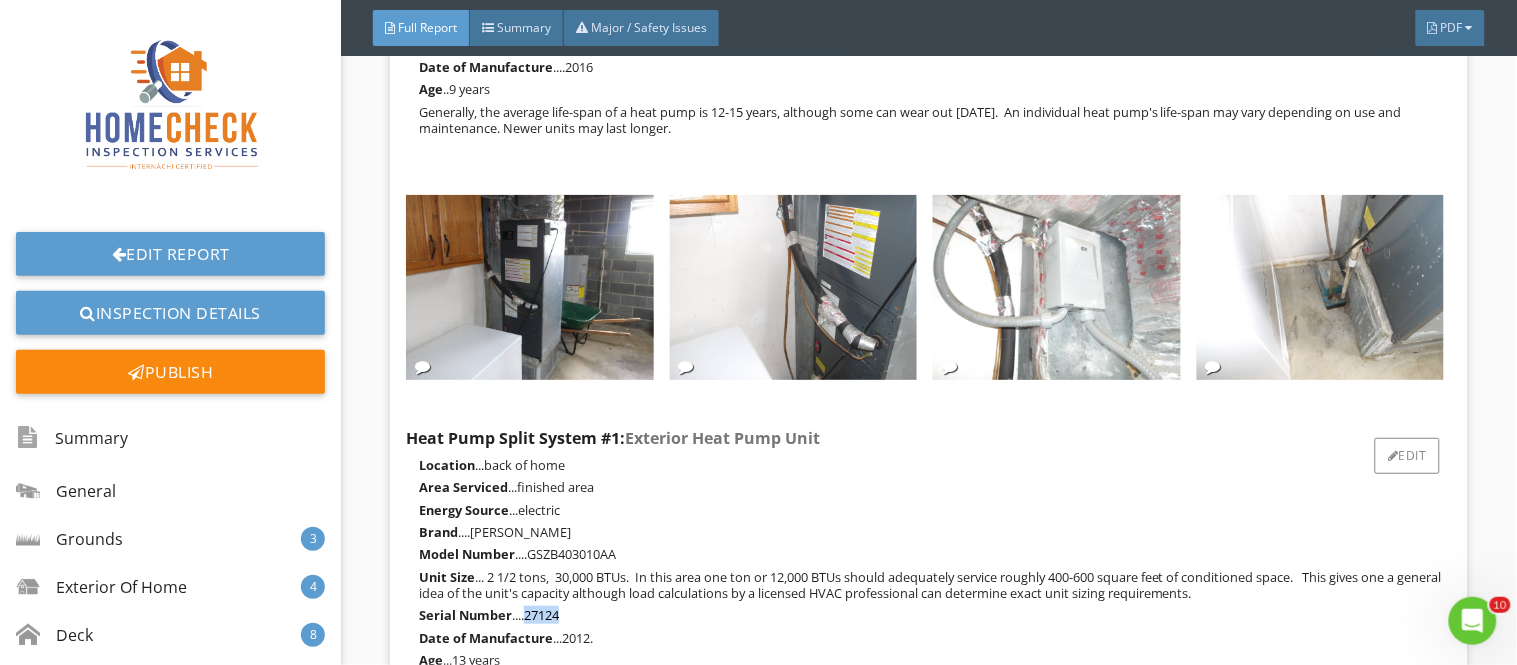 drag, startPoint x: 523, startPoint y: 570, endPoint x: 575, endPoint y: 570, distance: 52 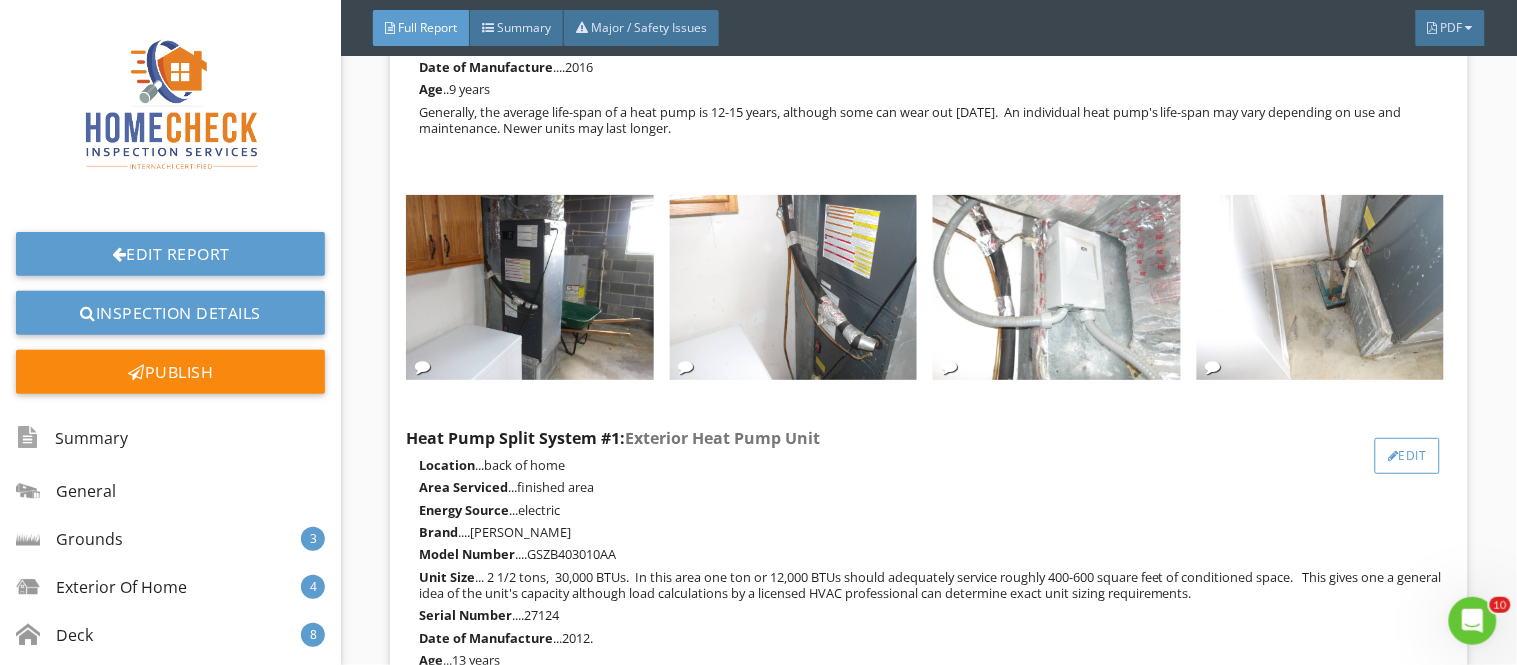 click on "Edit" at bounding box center (1407, 456) 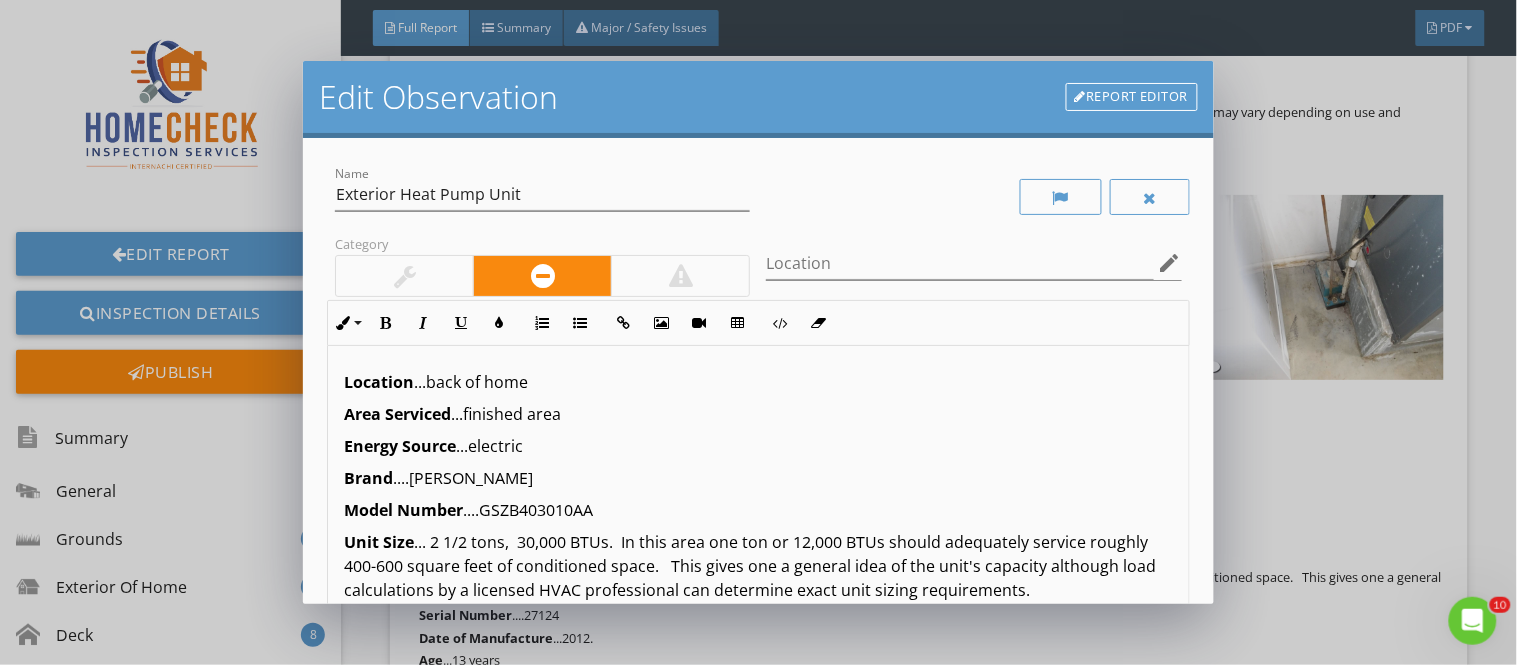 click on "Location ...back of home Area Serviced ...finished area Energy Source ...electric Brand ....Goodman Model Number ....GSZB403010AA Unit Size ... 2 1/2 tons,  30,000 BTUs.  In this area one ton or 12,000 BTUs should adequately service roughly 400-600 square feet of conditioned space.   This gives one a general idea of the unit's capacity although load calculations by a licensed HVAC pro fessional can determine exact unit sizing requirements. Serial Number ....27124 Date of Manufacture ...2012. Age ...13 years Generally, the average life-span of a heat pump is 12-15 years, although some can wear out within 10 years.  An individual heat pump's life-span may vary depending on use and maintenance. Newer units may last longer. Max Disconnect Recommended ...   amps" at bounding box center [758, 578] 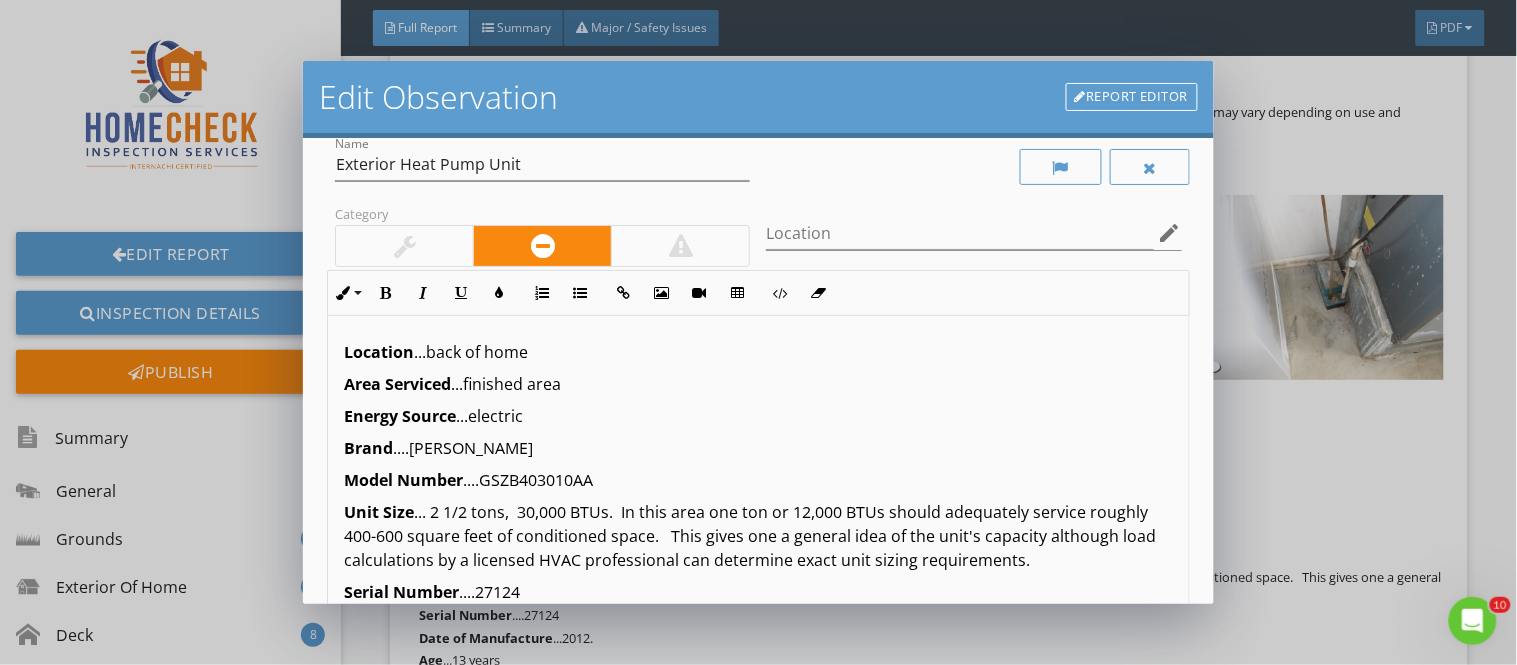scroll, scrollTop: 2, scrollLeft: 0, axis: vertical 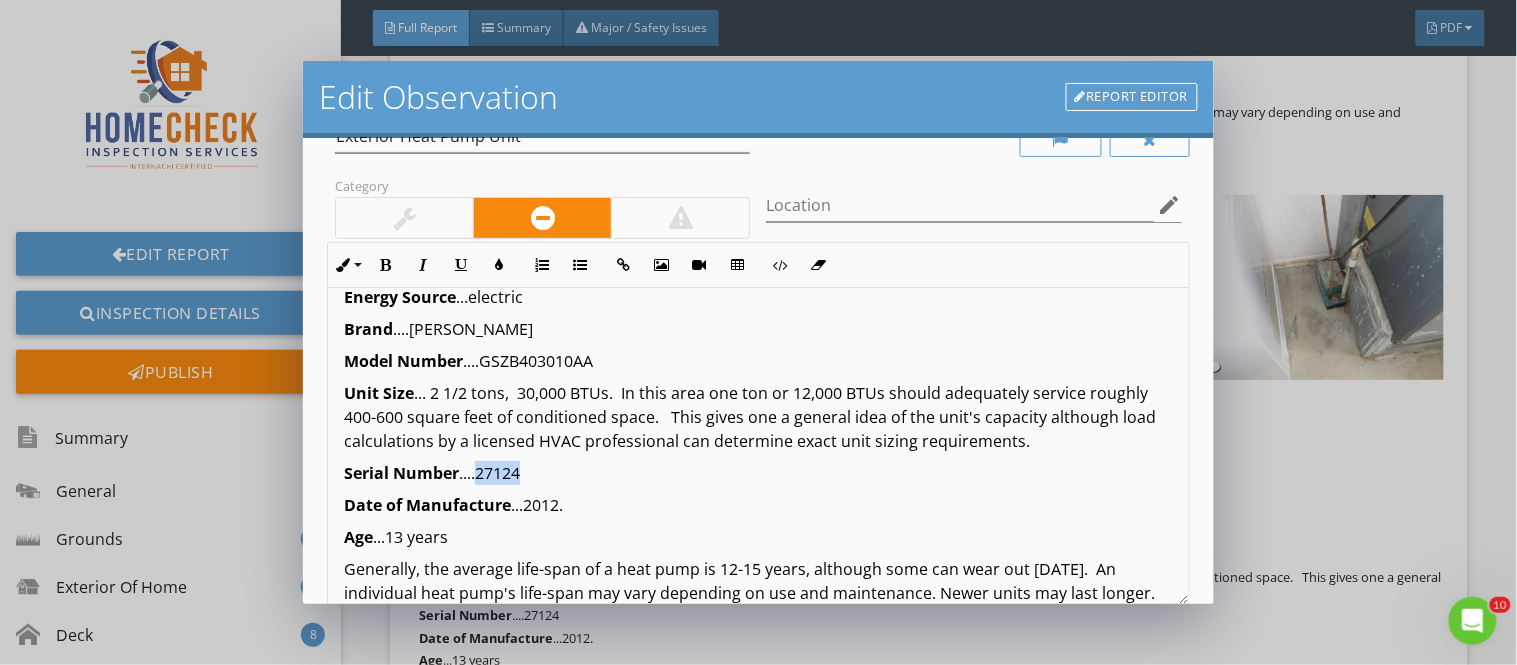 drag, startPoint x: 480, startPoint y: 473, endPoint x: 538, endPoint y: 470, distance: 58.077534 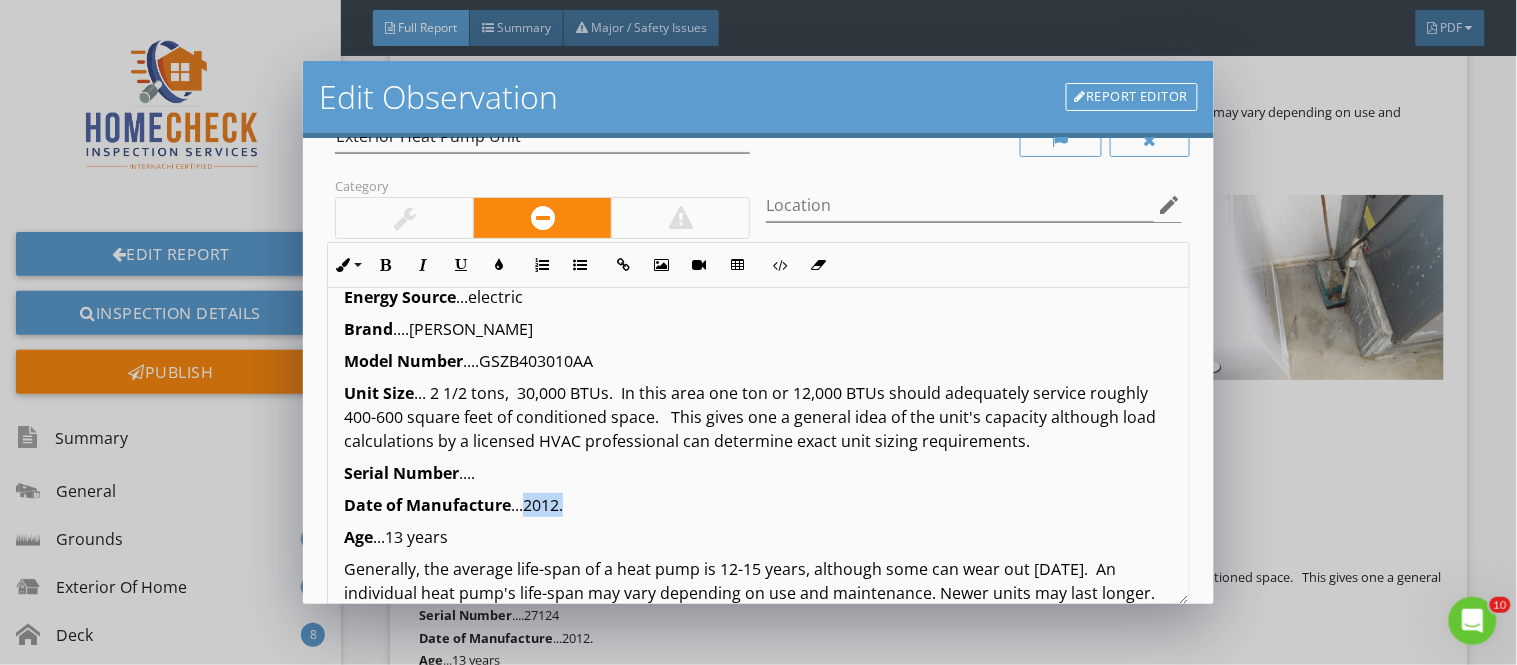 drag, startPoint x: 525, startPoint y: 501, endPoint x: 572, endPoint y: 505, distance: 47.169907 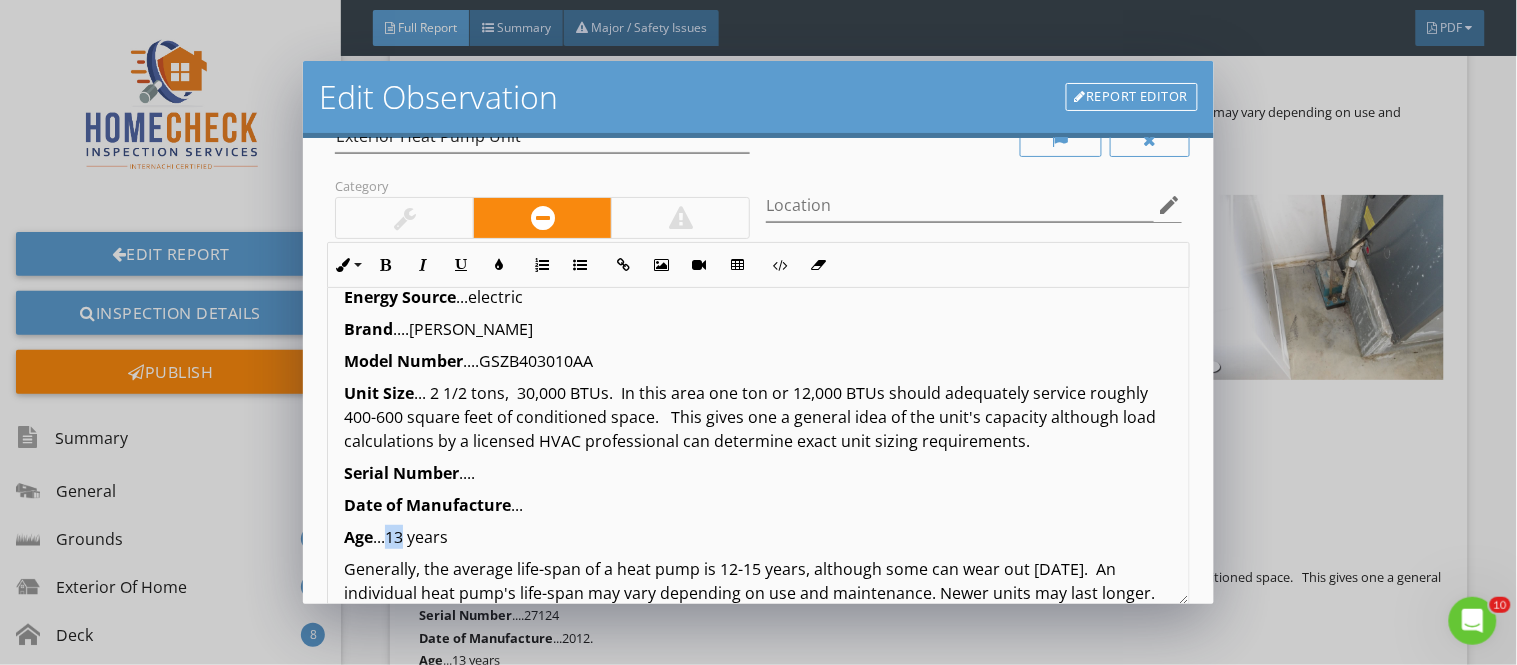 drag, startPoint x: 391, startPoint y: 536, endPoint x: 405, endPoint y: 536, distance: 14 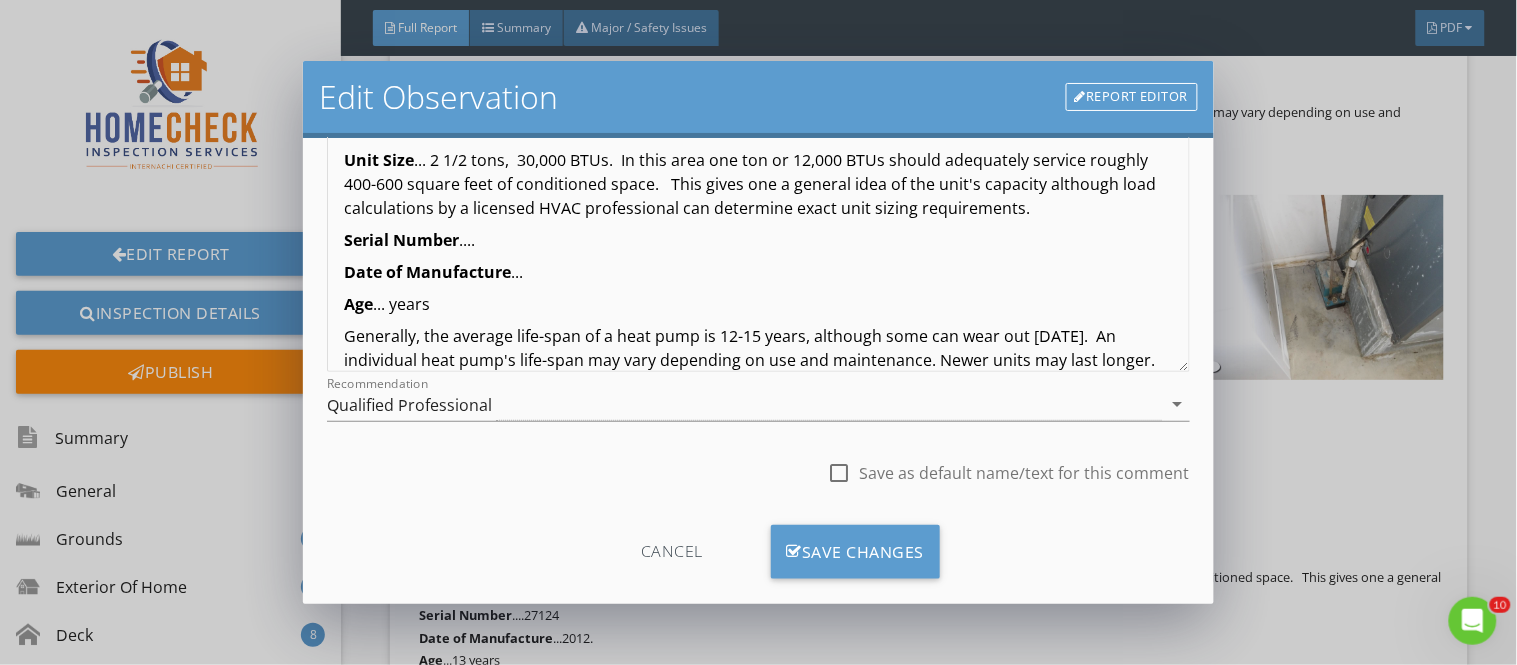 scroll, scrollTop: 322, scrollLeft: 0, axis: vertical 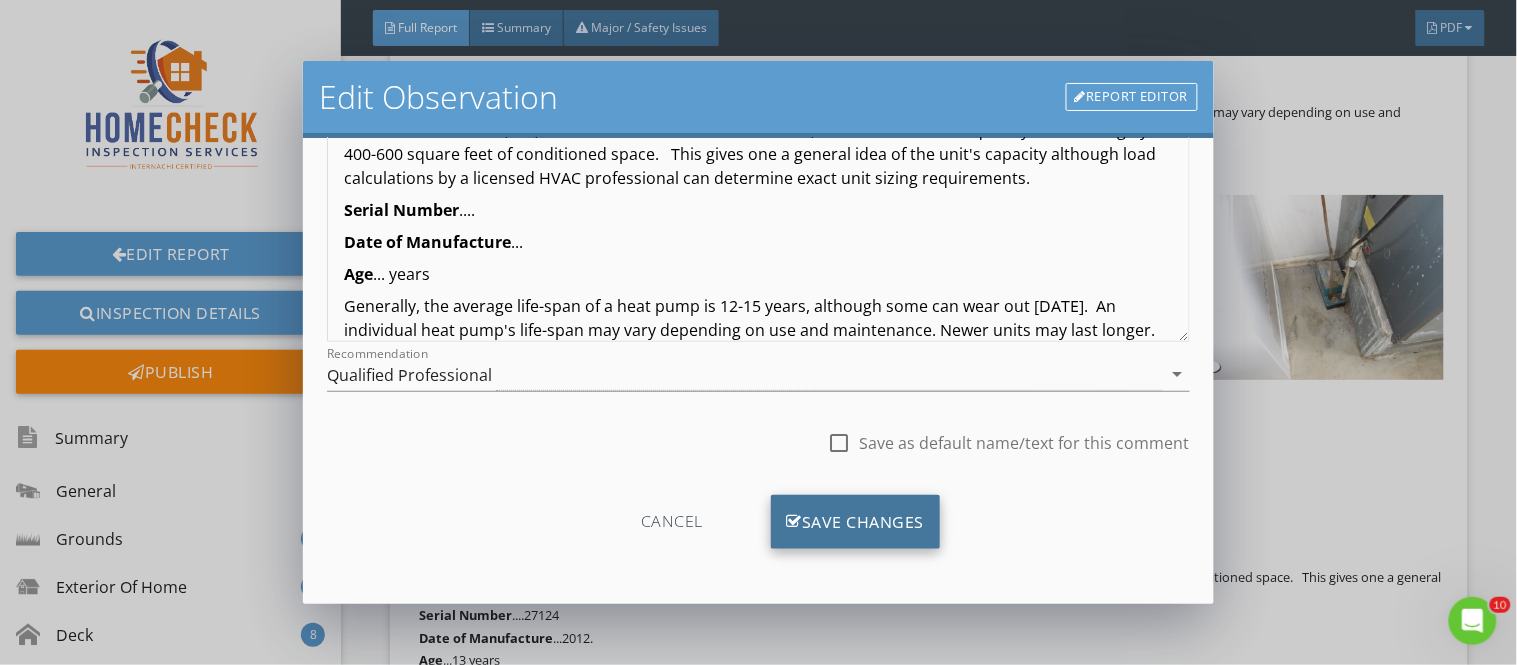 click on "Save Changes" at bounding box center [856, 522] 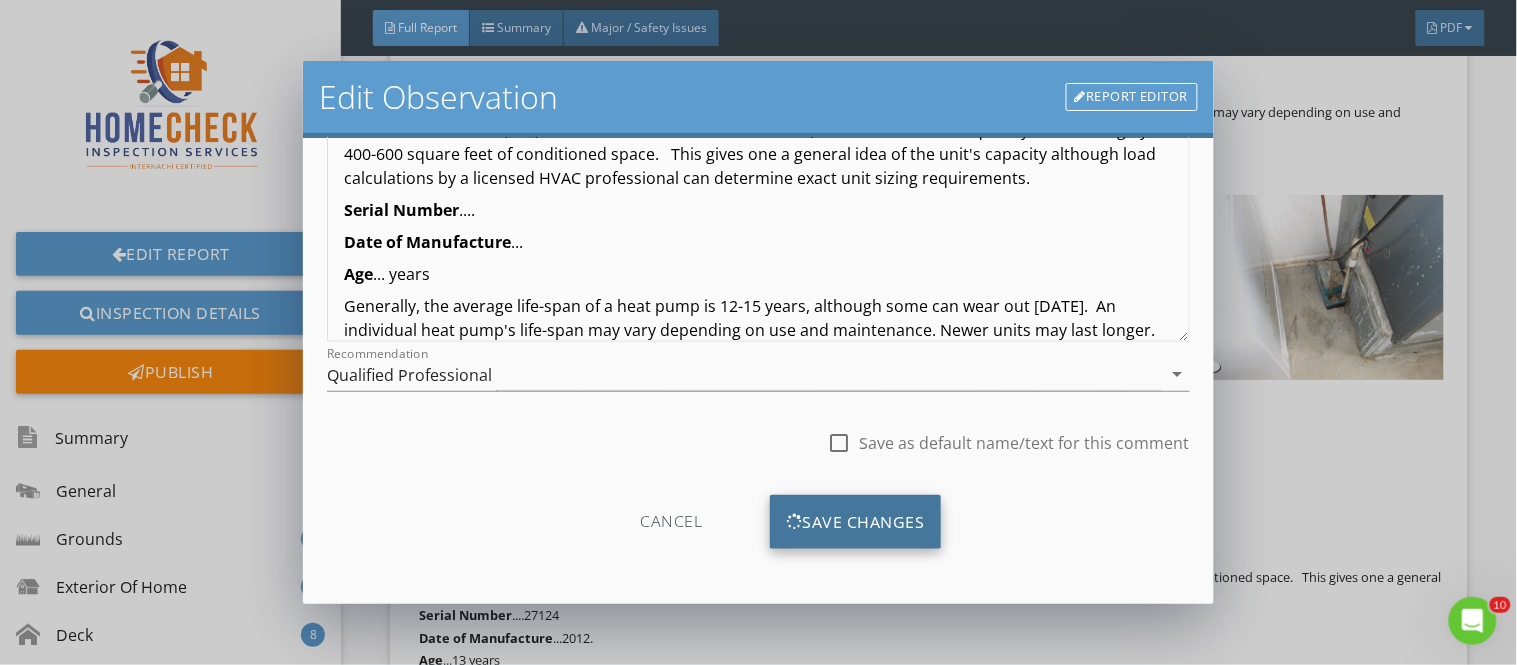 scroll, scrollTop: 84, scrollLeft: 0, axis: vertical 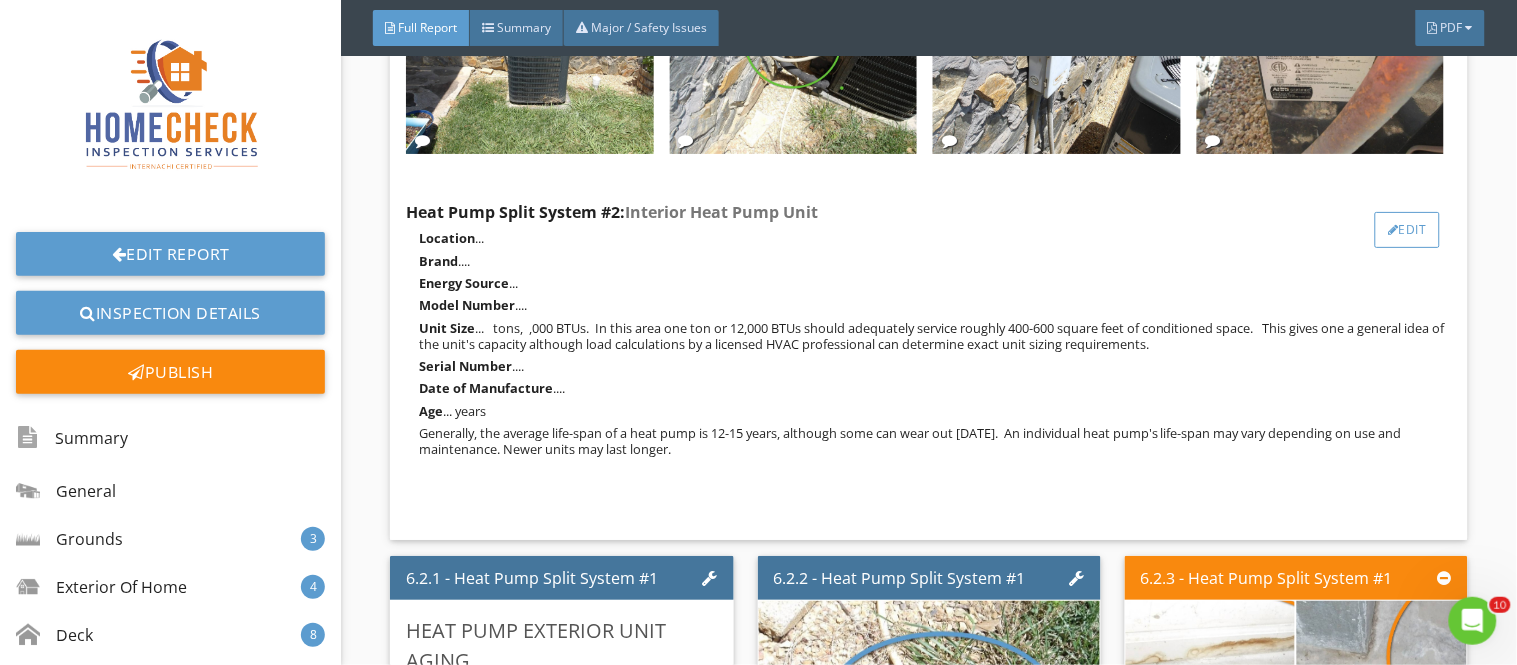 click on "Edit" at bounding box center (1407, 230) 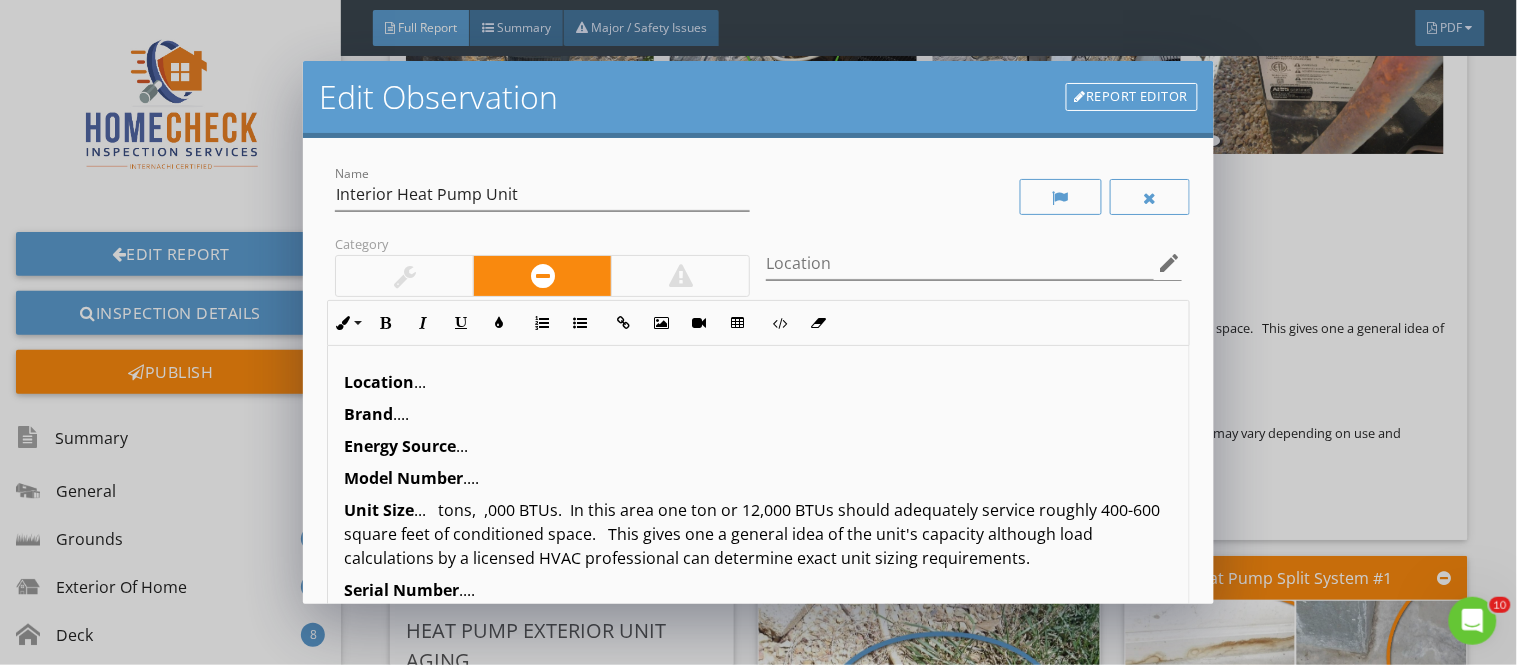 click on "Report Editor" at bounding box center (1132, 97) 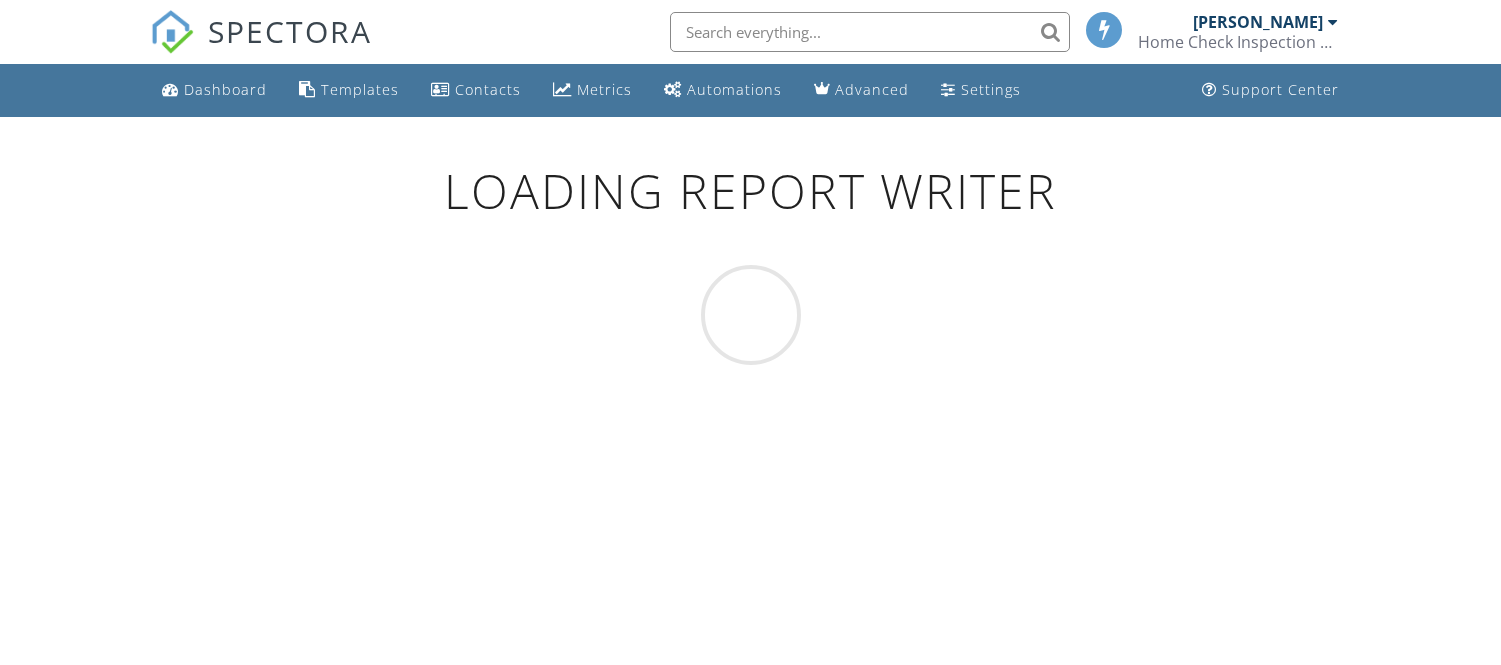 scroll, scrollTop: 0, scrollLeft: 0, axis: both 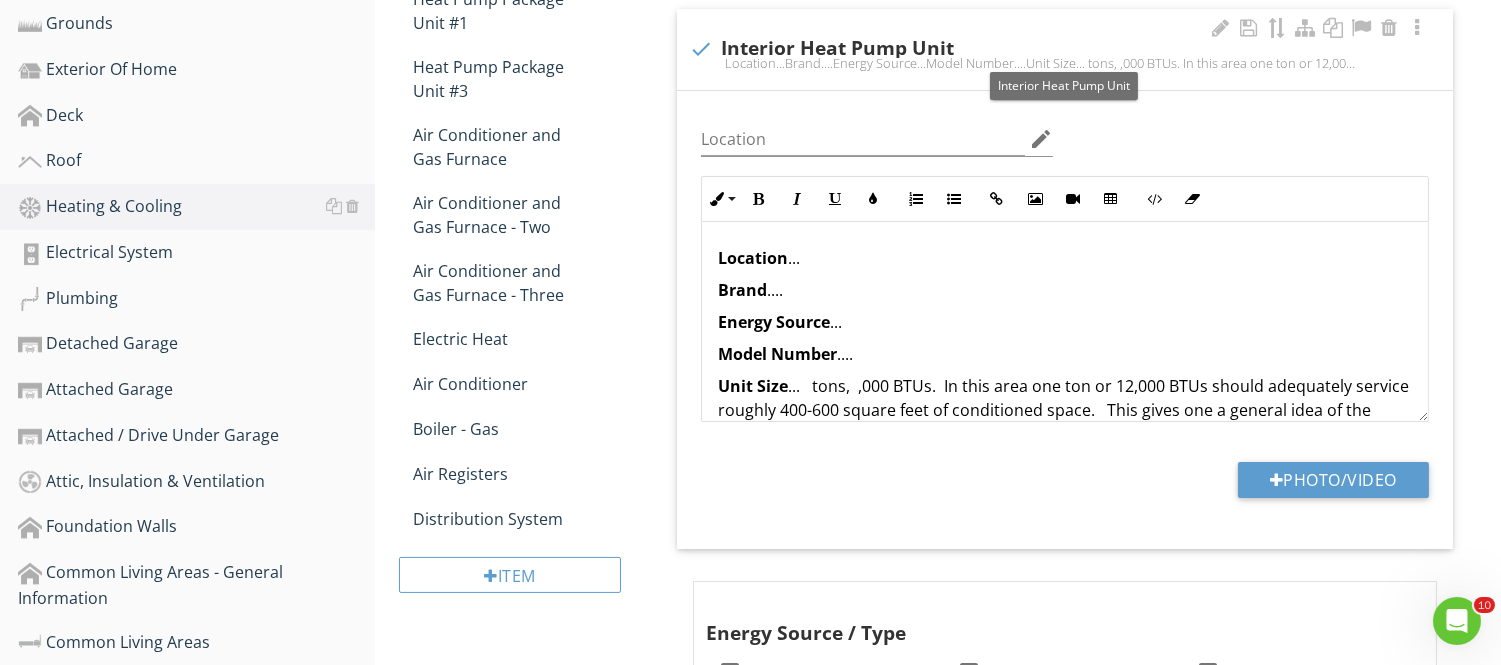 click at bounding box center [701, 49] 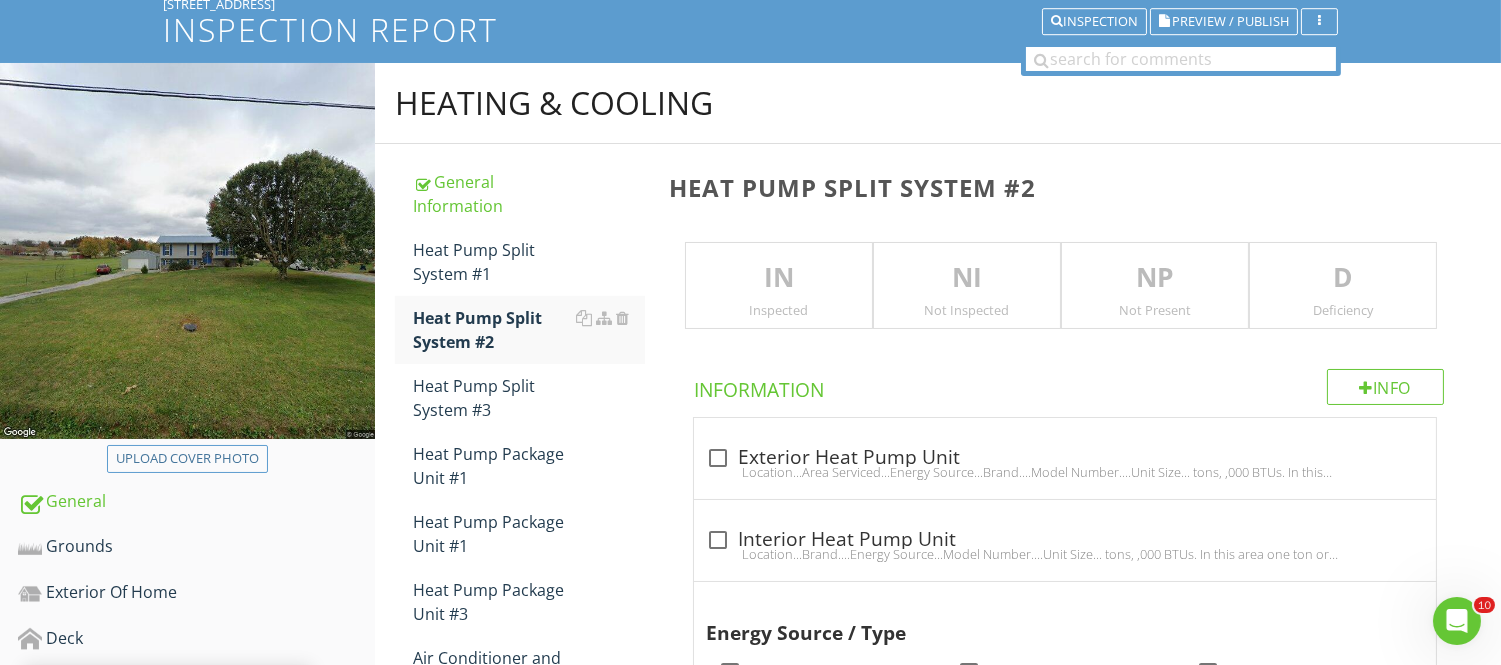 scroll, scrollTop: 0, scrollLeft: 0, axis: both 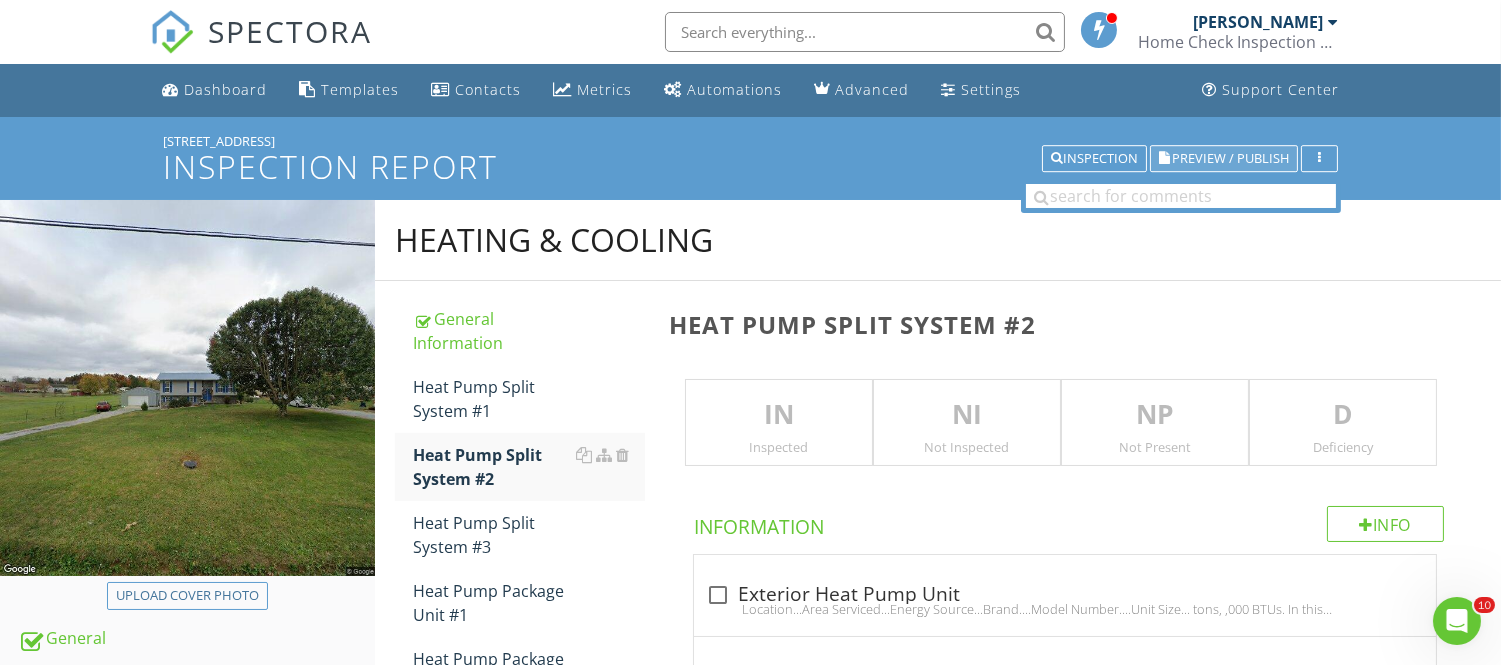 click on "Preview / Publish" at bounding box center (1230, 158) 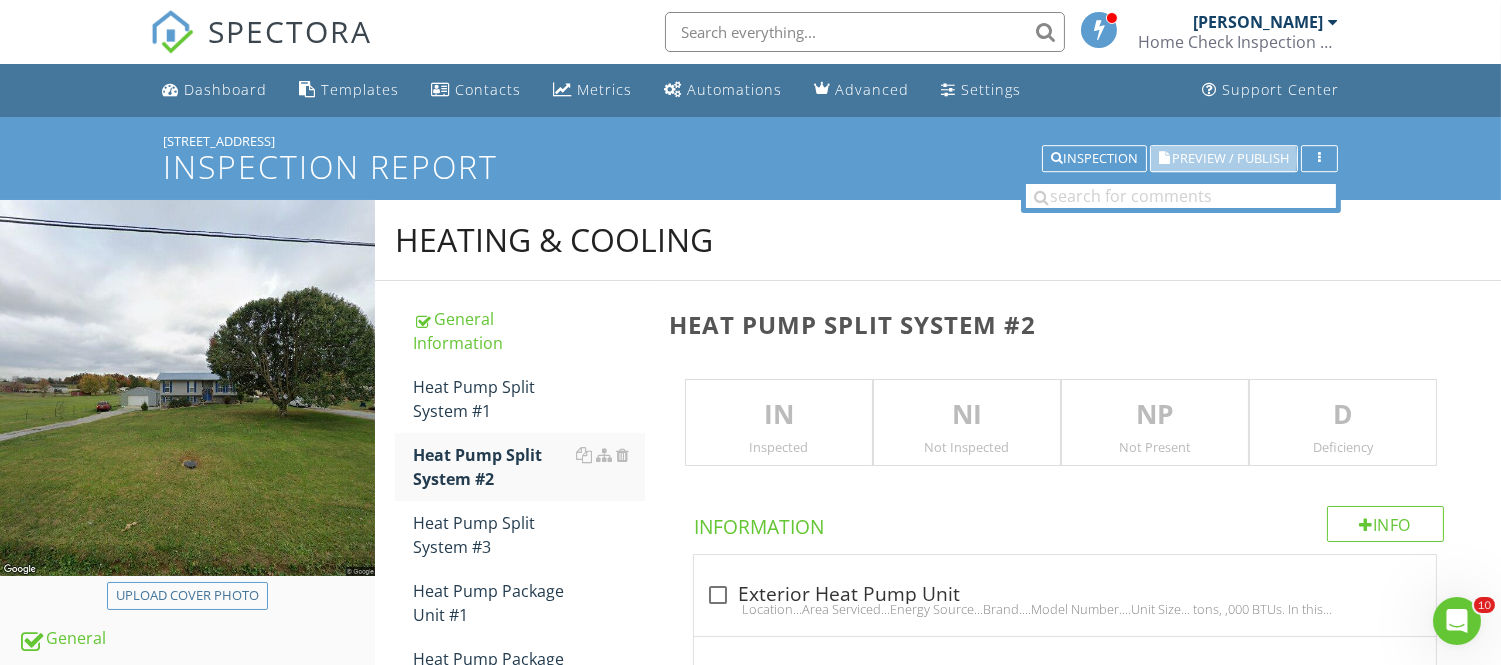 click on "Preview / Publish" at bounding box center [1230, 158] 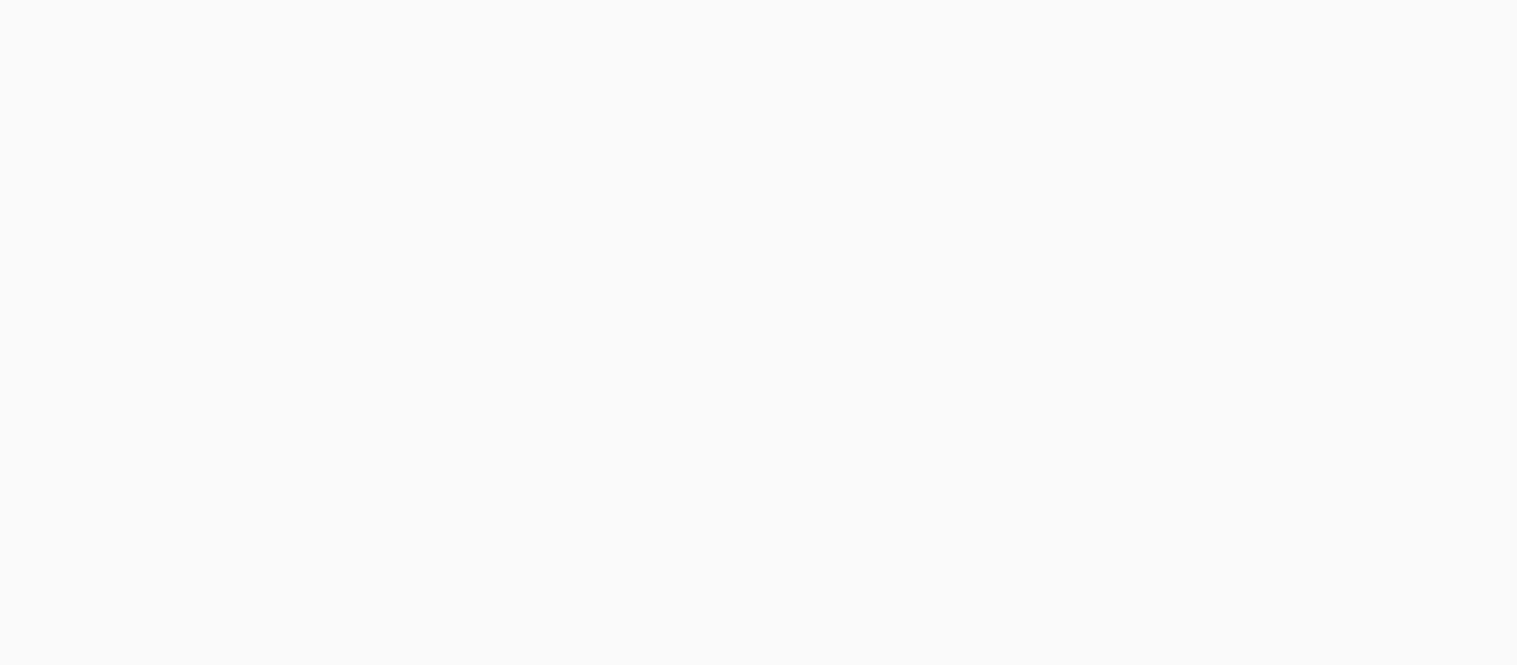 scroll, scrollTop: 0, scrollLeft: 0, axis: both 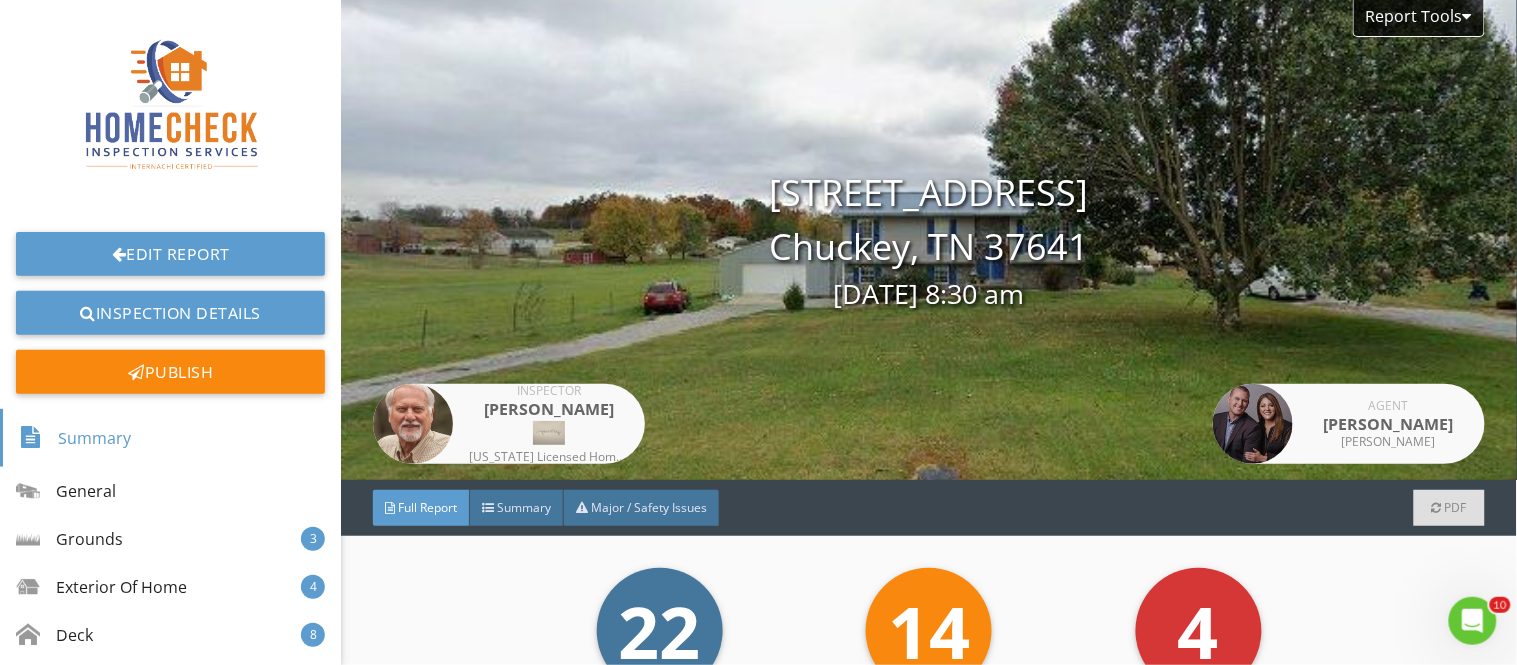 click on "Full Report" at bounding box center [427, 507] 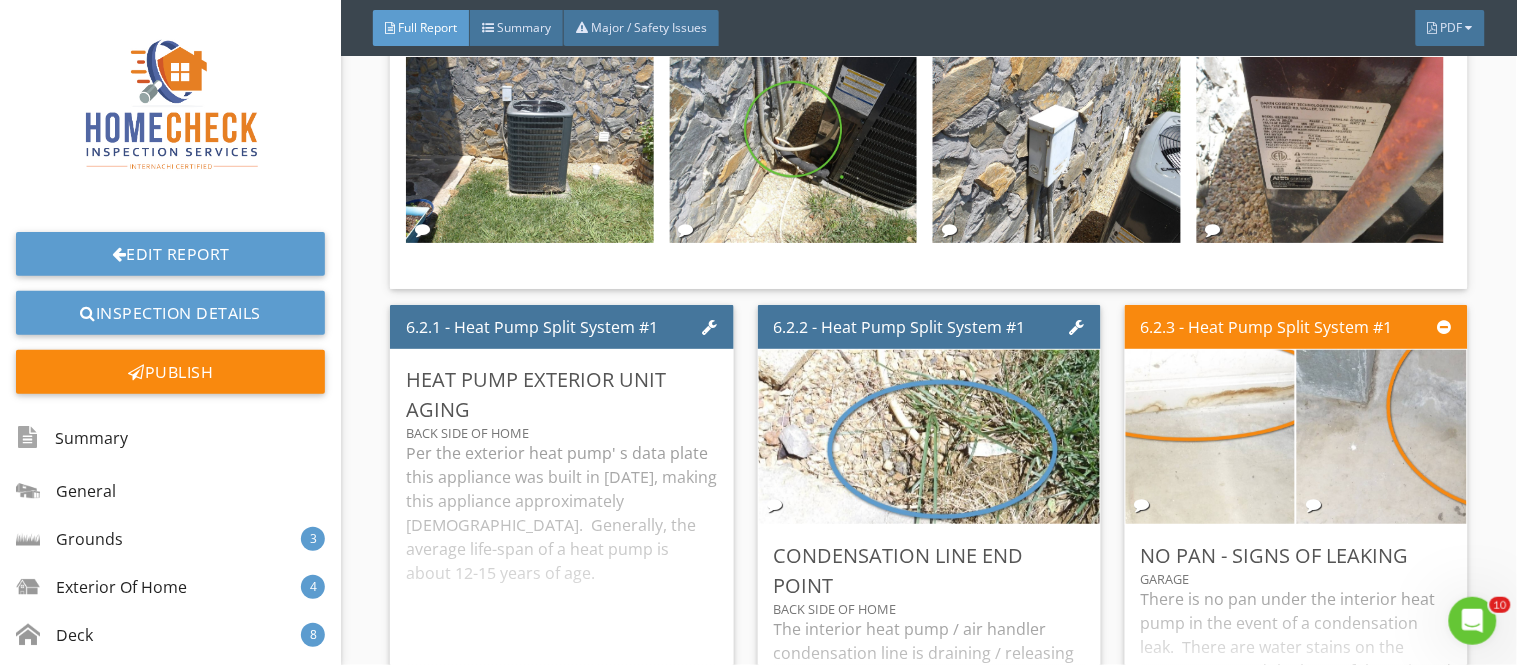 scroll, scrollTop: 14805, scrollLeft: 0, axis: vertical 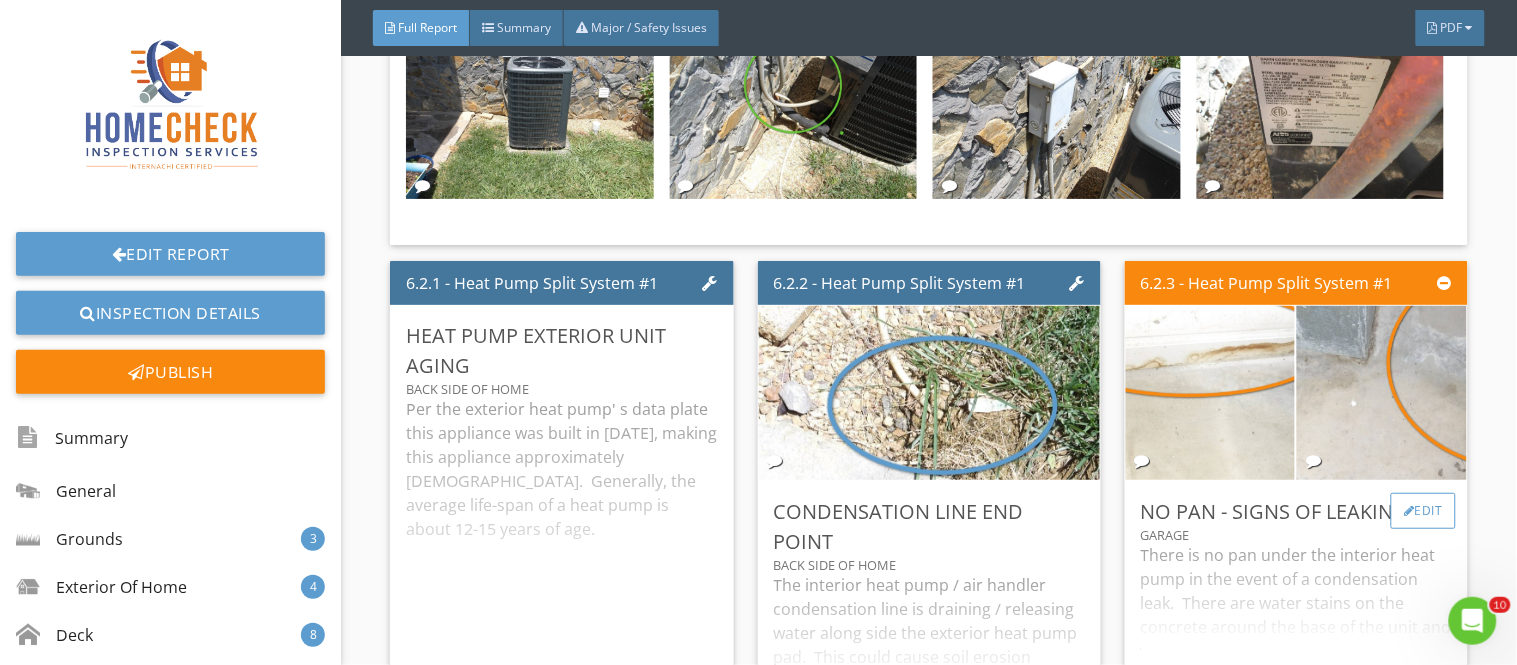 click at bounding box center (1409, 511) 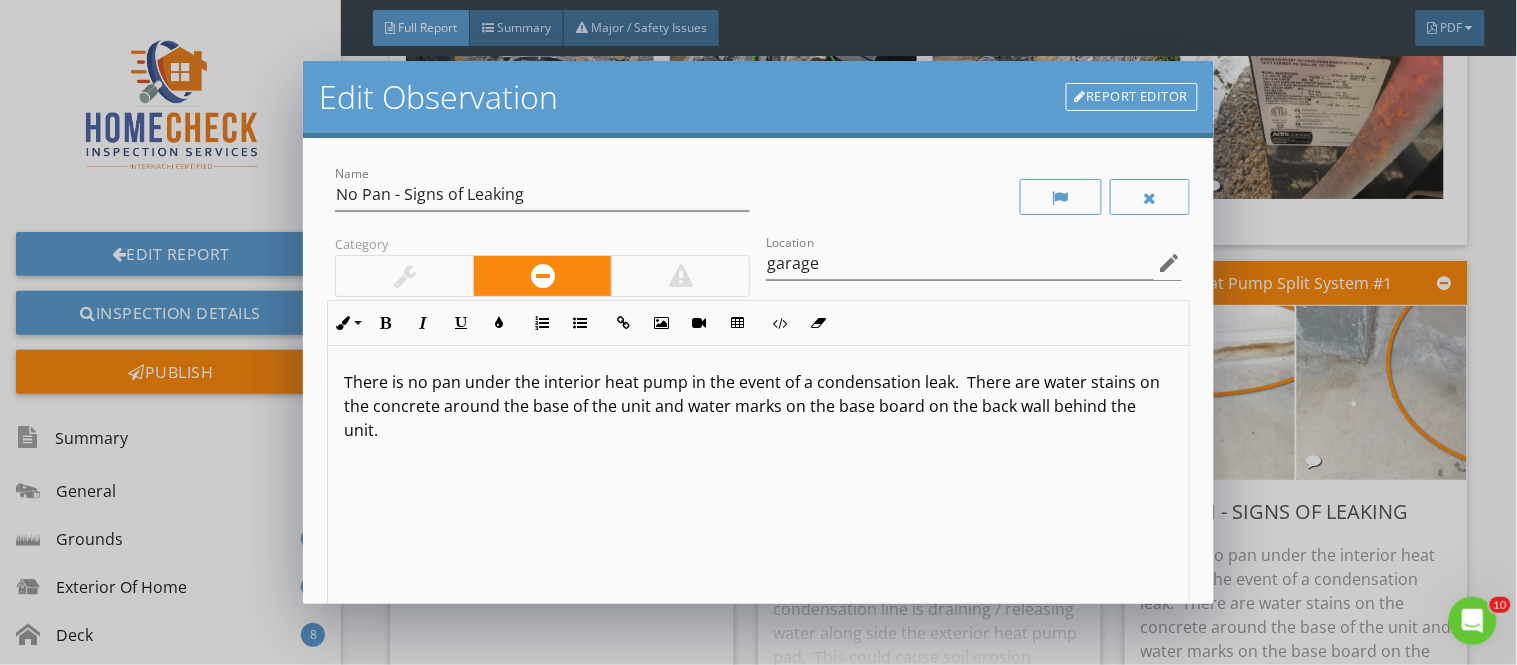 click at bounding box center (404, 276) 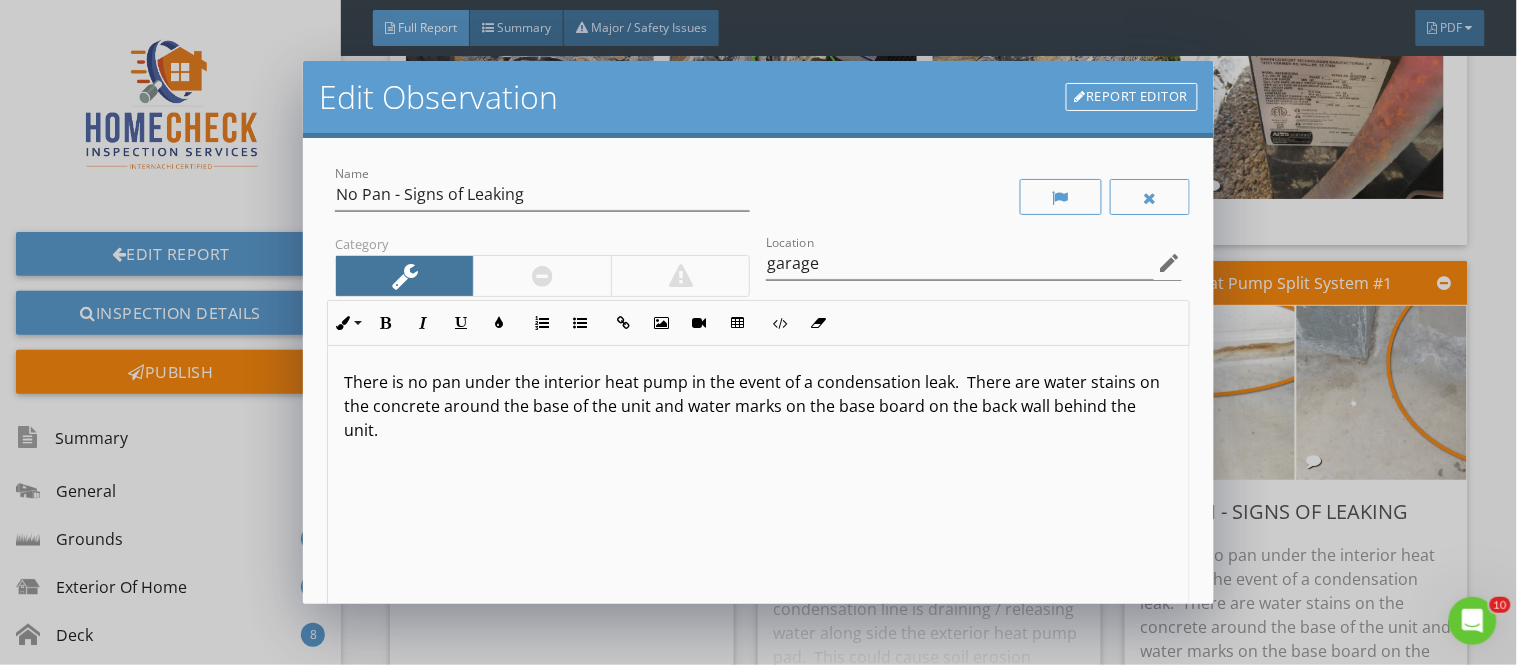 scroll, scrollTop: 322, scrollLeft: 0, axis: vertical 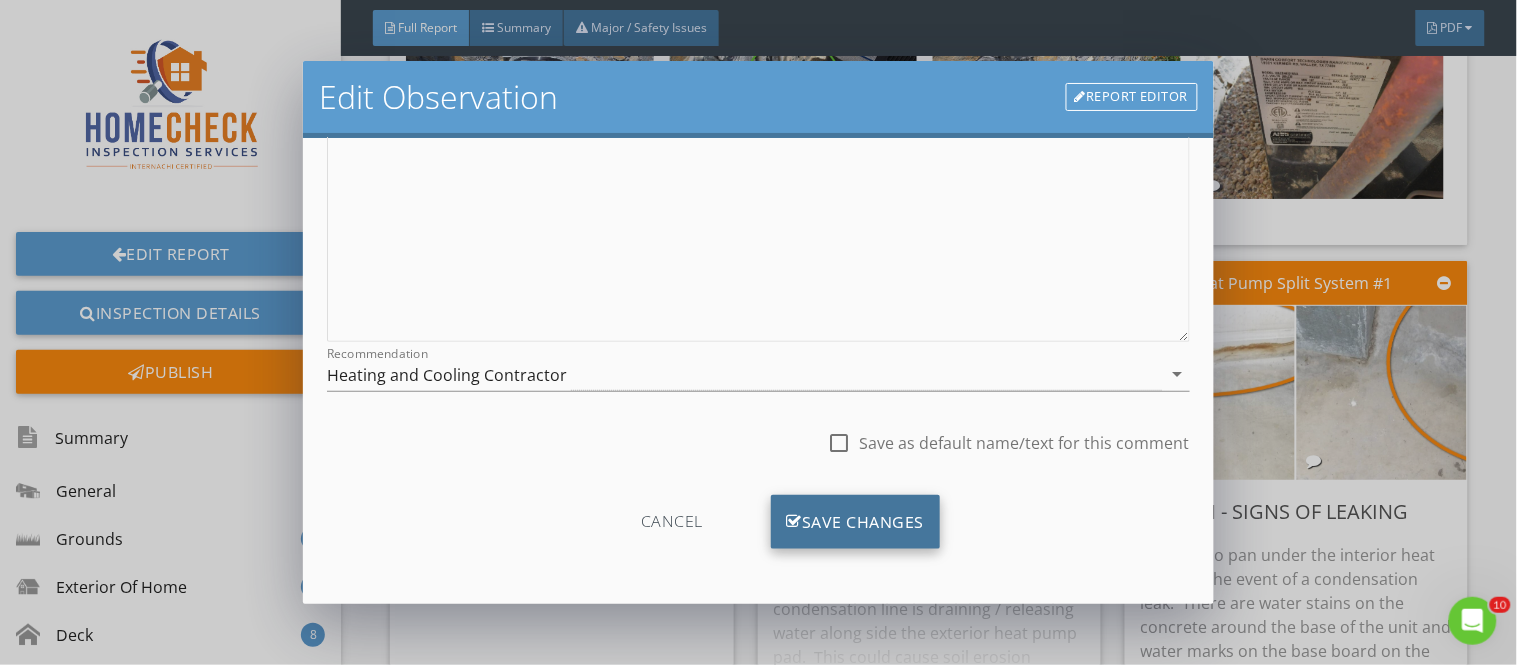 click on "Save Changes" at bounding box center [856, 522] 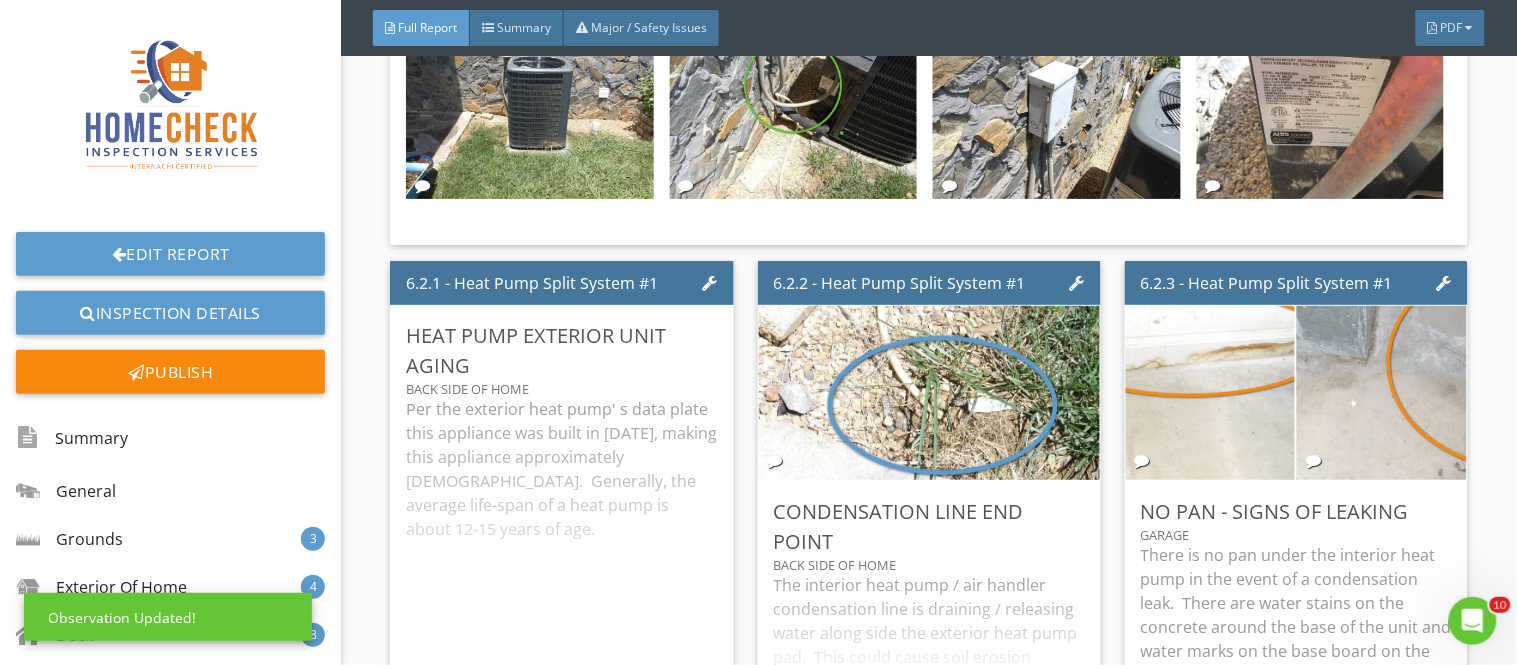 scroll, scrollTop: 84, scrollLeft: 0, axis: vertical 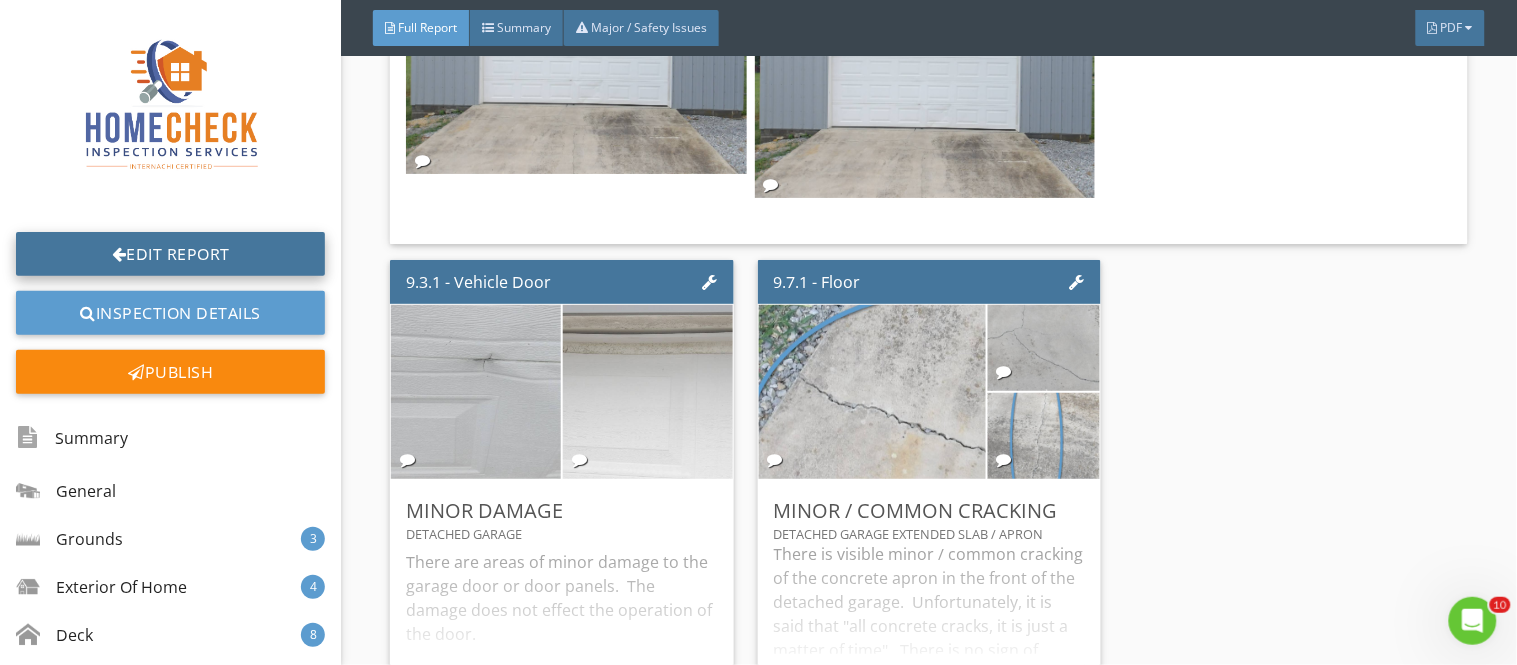 drag, startPoint x: 241, startPoint y: 248, endPoint x: 215, endPoint y: 252, distance: 26.305893 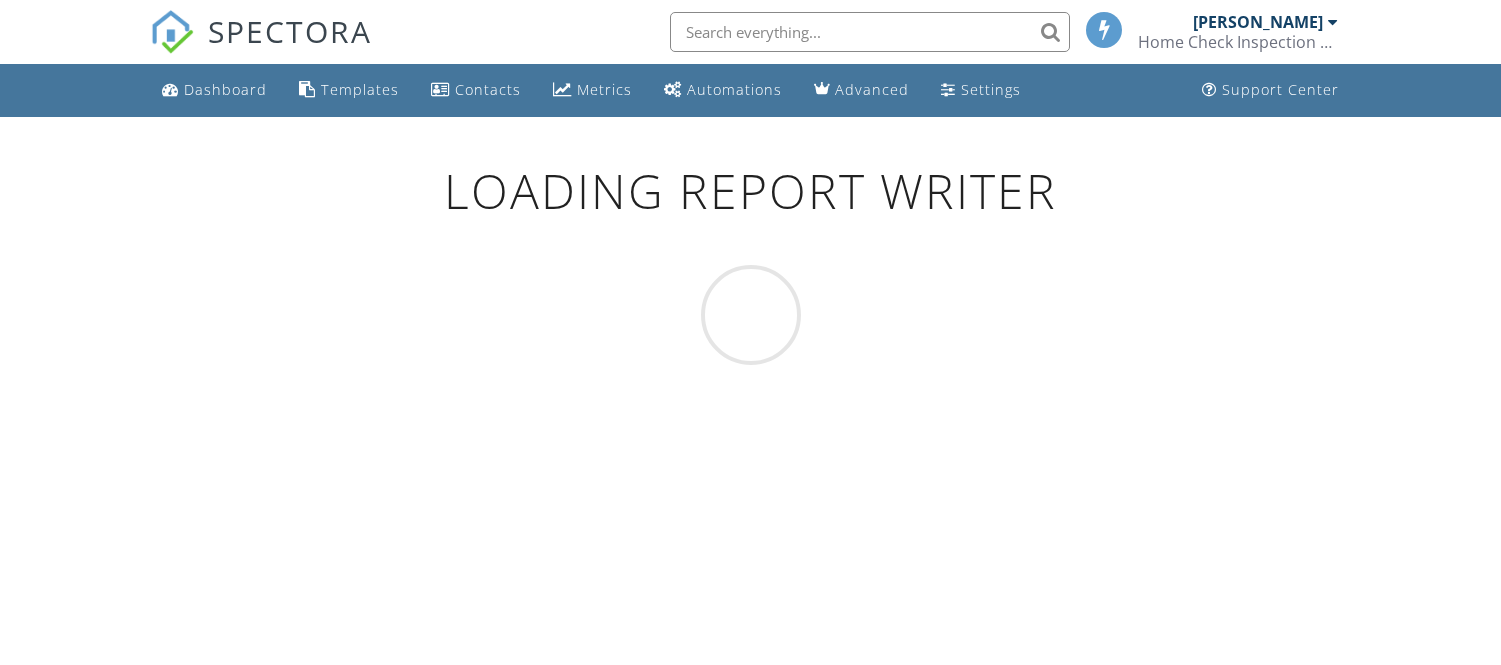 scroll, scrollTop: 0, scrollLeft: 0, axis: both 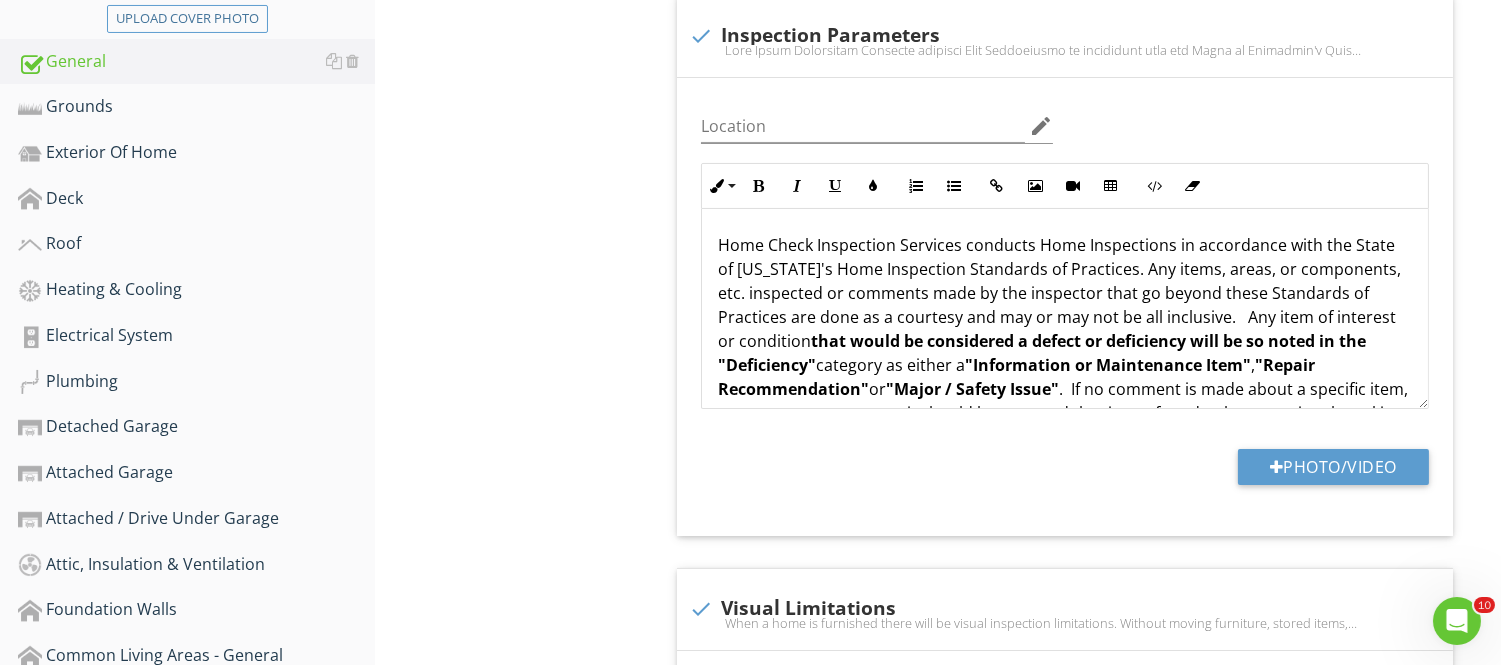 click on "Attached Garage" at bounding box center (196, 473) 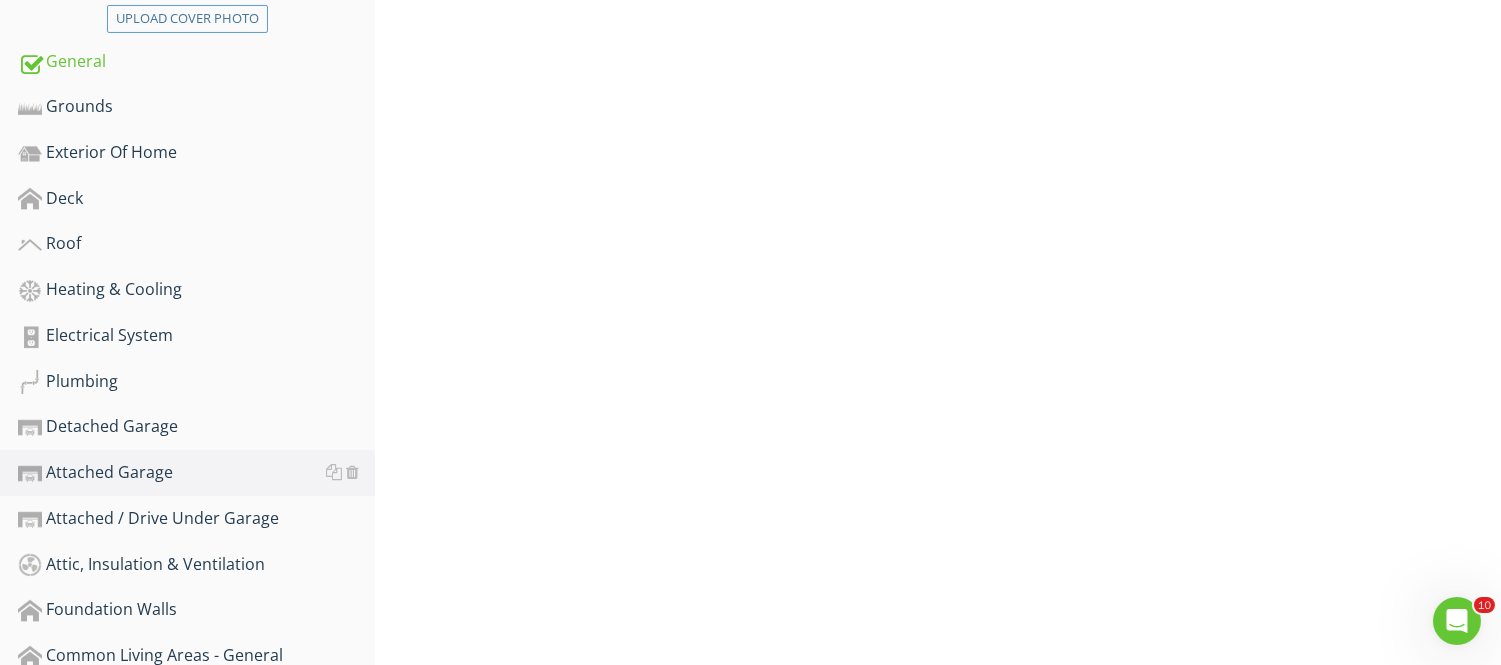 click on "Attached Garage" at bounding box center (196, 473) 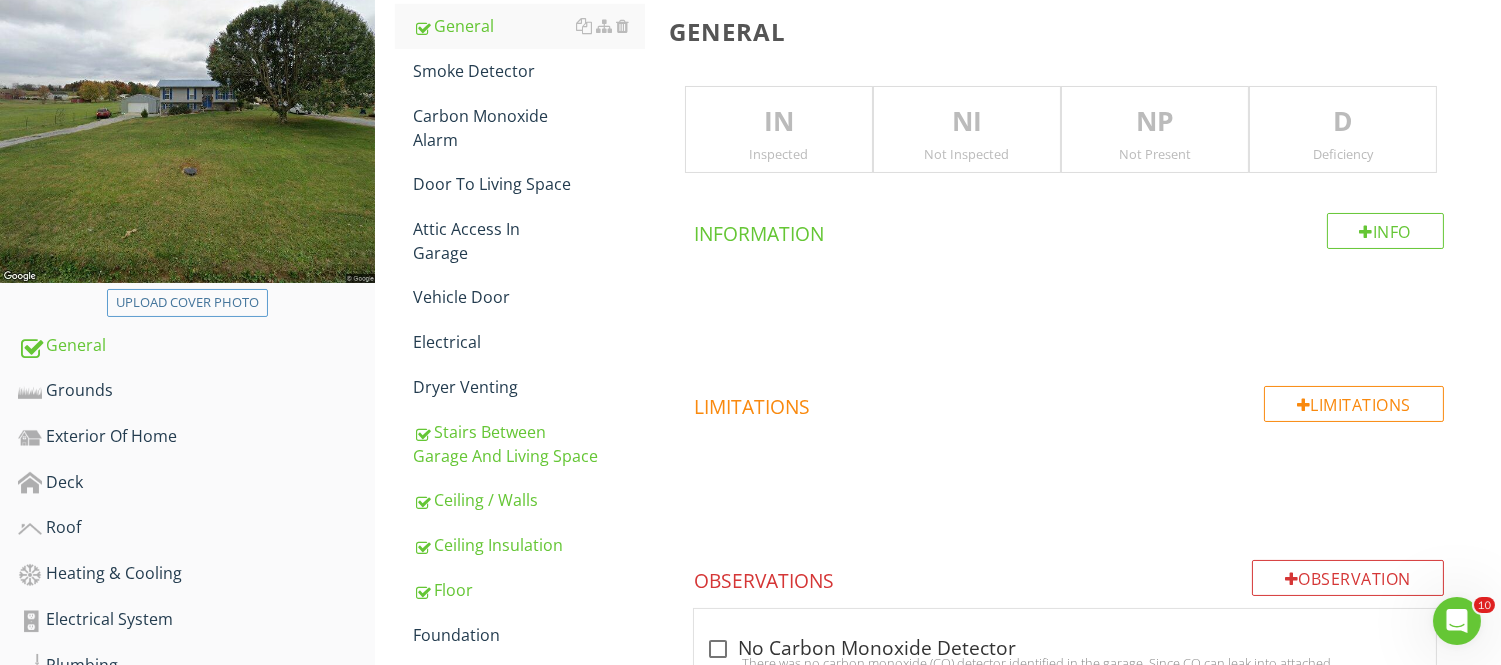 scroll, scrollTop: 290, scrollLeft: 0, axis: vertical 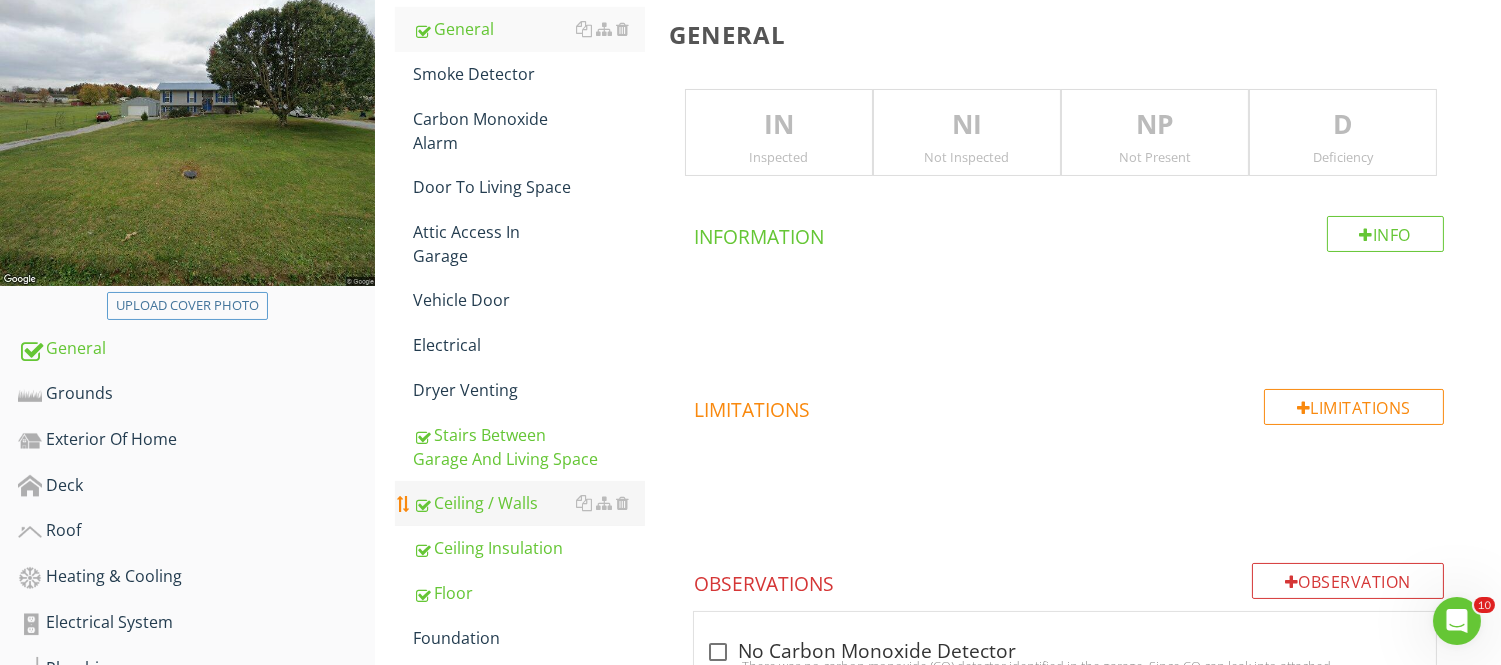 click on "Ceiling / Walls" at bounding box center (528, 503) 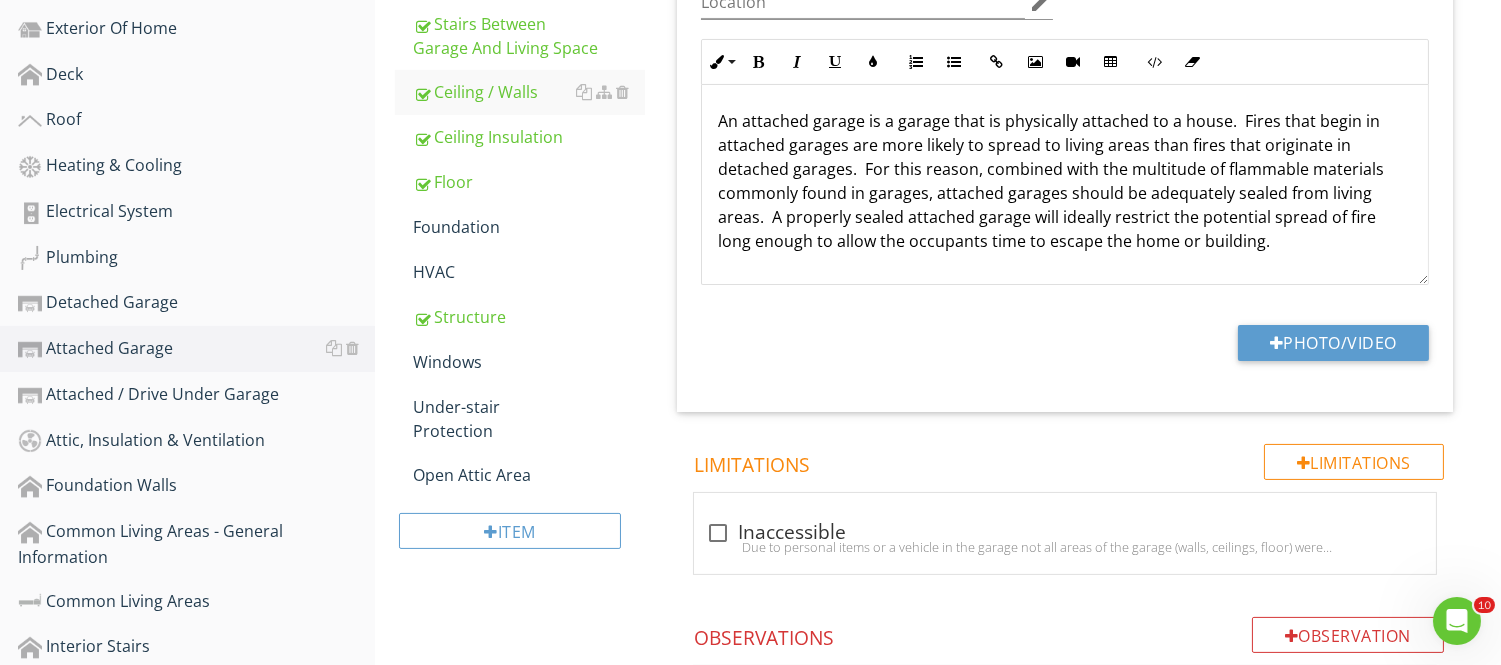 scroll, scrollTop: 672, scrollLeft: 0, axis: vertical 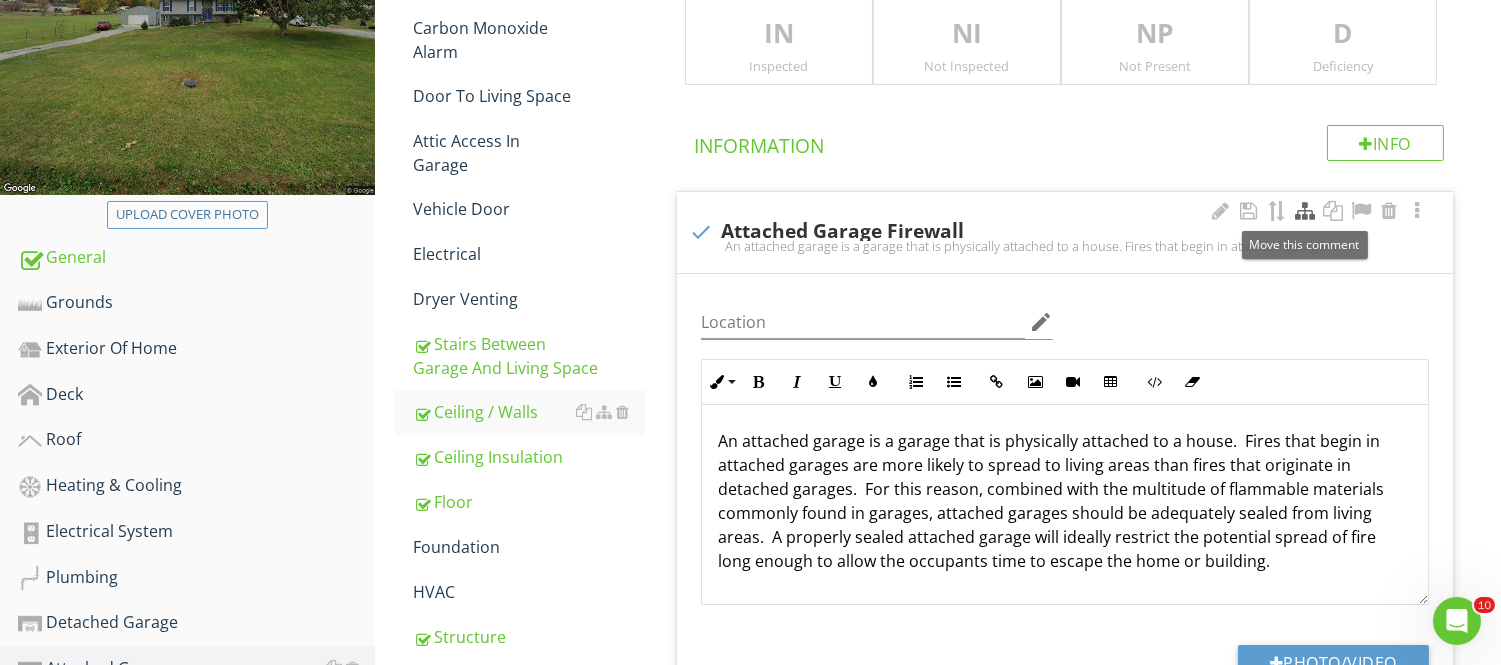 click at bounding box center (1305, 211) 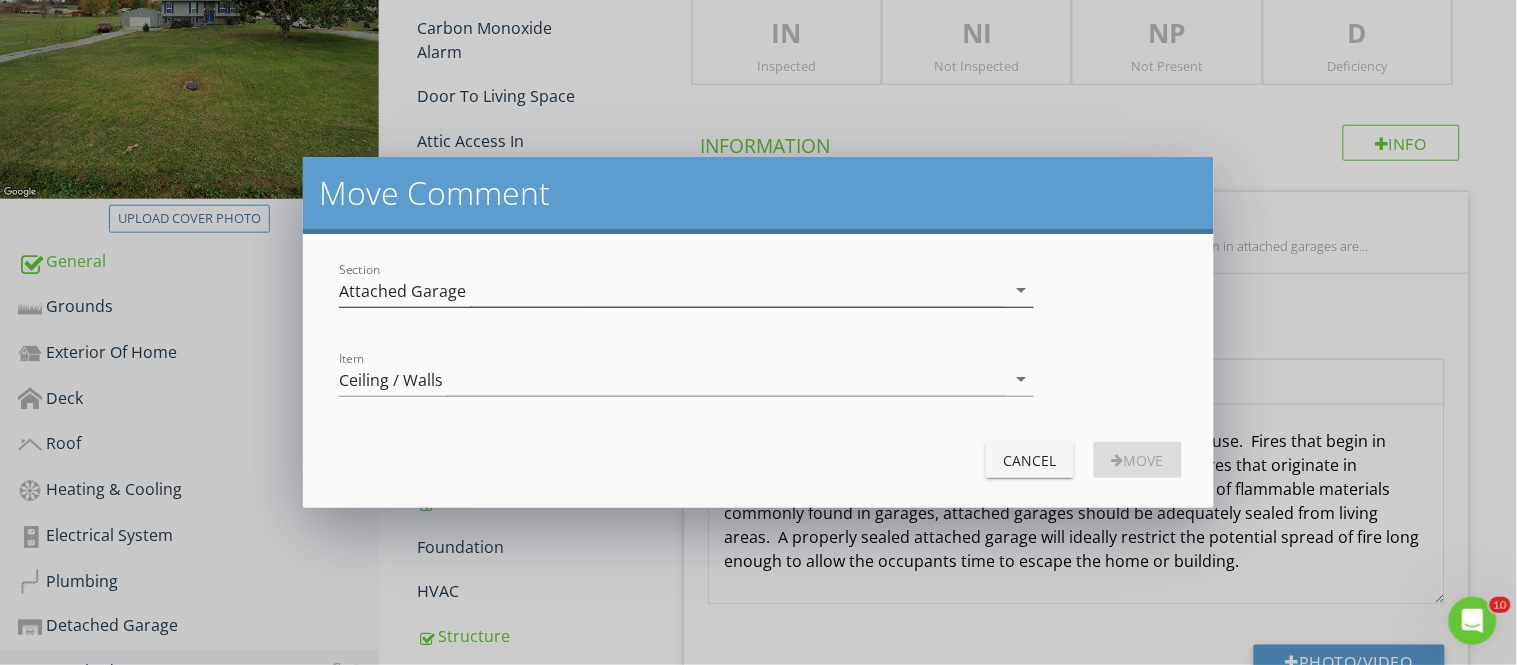 click on "arrow_drop_down" at bounding box center (1022, 290) 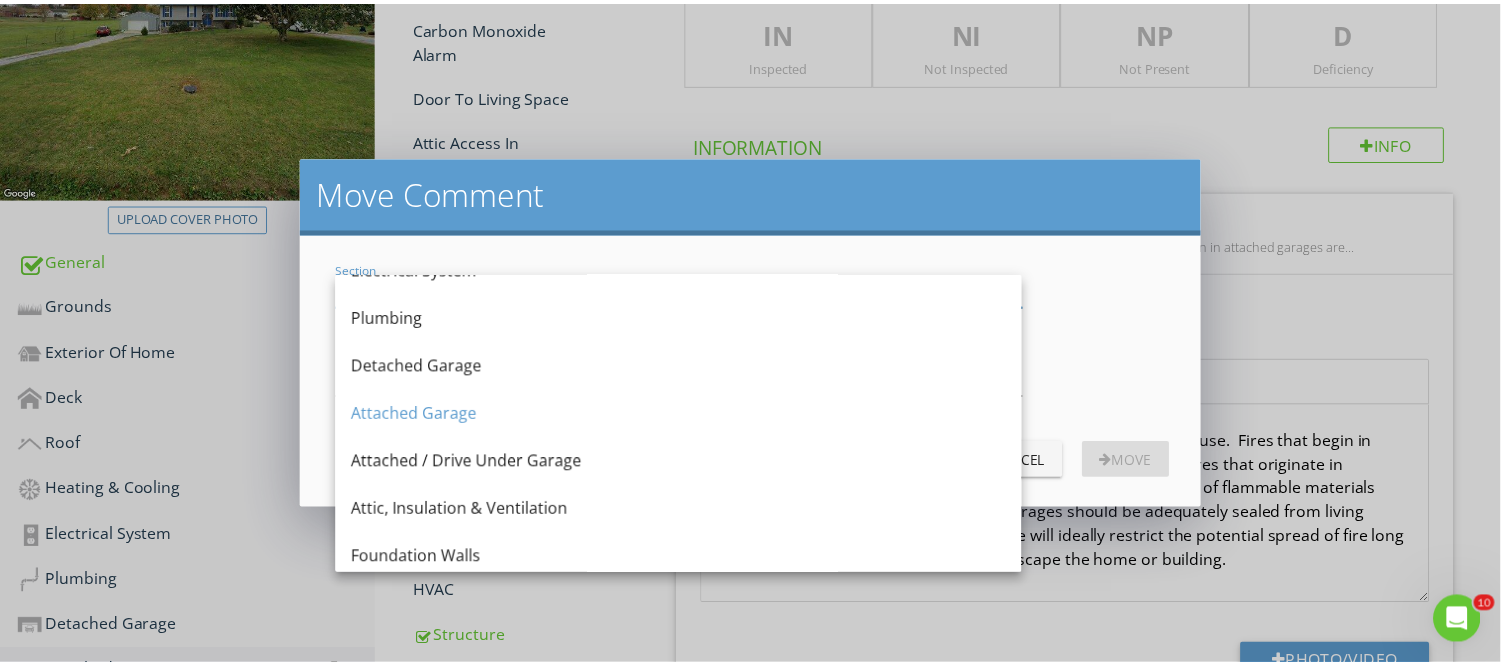 scroll, scrollTop: 328, scrollLeft: 0, axis: vertical 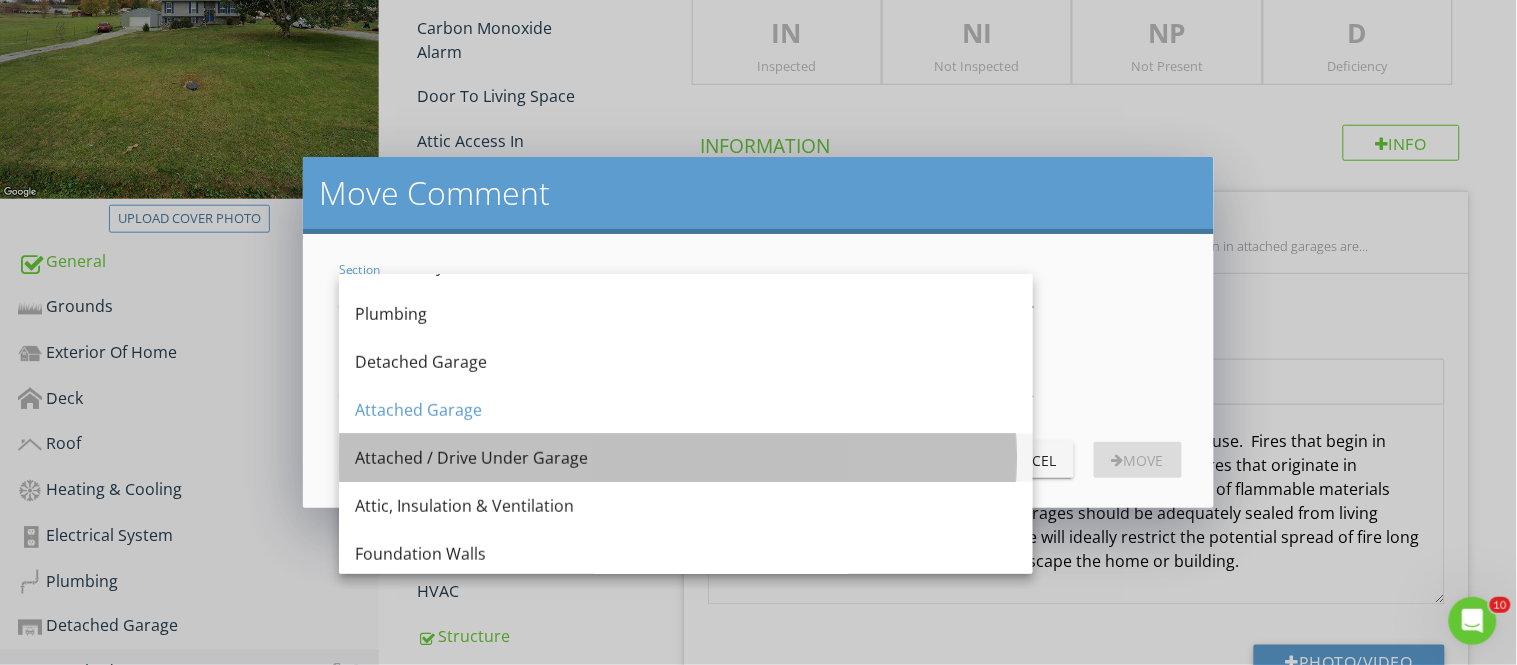 click on "Attached / Drive Under Garage" at bounding box center [686, 458] 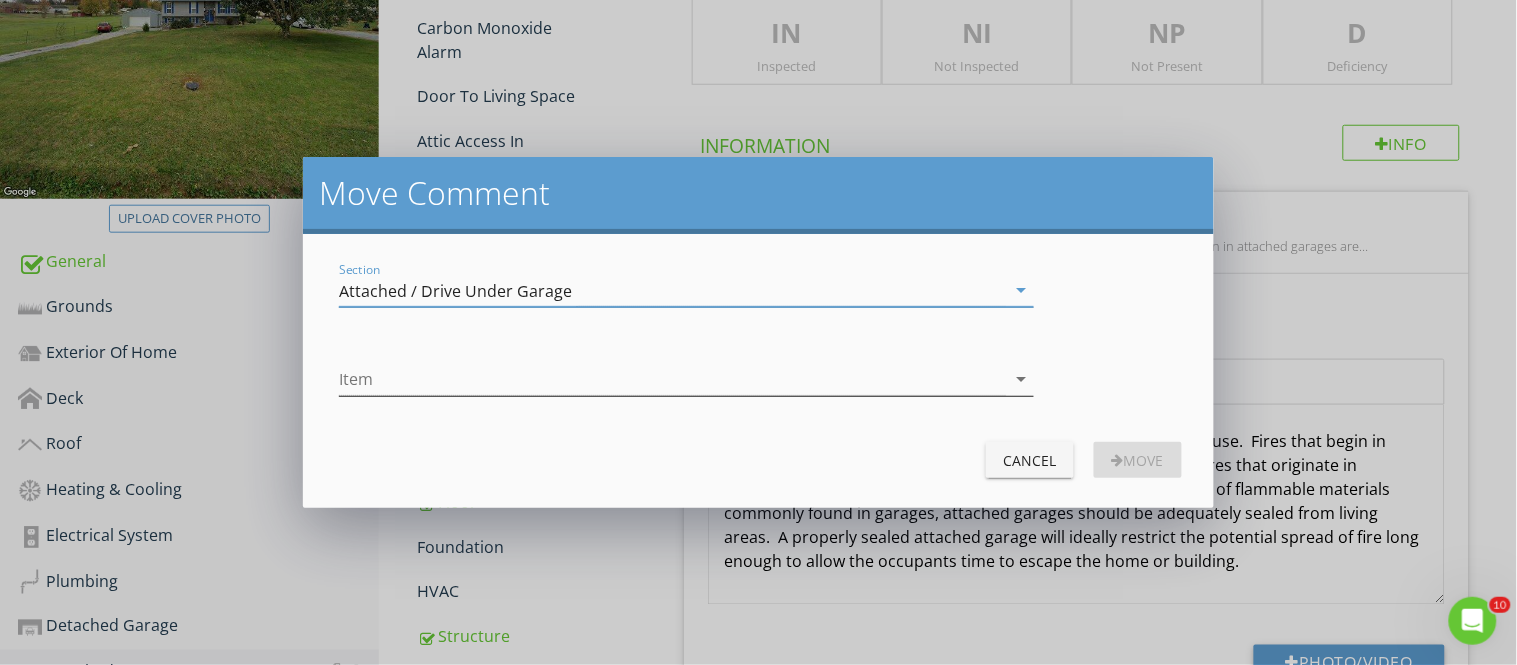 click on "arrow_drop_down" at bounding box center (1022, 379) 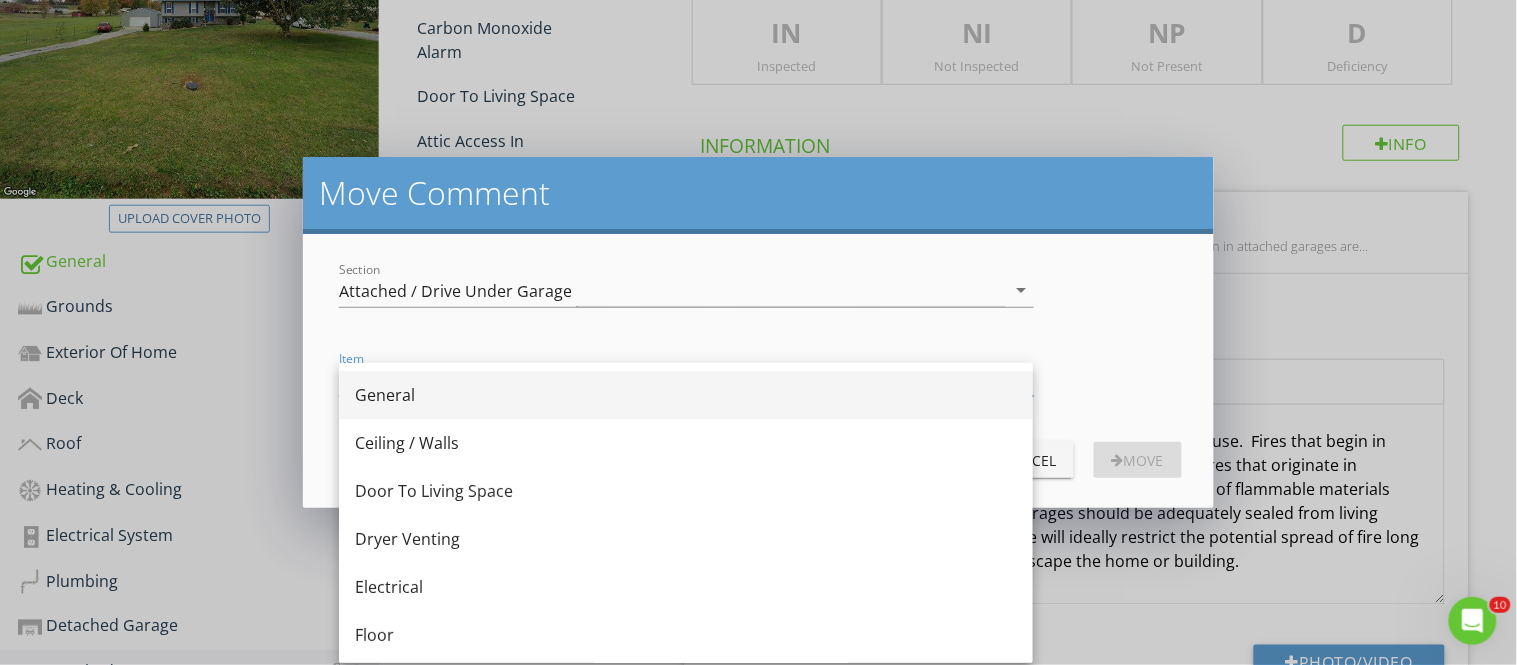 click on "General" at bounding box center (686, 395) 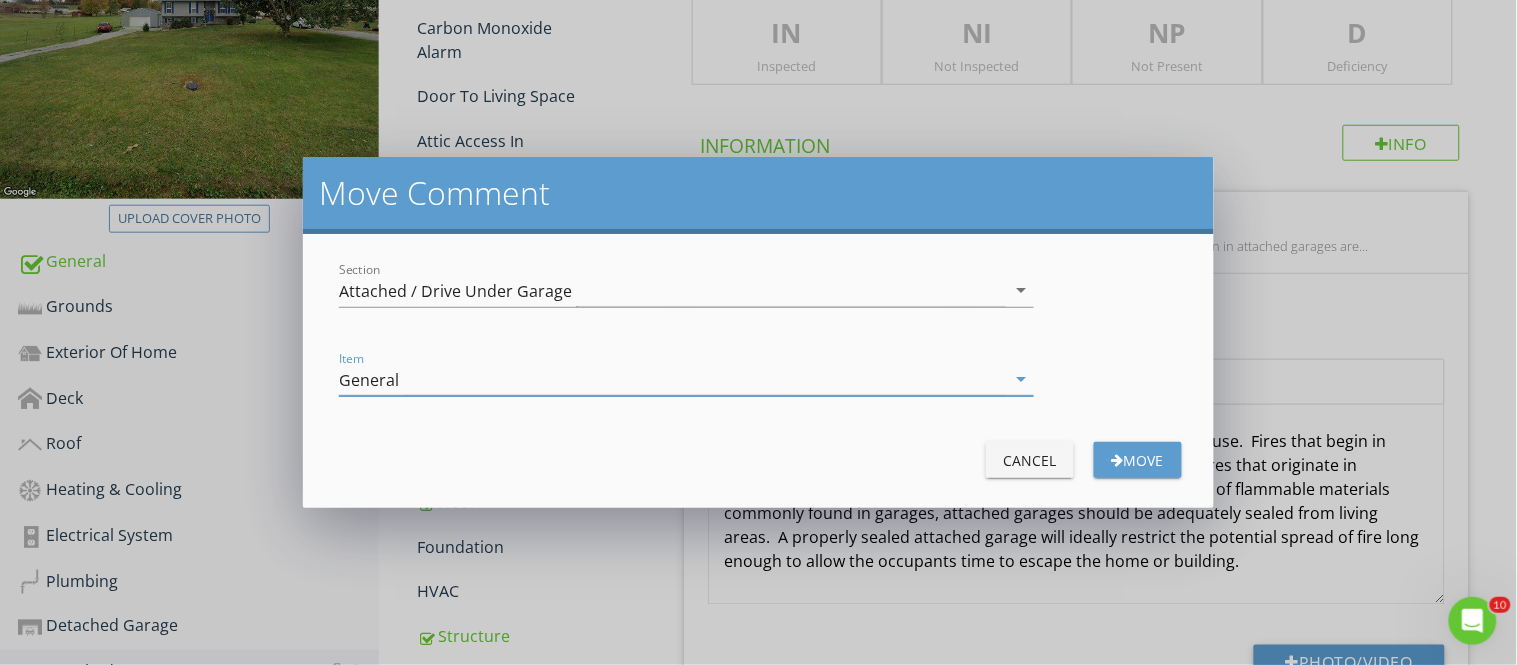 click at bounding box center [1118, 460] 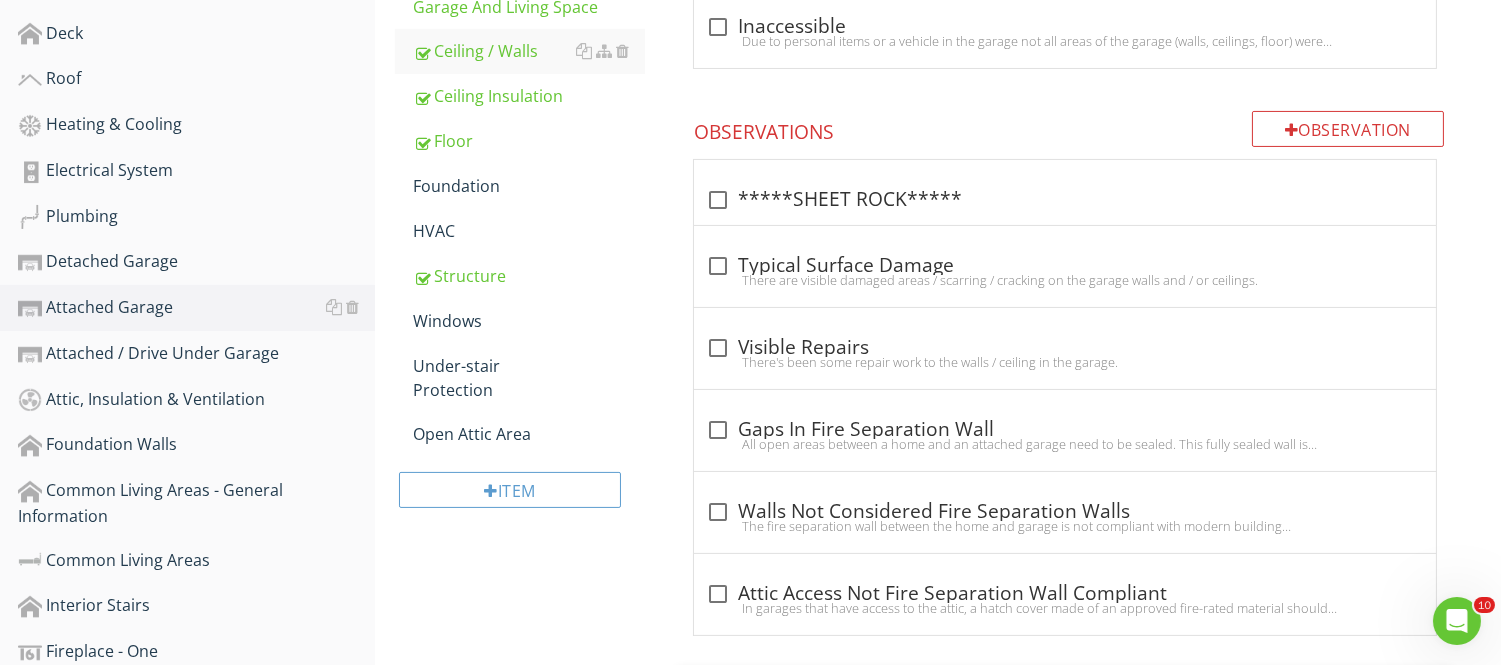 scroll, scrollTop: 678, scrollLeft: 0, axis: vertical 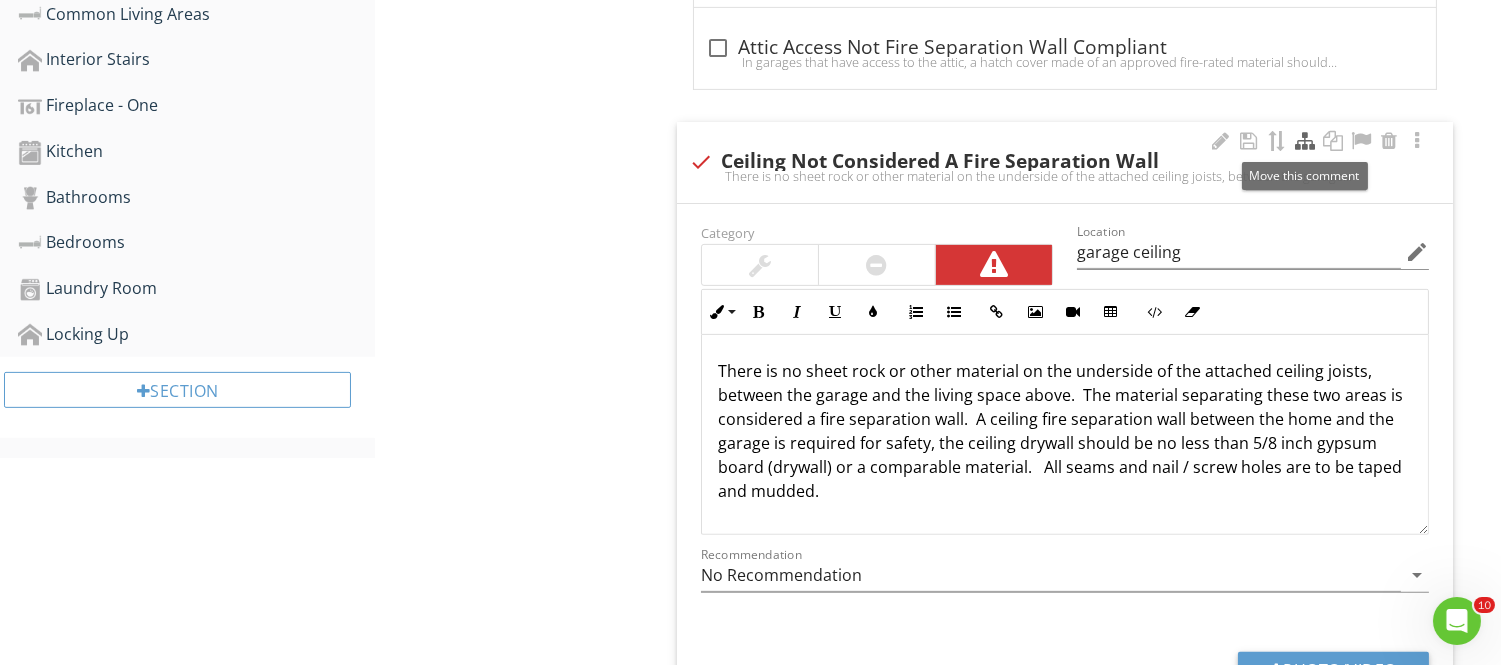click at bounding box center [1305, 141] 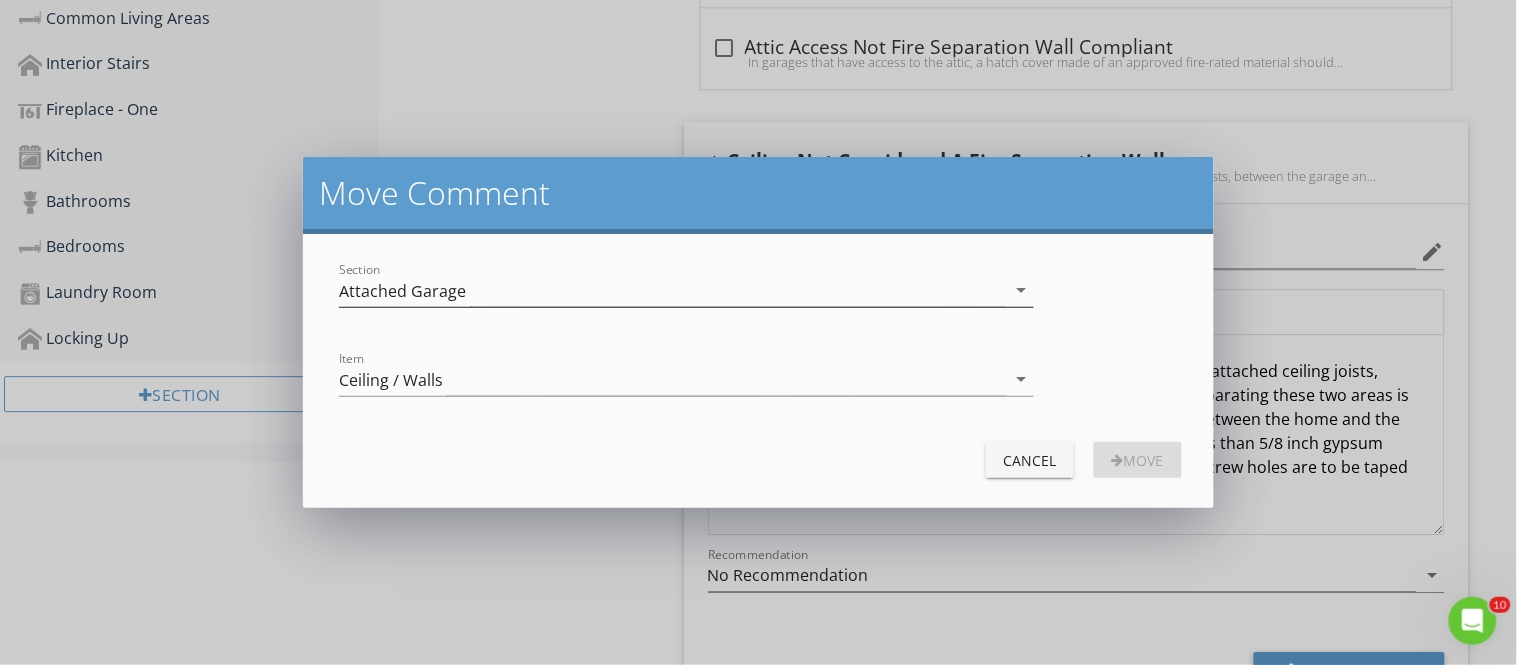 click on "arrow_drop_down" at bounding box center [1022, 290] 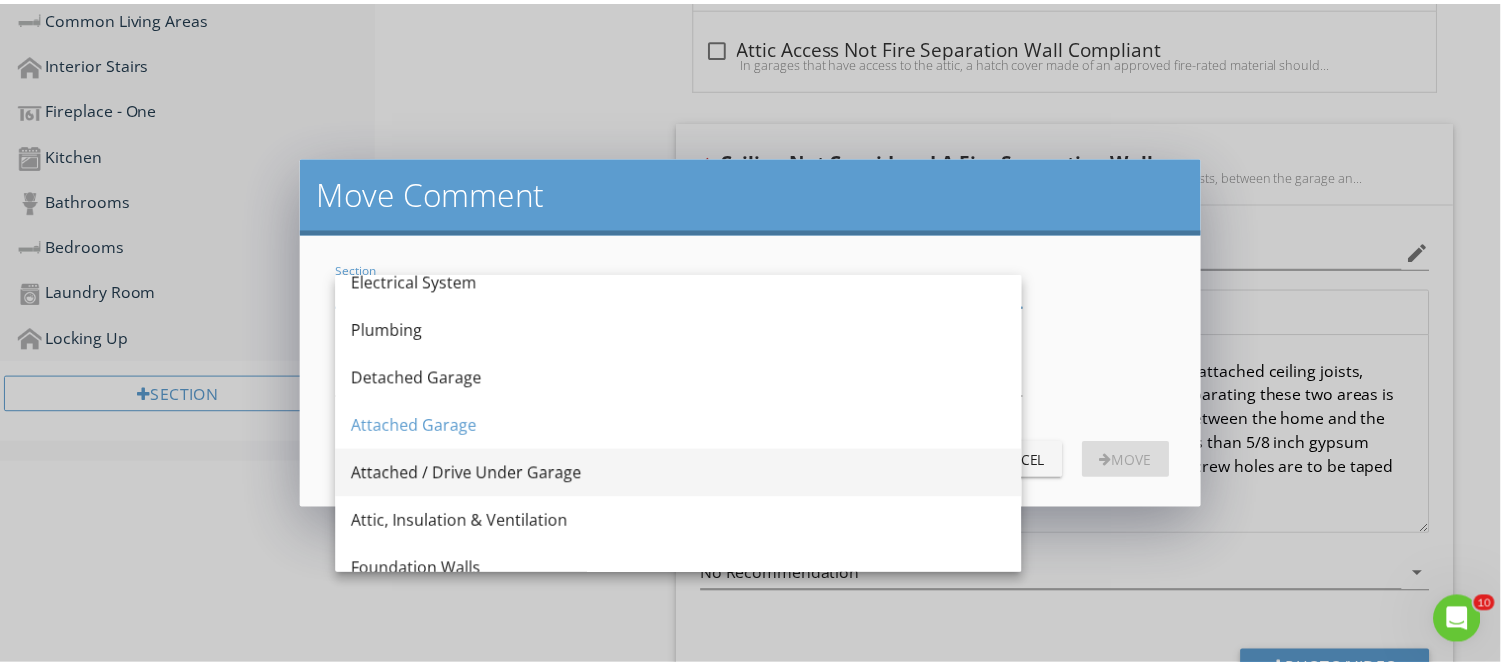 scroll, scrollTop: 325, scrollLeft: 0, axis: vertical 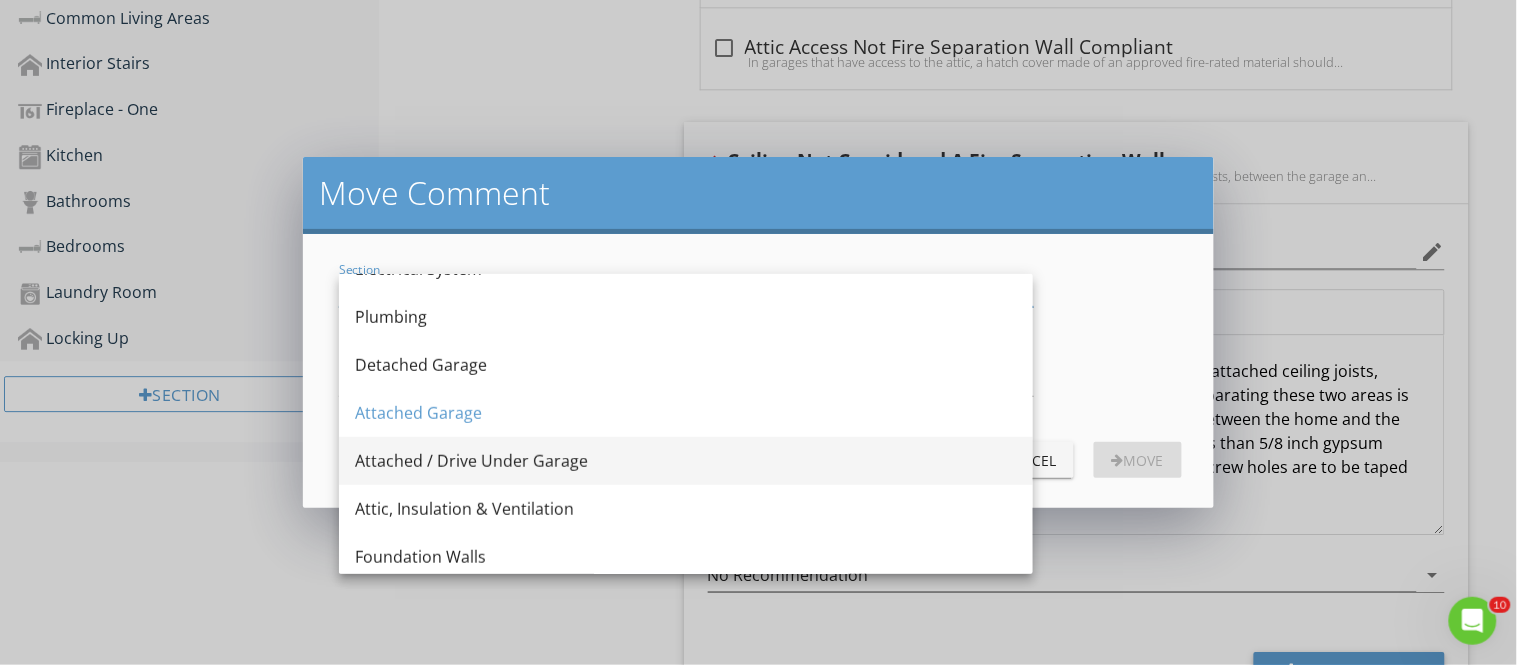 click on "Attached / Drive Under Garage" at bounding box center (686, 461) 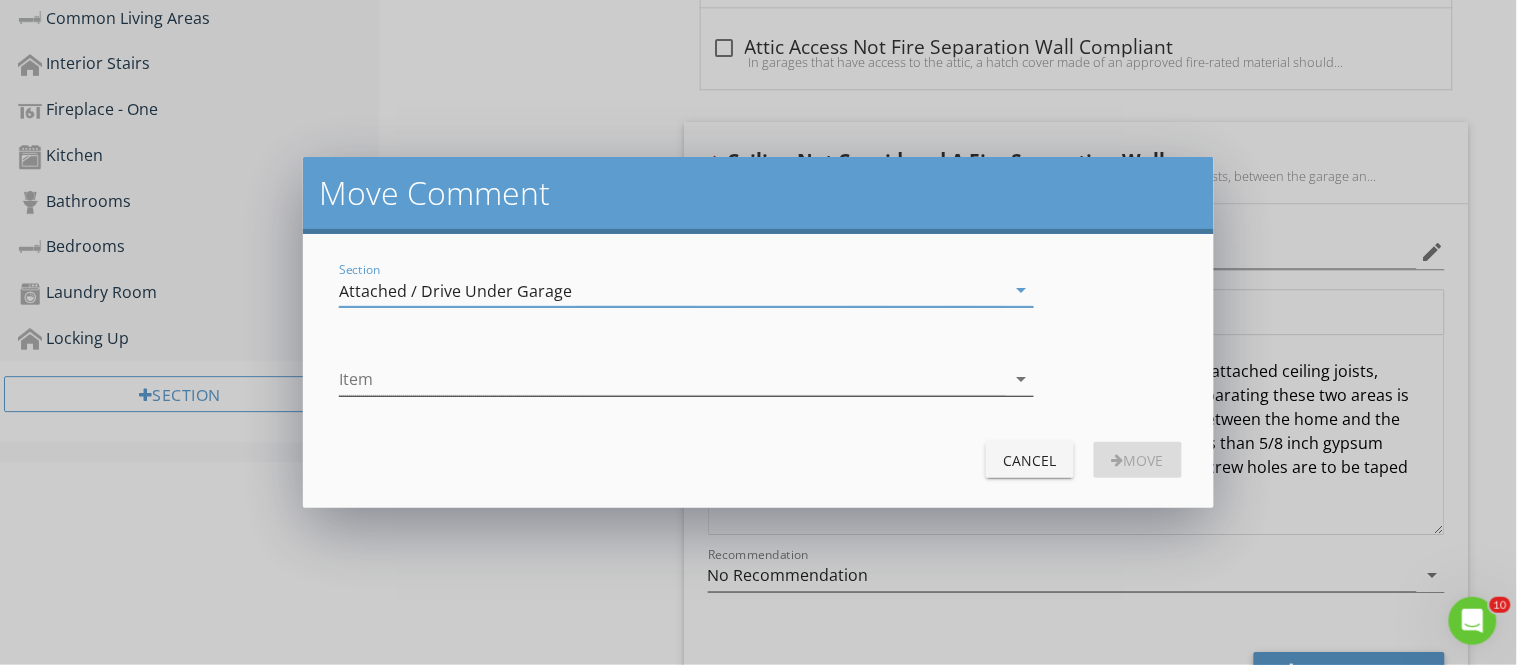 click on "arrow_drop_down" at bounding box center [1022, 379] 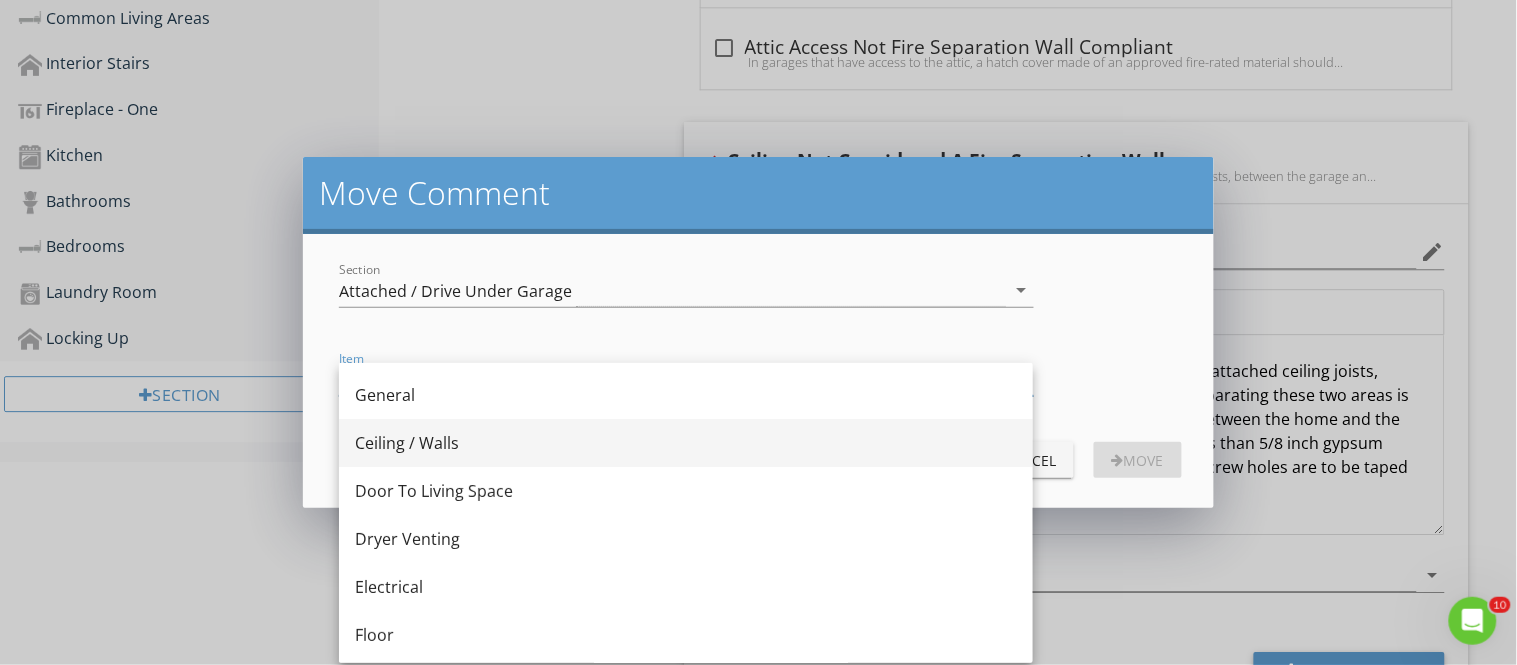 click on "Ceiling / Walls" at bounding box center [686, 443] 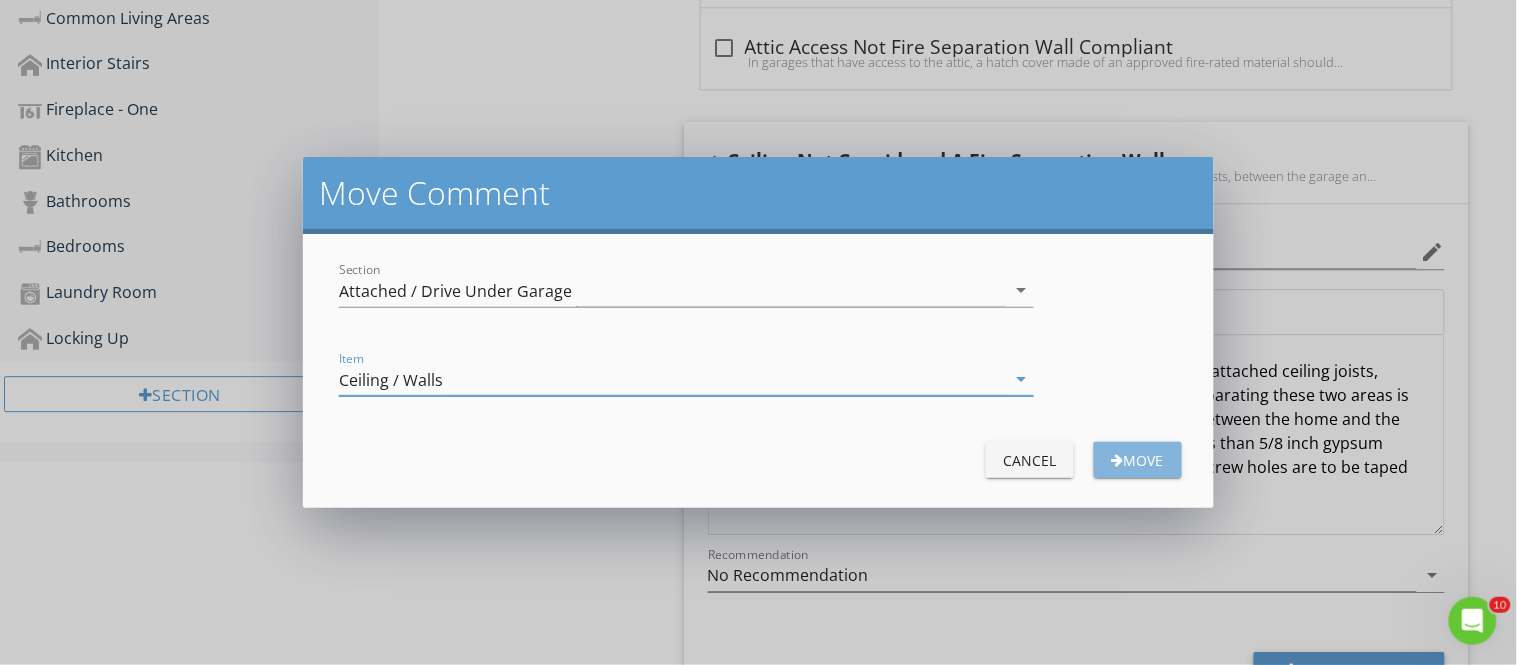 click on "Move" at bounding box center [1138, 460] 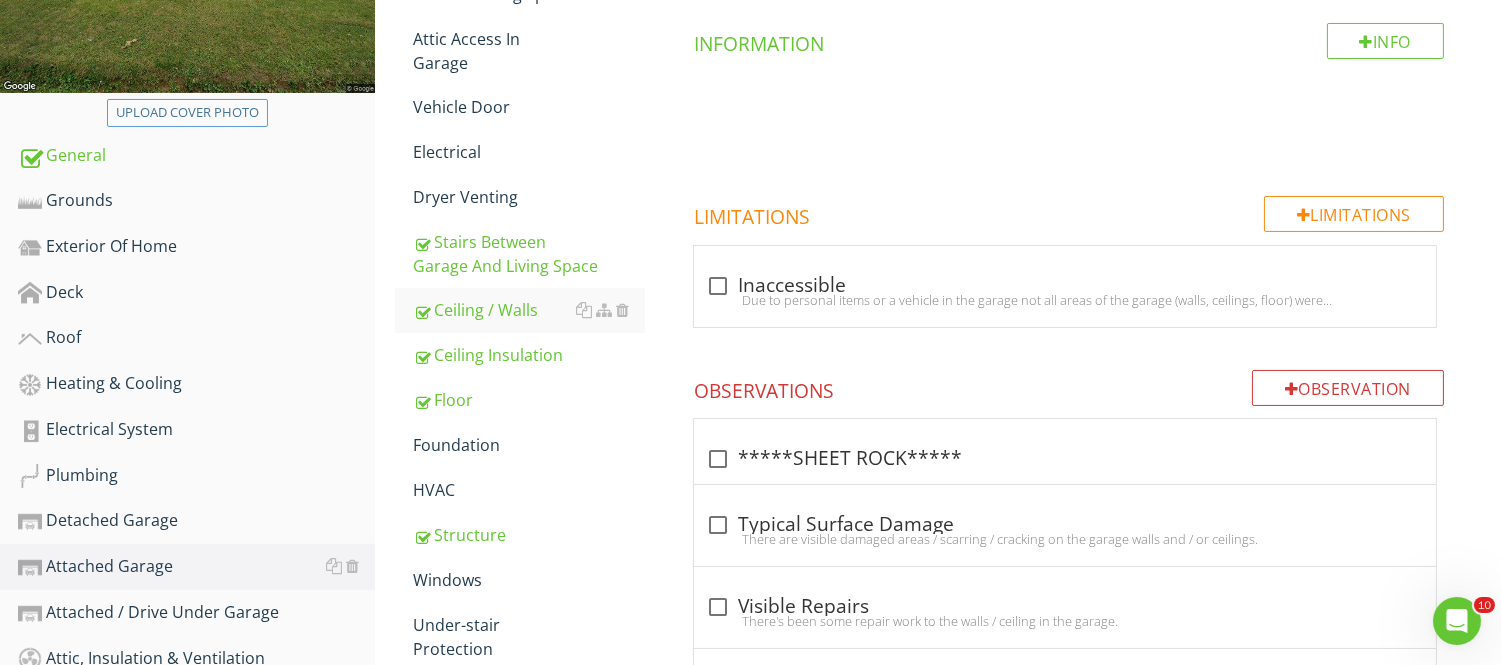 scroll, scrollTop: 476, scrollLeft: 0, axis: vertical 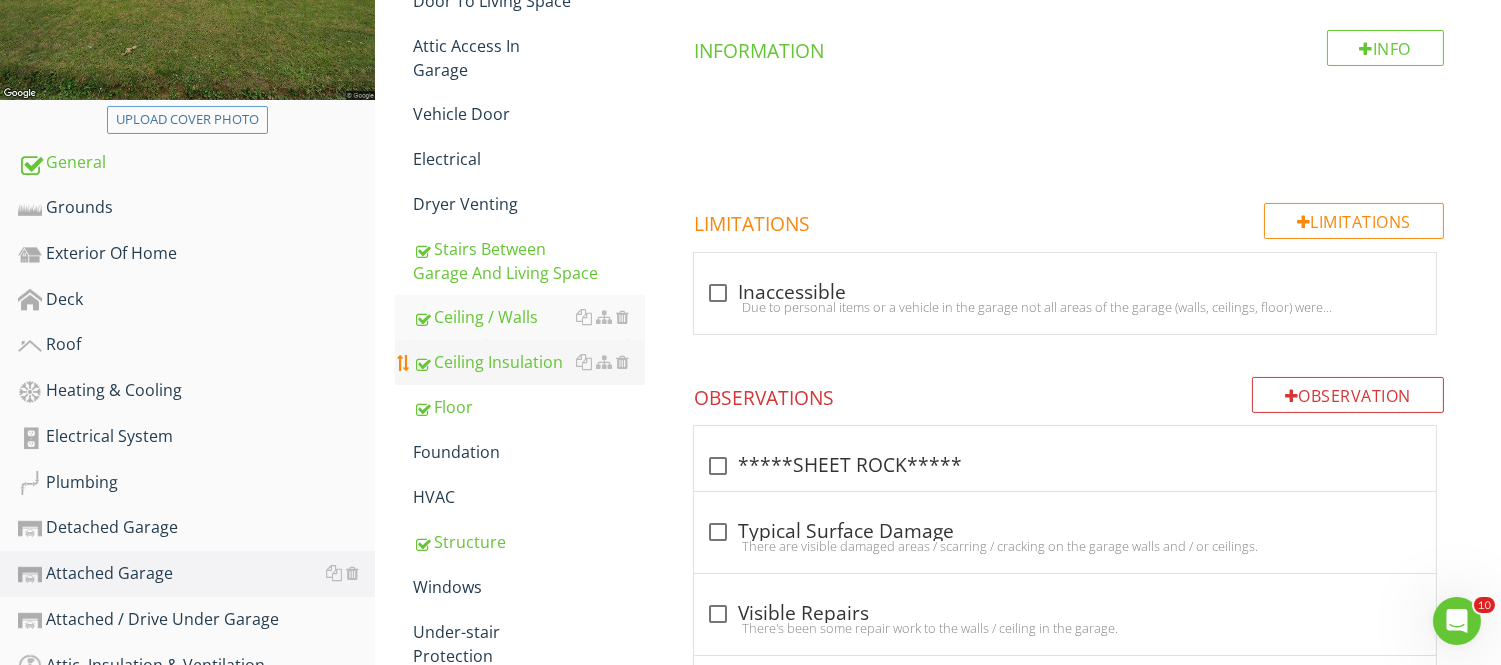 click on "Ceiling Insulation" at bounding box center (528, 362) 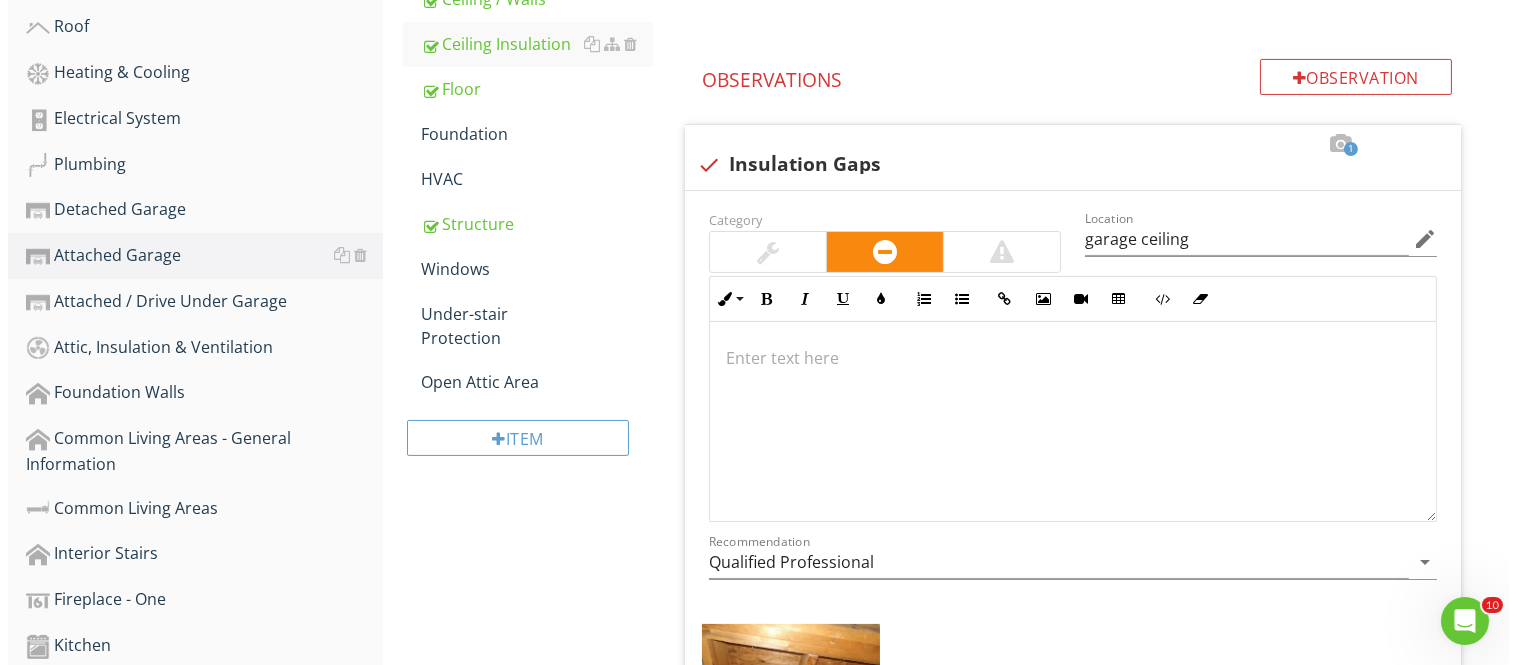 scroll, scrollTop: 787, scrollLeft: 0, axis: vertical 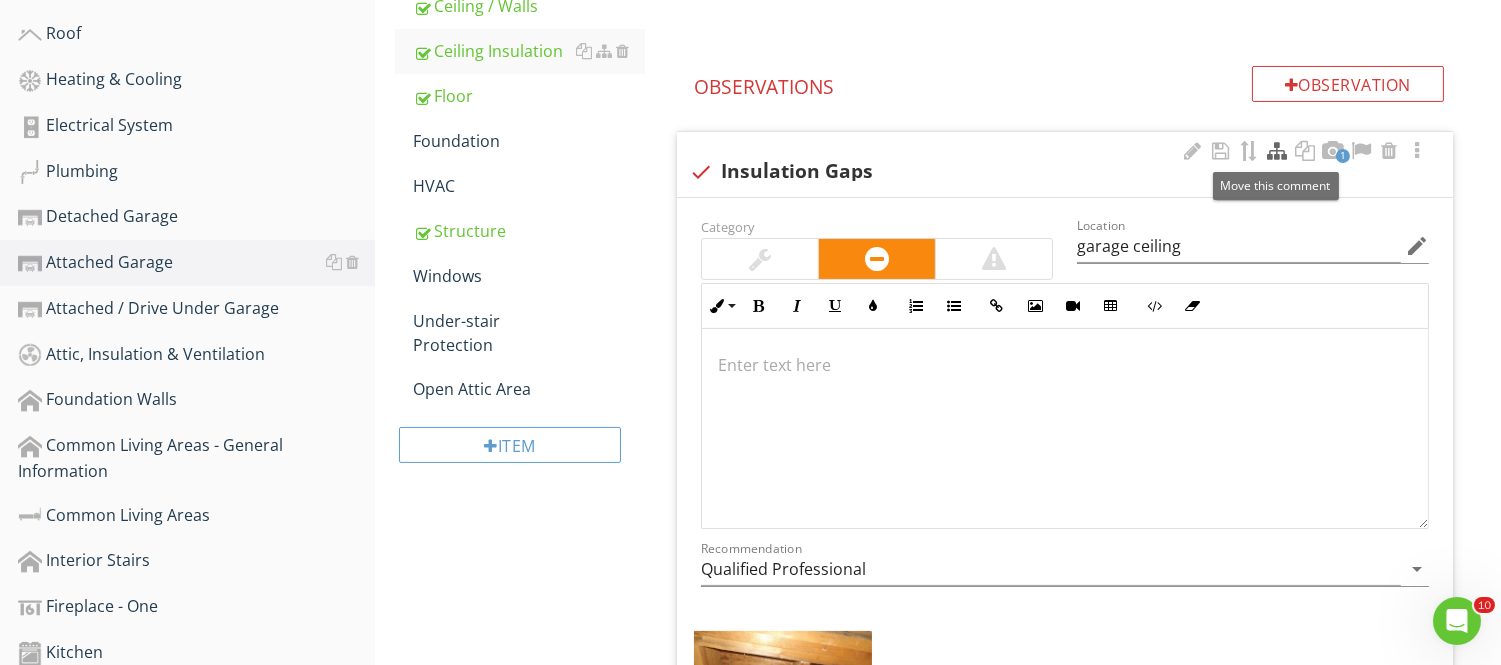 click at bounding box center [1277, 151] 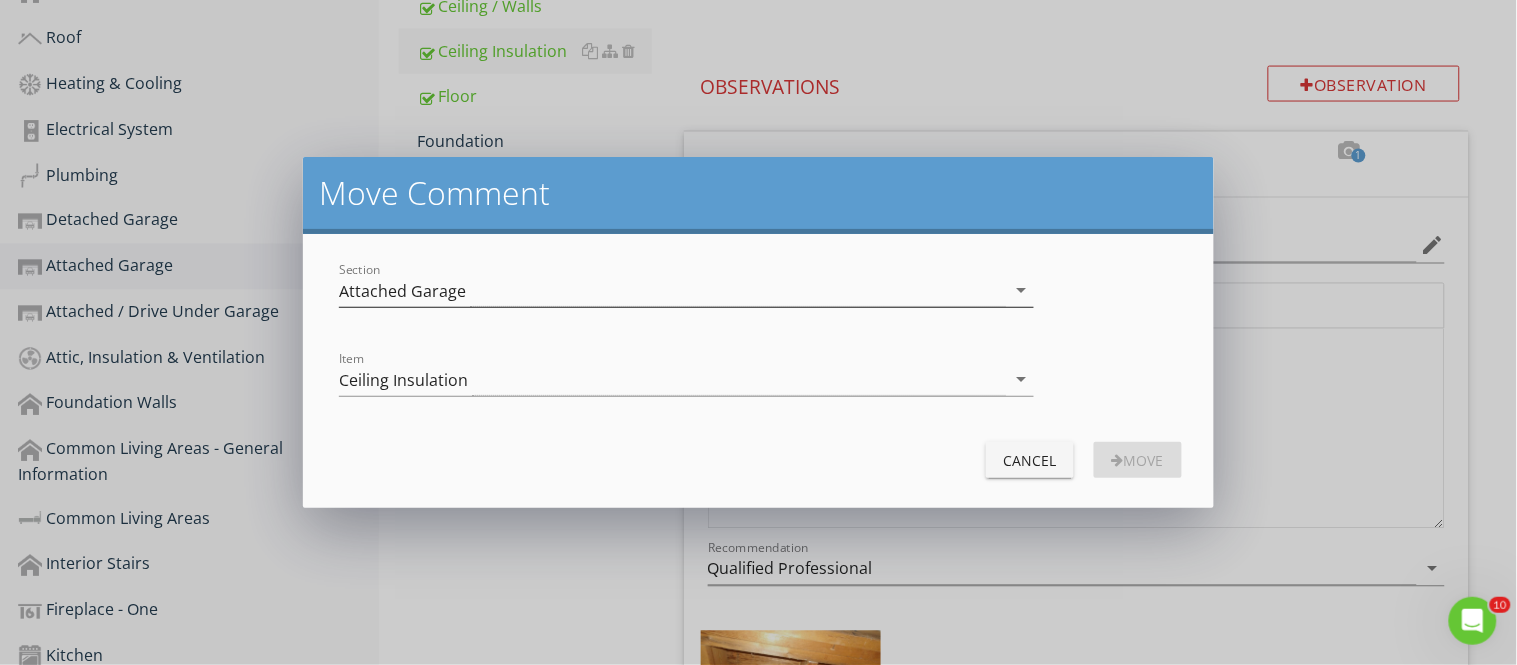 click on "arrow_drop_down" at bounding box center (1022, 290) 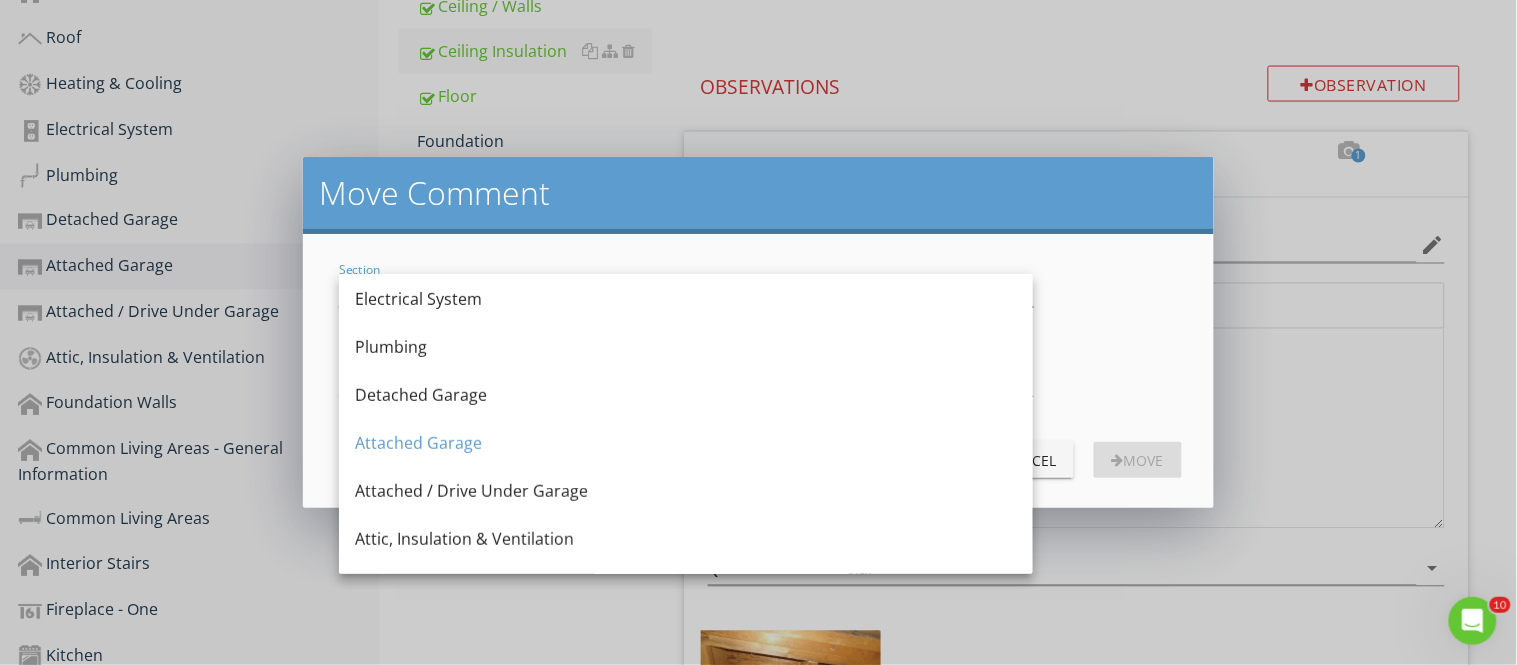 scroll, scrollTop: 308, scrollLeft: 0, axis: vertical 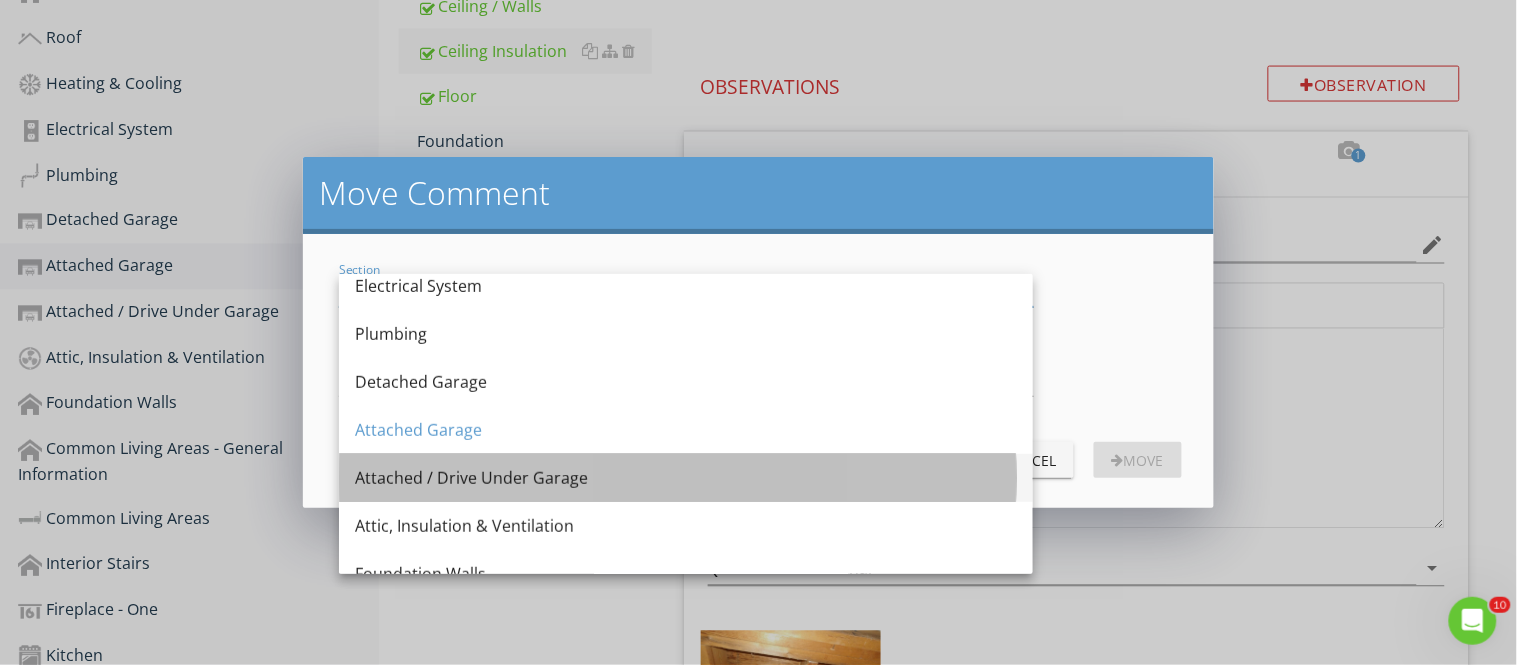 click on "Attached / Drive Under Garage" at bounding box center (686, 478) 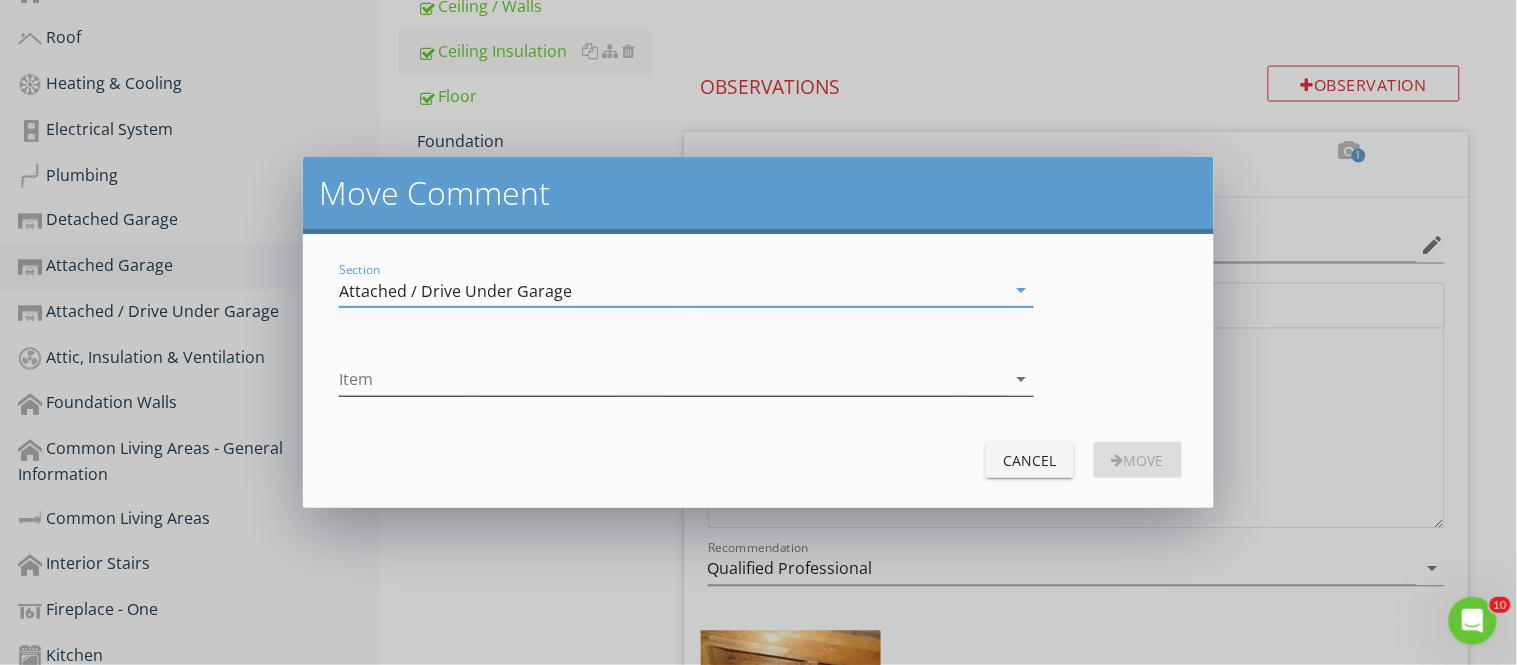 click on "arrow_drop_down" at bounding box center (1022, 379) 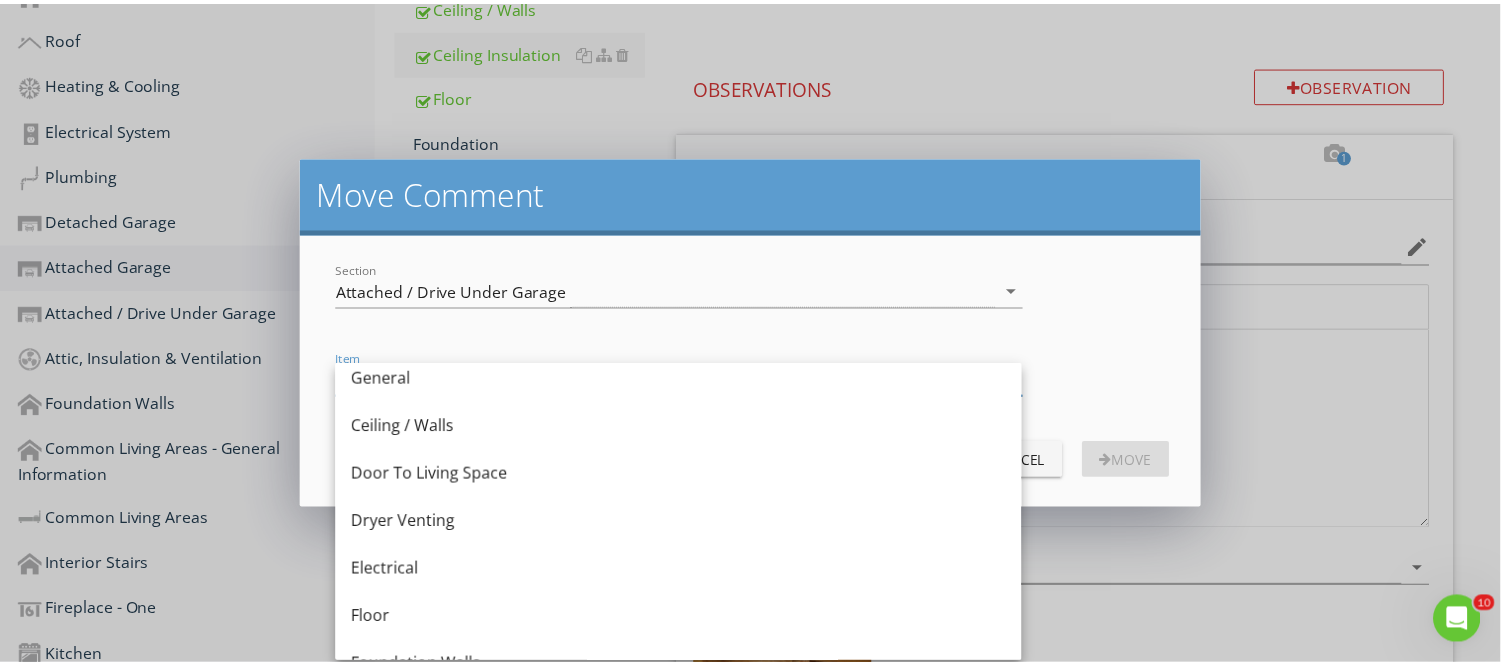 scroll, scrollTop: 0, scrollLeft: 0, axis: both 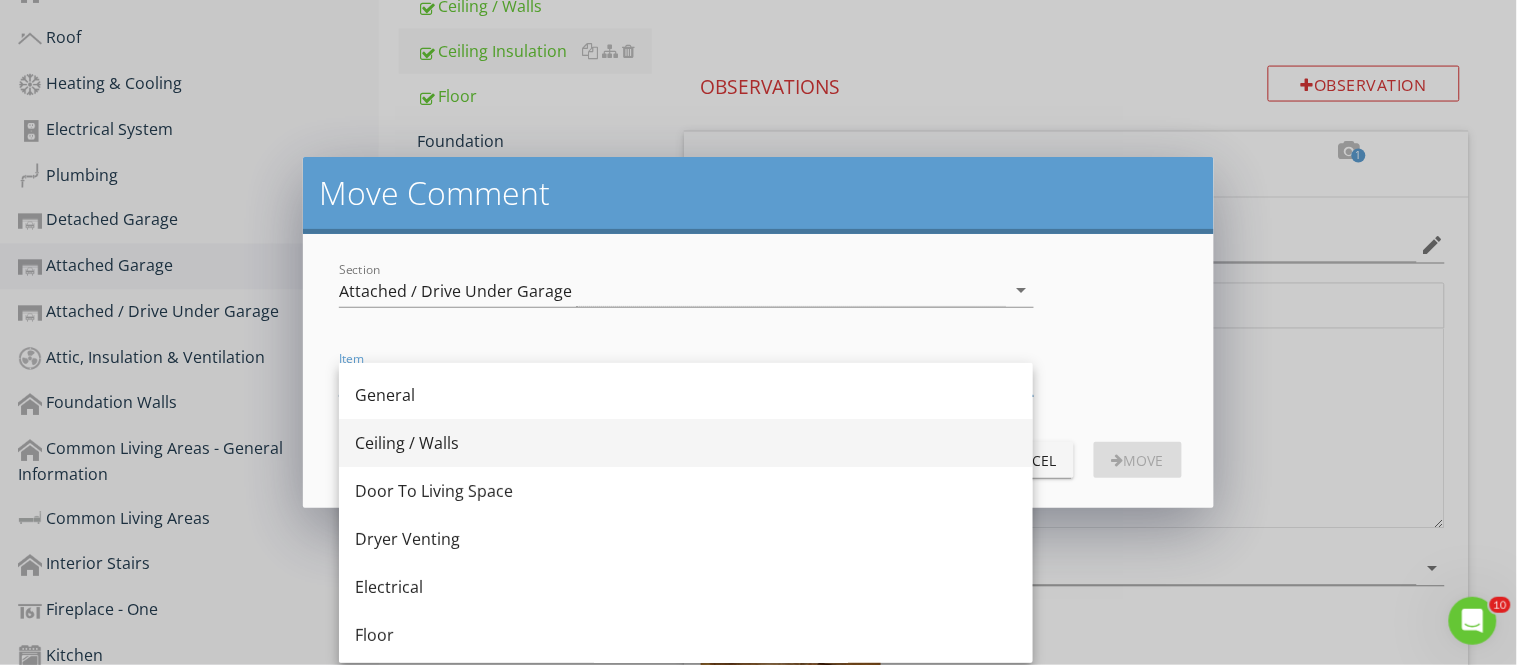 click on "Ceiling / Walls" at bounding box center [686, 443] 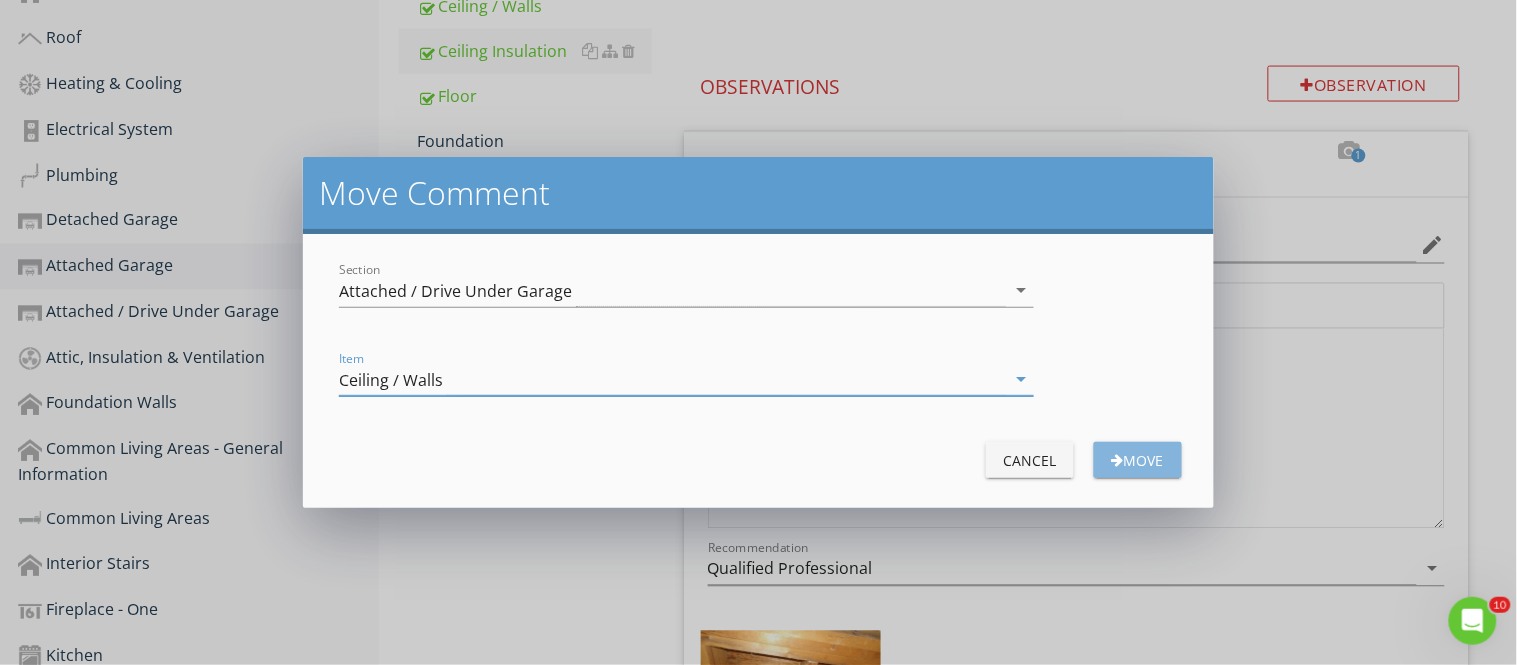 click on "Move" at bounding box center [1138, 460] 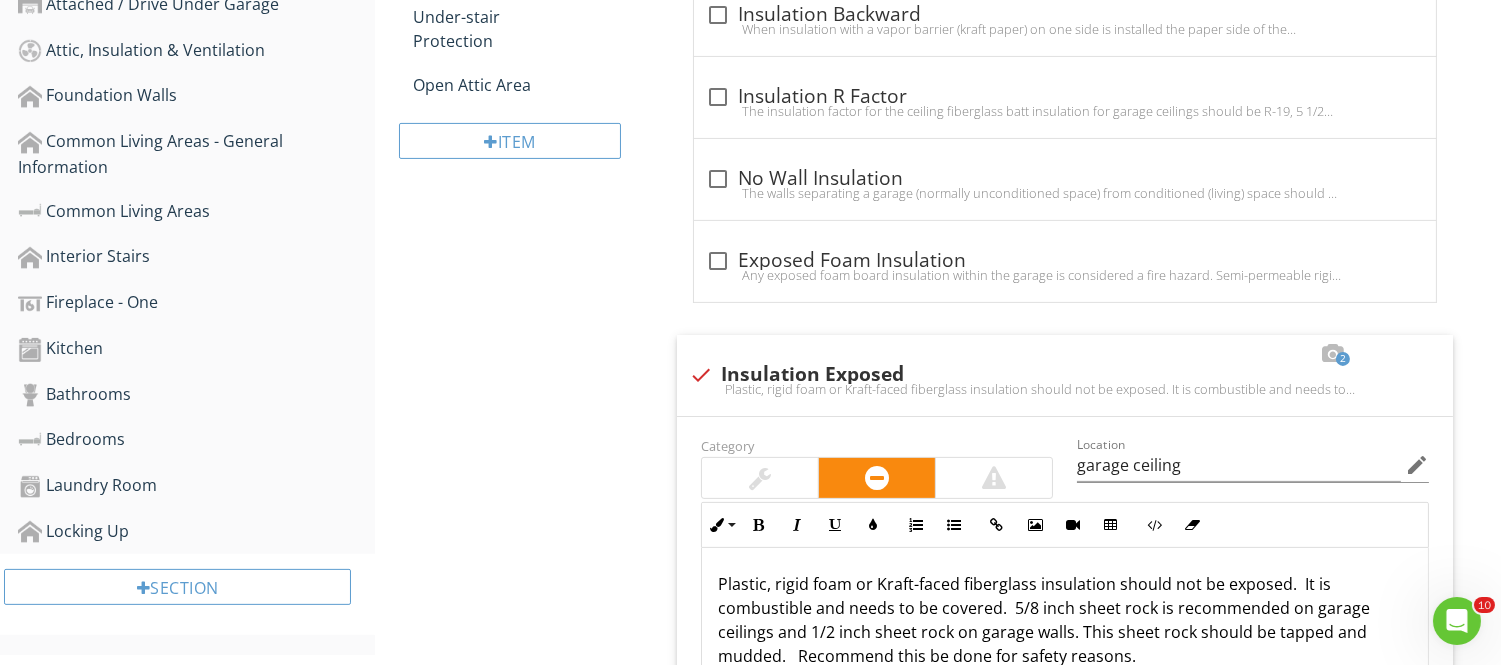 scroll, scrollTop: 1103, scrollLeft: 0, axis: vertical 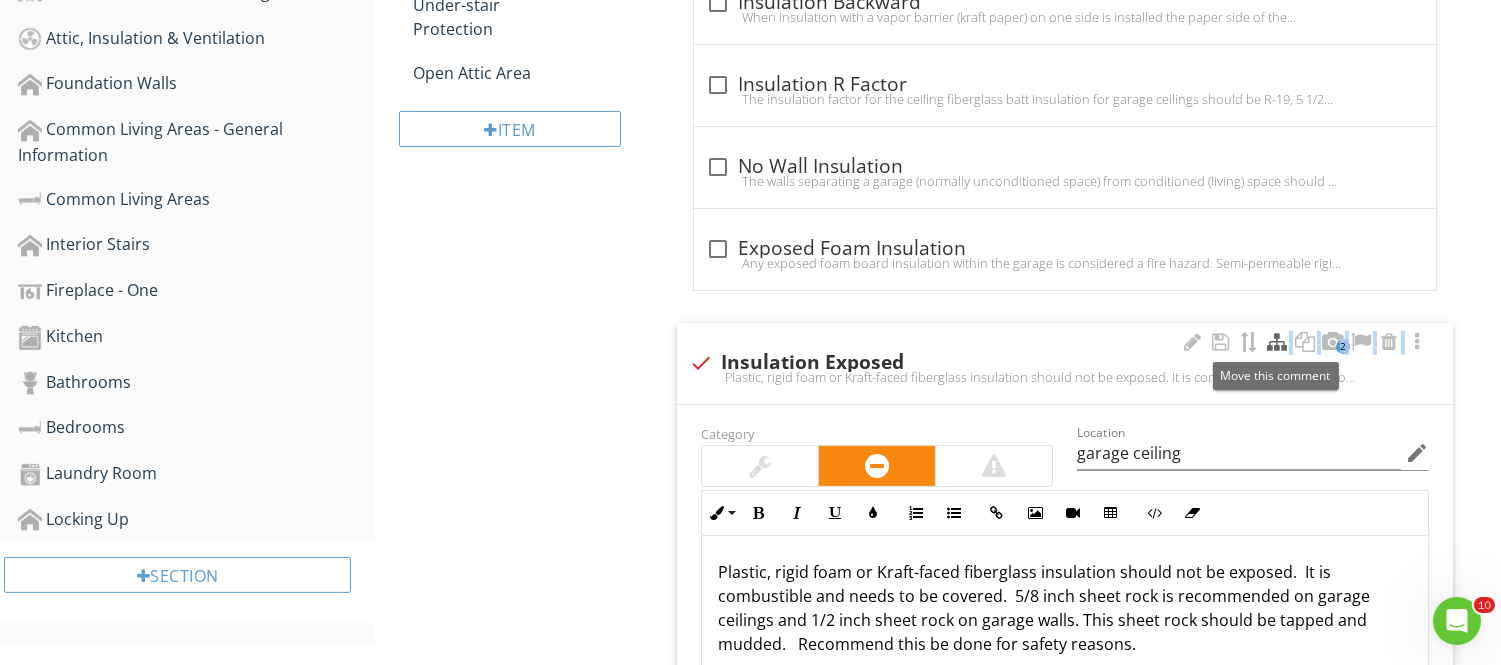 drag, startPoint x: 1412, startPoint y: 353, endPoint x: 1277, endPoint y: 338, distance: 135.83078 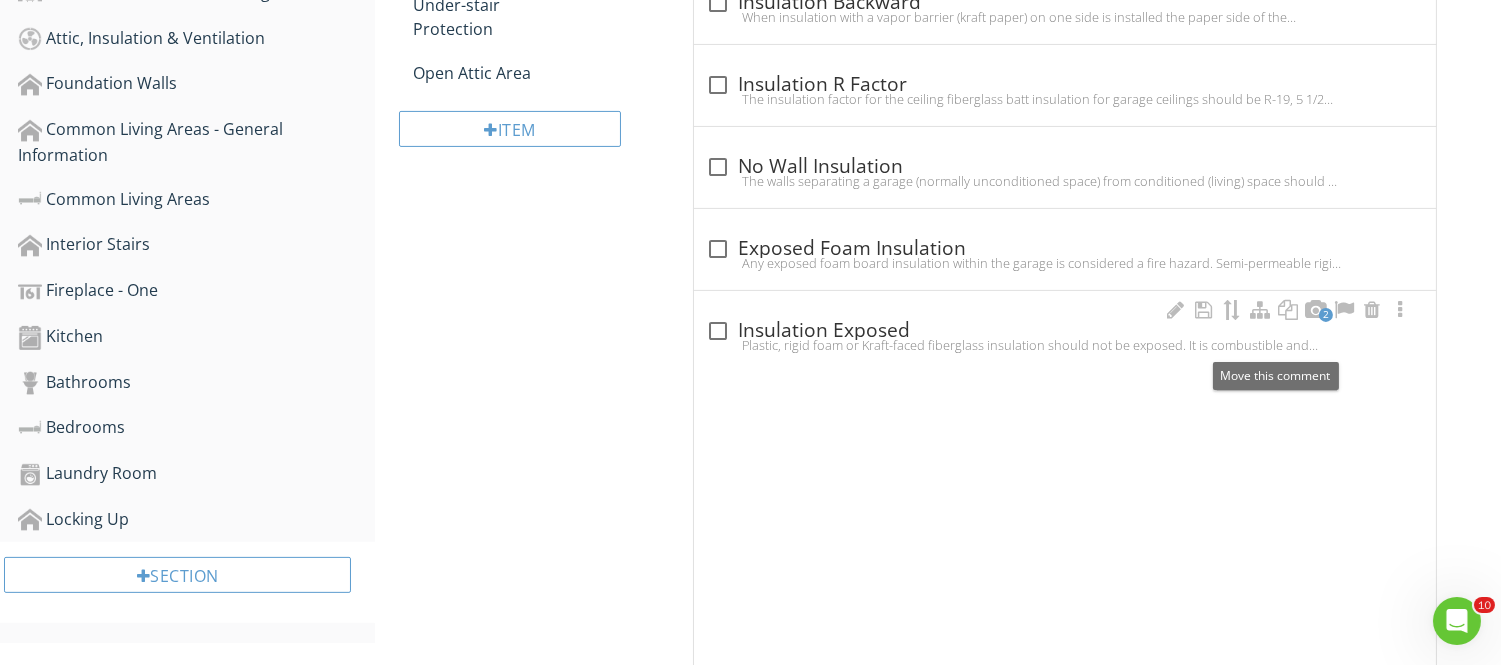 click on "2         check_box_outline_blank
Insulation Exposed
Plastic, rigid foam or Kraft-faced fiberglass insulation should not be exposed. It is combustible and needs to be covered. 5/8 inch sheet rock is recommended on garage ceilings and 1/2 inch sheet rock on garage walls. This sheet rock should be tapped and mudded.  Recommend this be done for safety reasons." at bounding box center (1065, 331) 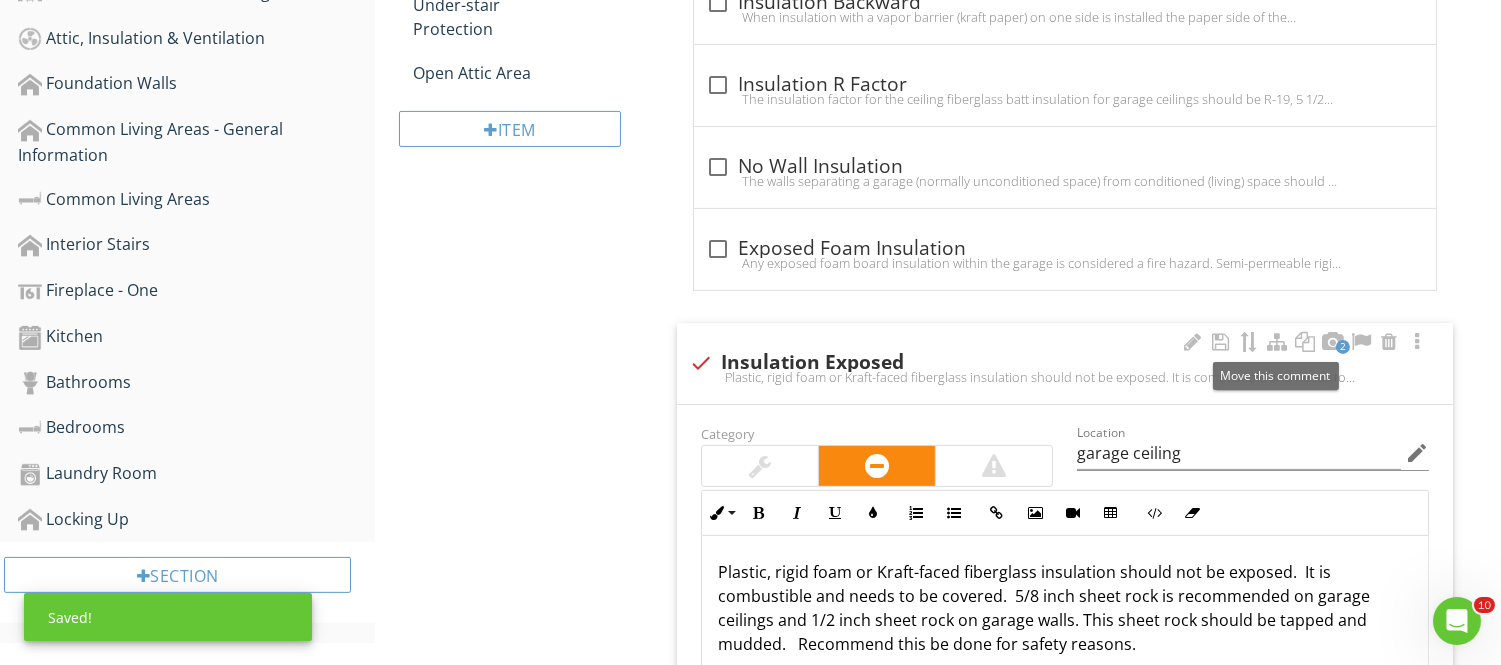 click at bounding box center (1277, 342) 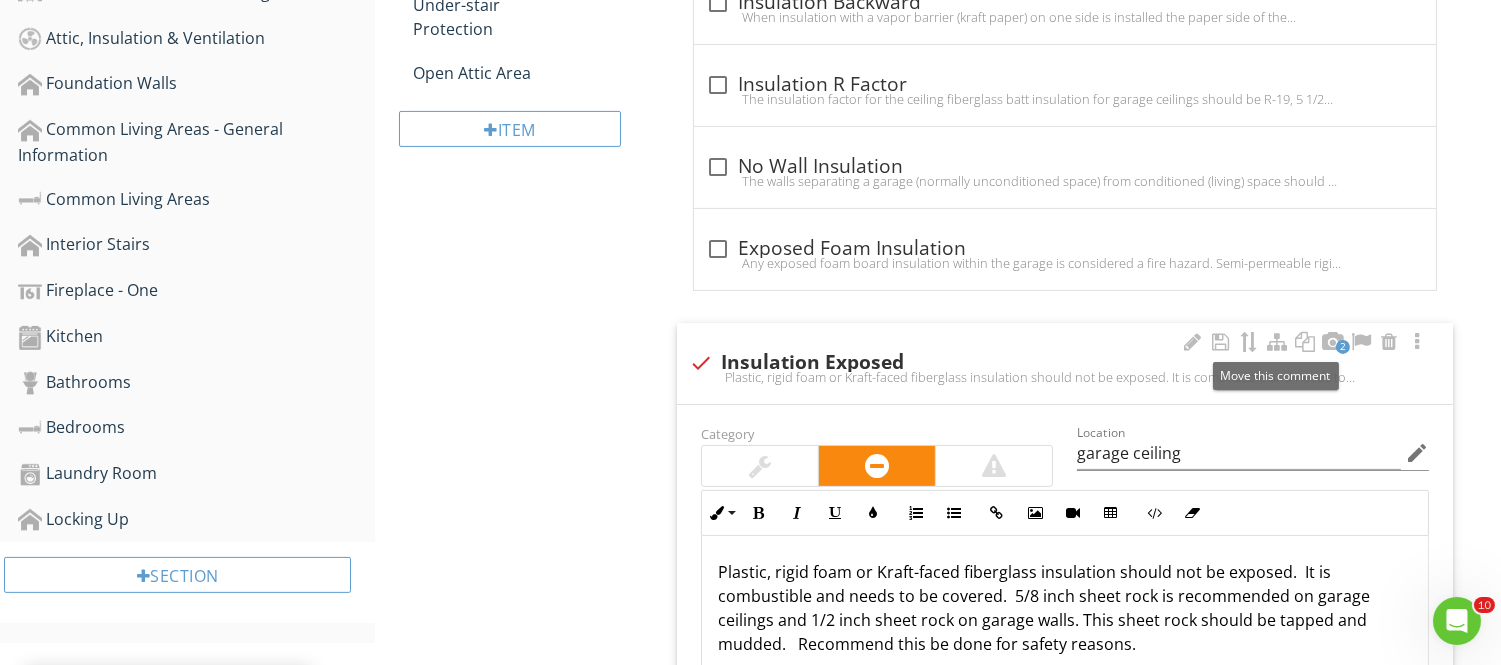 click at bounding box center [1277, 342] 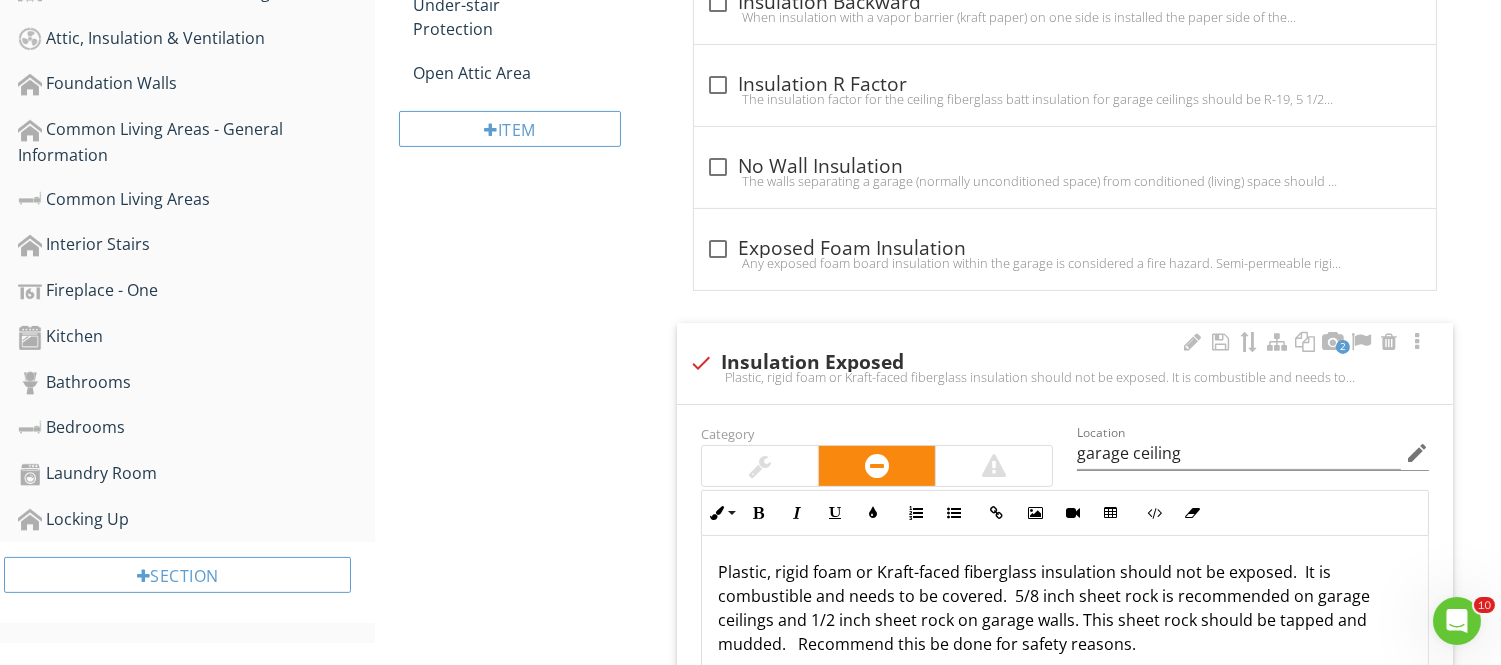 click at bounding box center [750, 332] 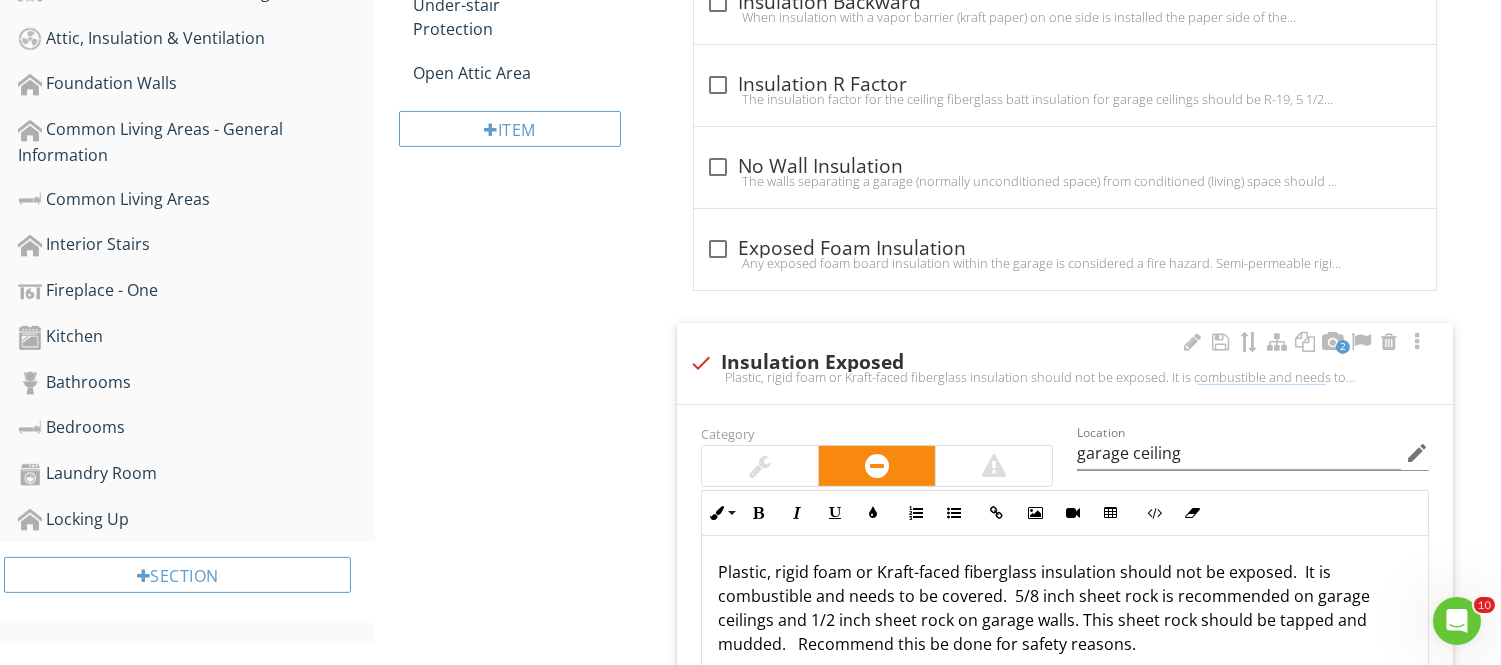 drag, startPoint x: 1115, startPoint y: 387, endPoint x: 1238, endPoint y: 392, distance: 123.101585 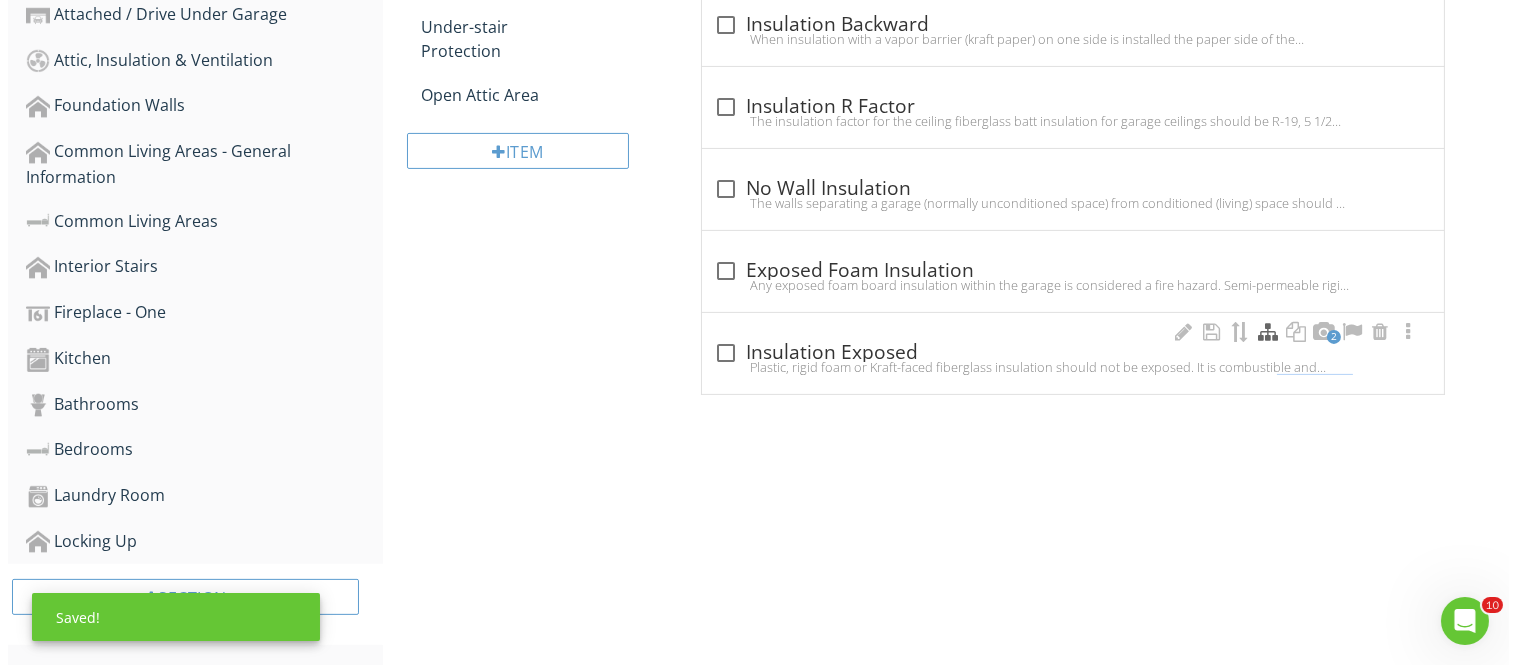 scroll, scrollTop: 1075, scrollLeft: 0, axis: vertical 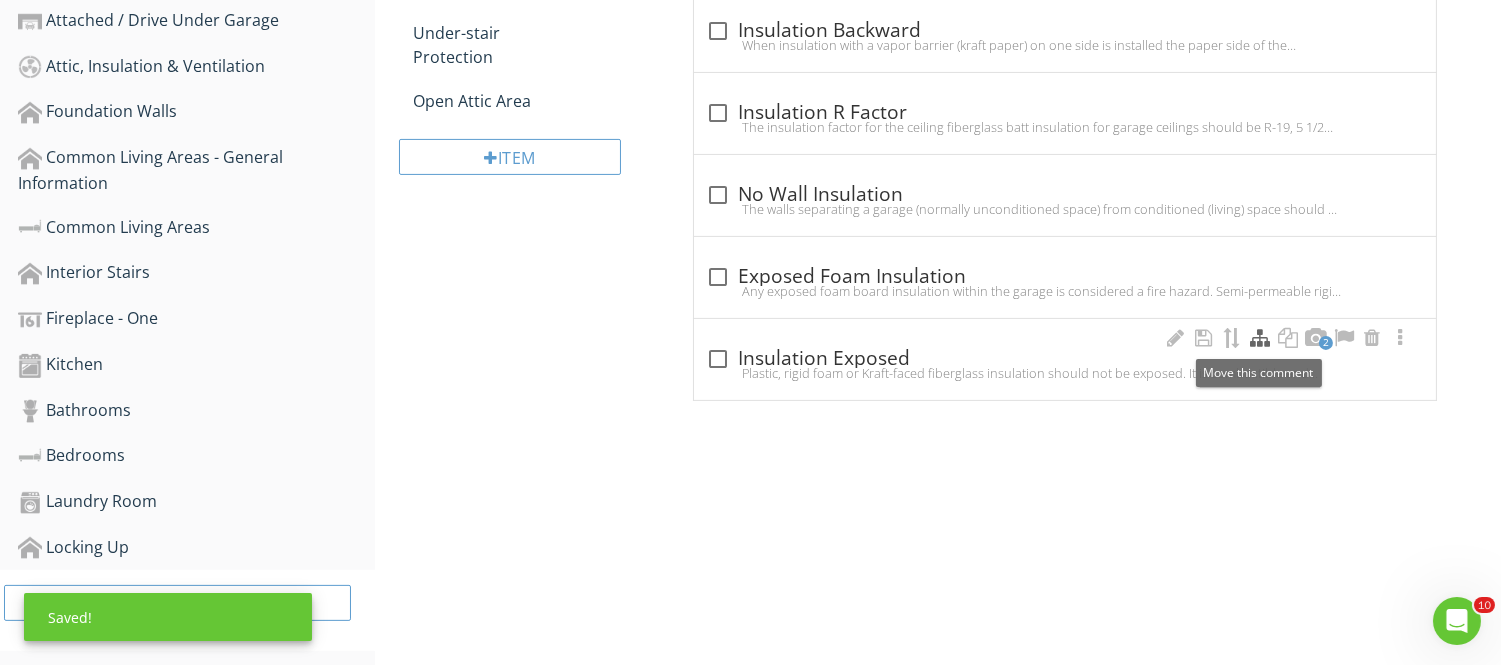 click at bounding box center [1260, 338] 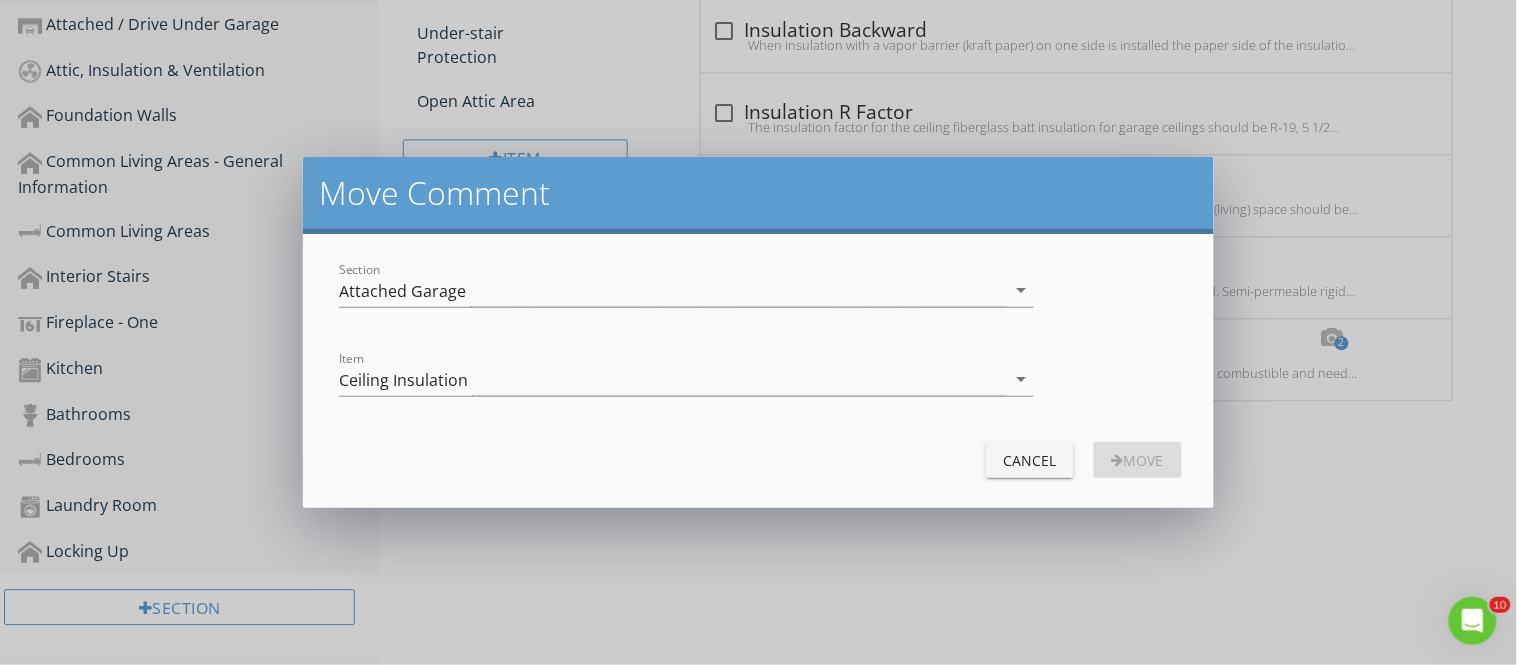 click on "SPECTORA
Michael Ray
Home Check Inspection Services, LLC.
Role:
Inspector
Change Role
Dashboard
New Inspection
Inspections
Calendar
Template Editor
Contacts
Automations
Team
Metrics
Payments
Data Exports
Billing
Reporting
Advanced
Settings
What's New
Sign Out
Change Active Role
Your account has more than one possible role. Please choose how you'd like to view the site:
Company/Agency
City
Role
Dashboard
Templates
Contacts
Metrics
Automations
Advanced
Settings
Support Center
General Smoke Detector  Carbon Monoxide Alarm Door To Living Space Attic Access In Garage Vehicle Door Electrical Floor" at bounding box center (758, -200) 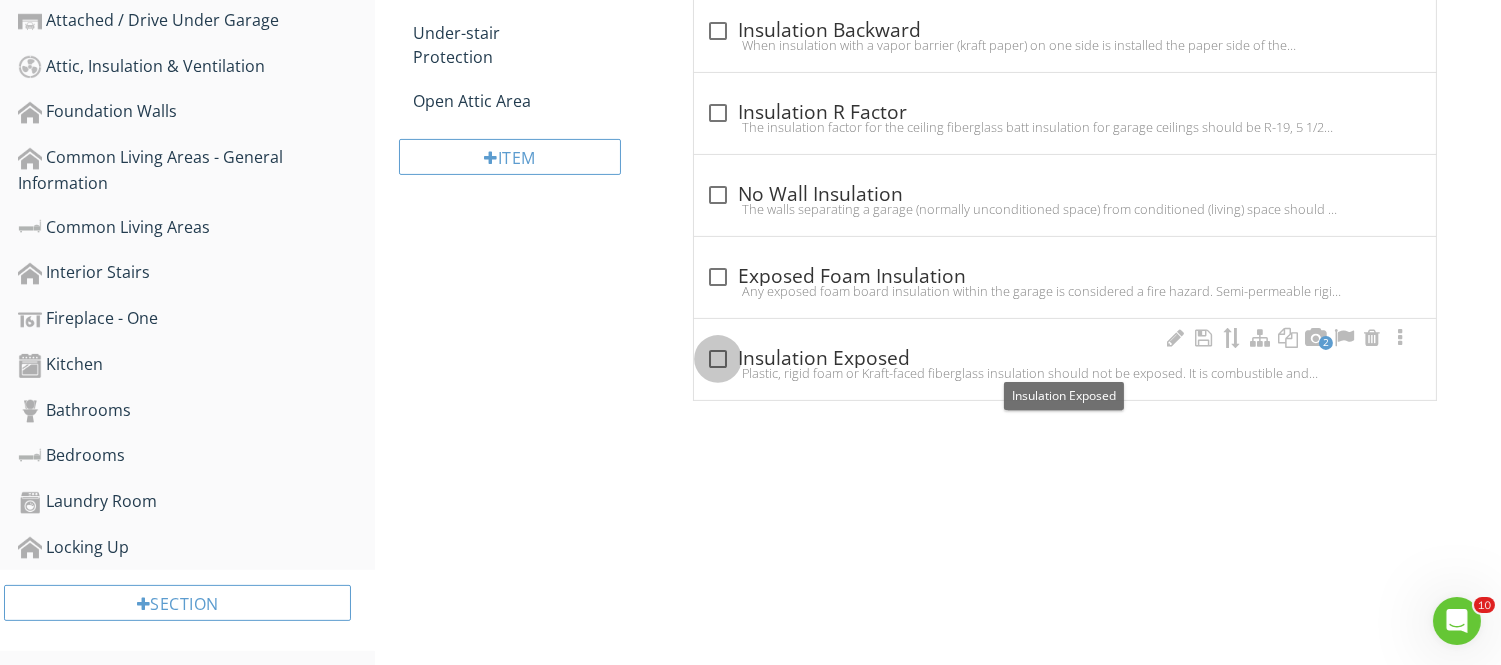 click at bounding box center (718, 359) 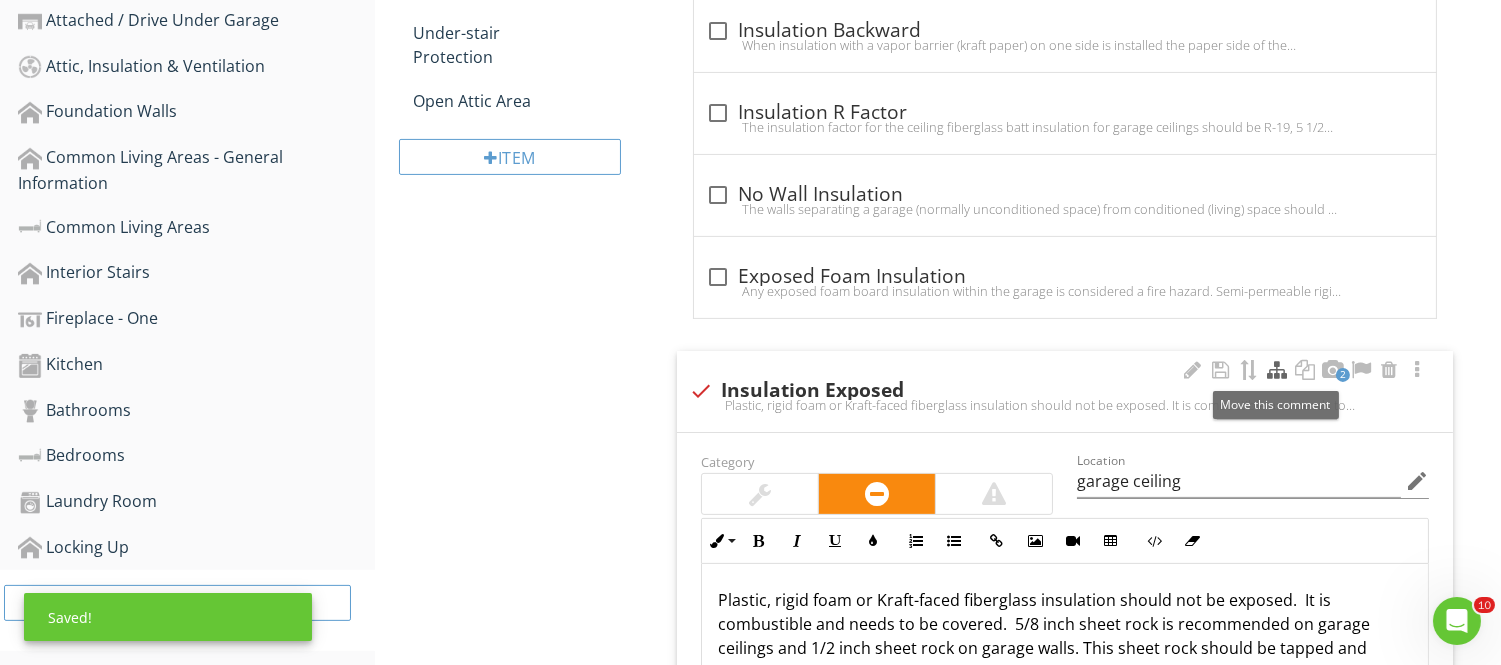 click at bounding box center (1277, 370) 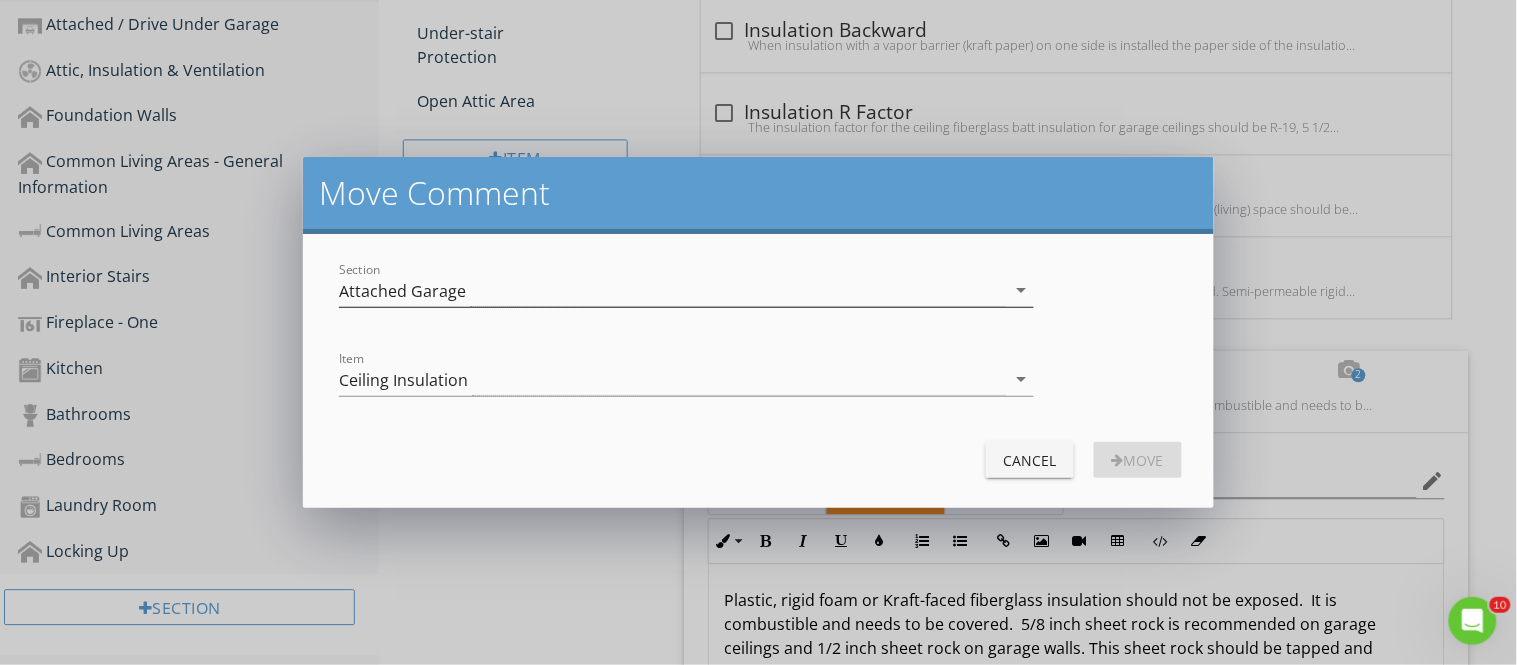 click on "arrow_drop_down" at bounding box center (1022, 290) 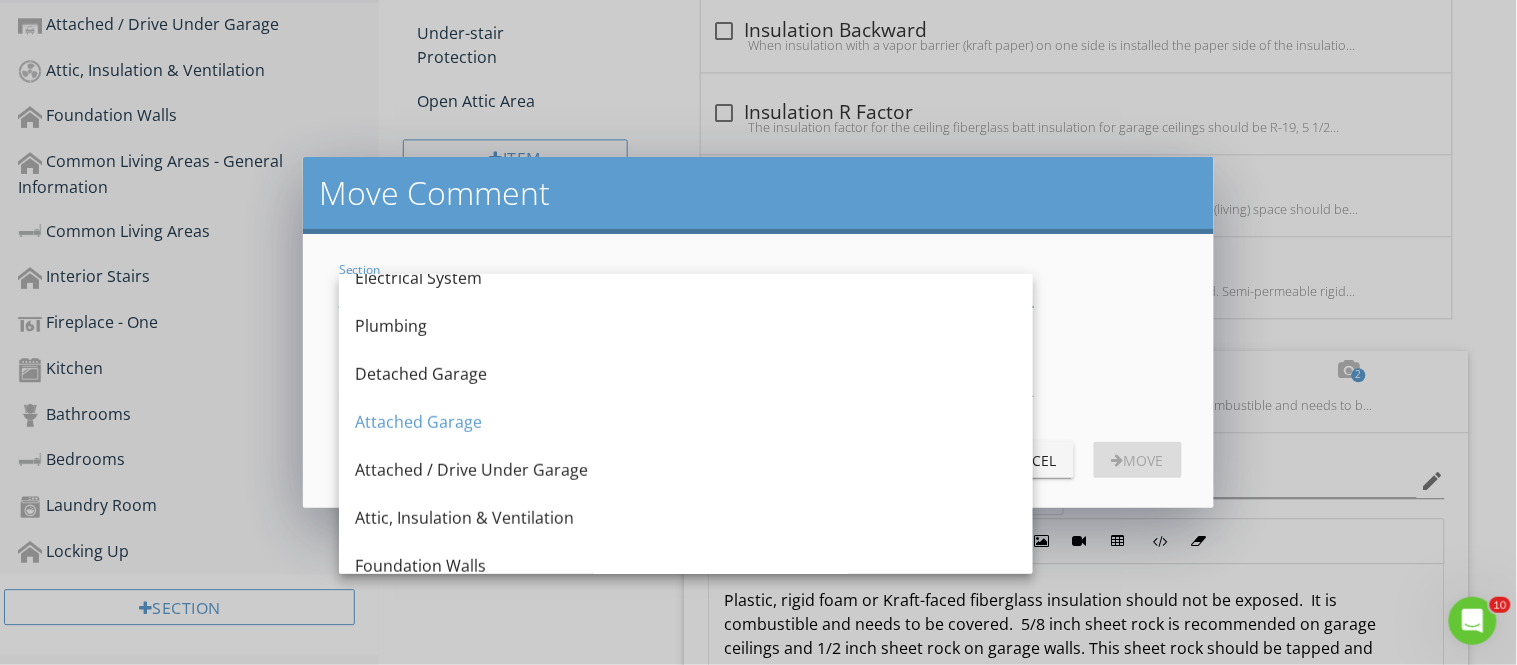 scroll, scrollTop: 342, scrollLeft: 0, axis: vertical 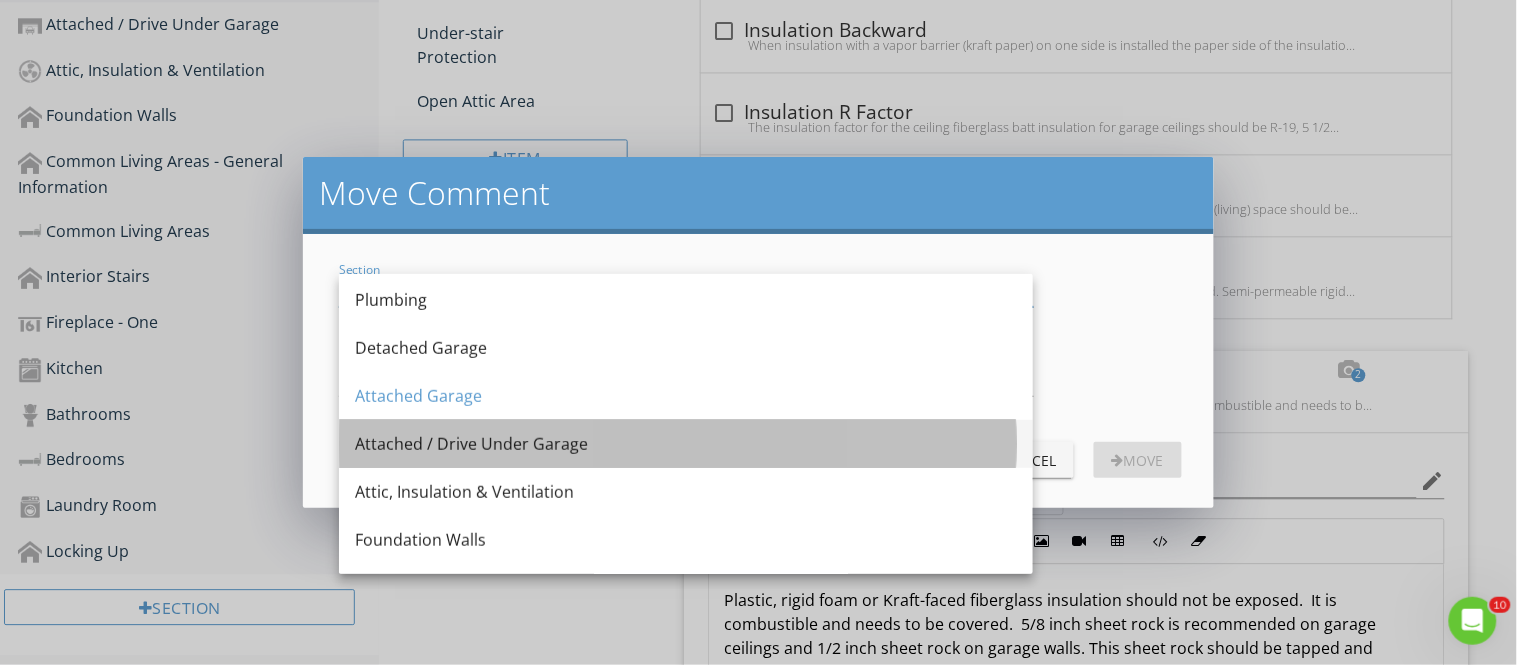 click on "Attached / Drive Under Garage" at bounding box center (686, 444) 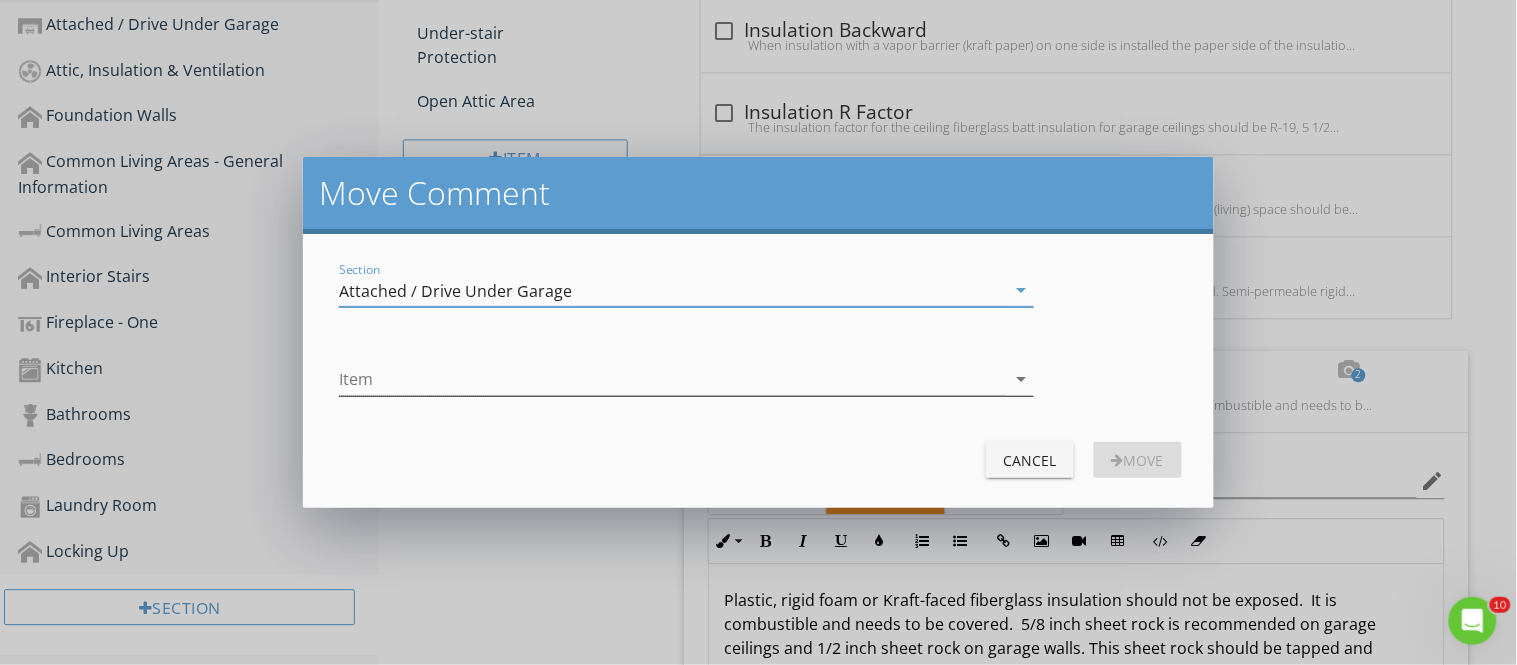 click on "arrow_drop_down" at bounding box center [1022, 379] 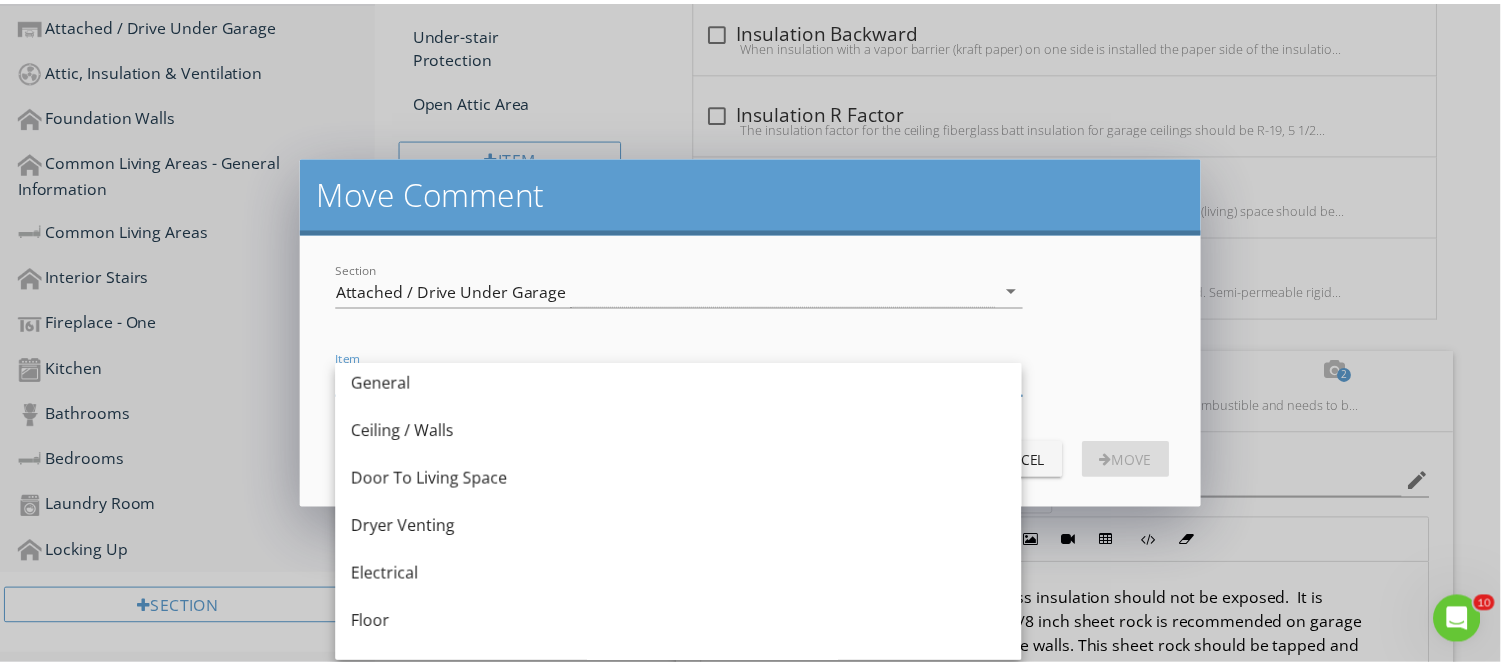 scroll, scrollTop: 0, scrollLeft: 0, axis: both 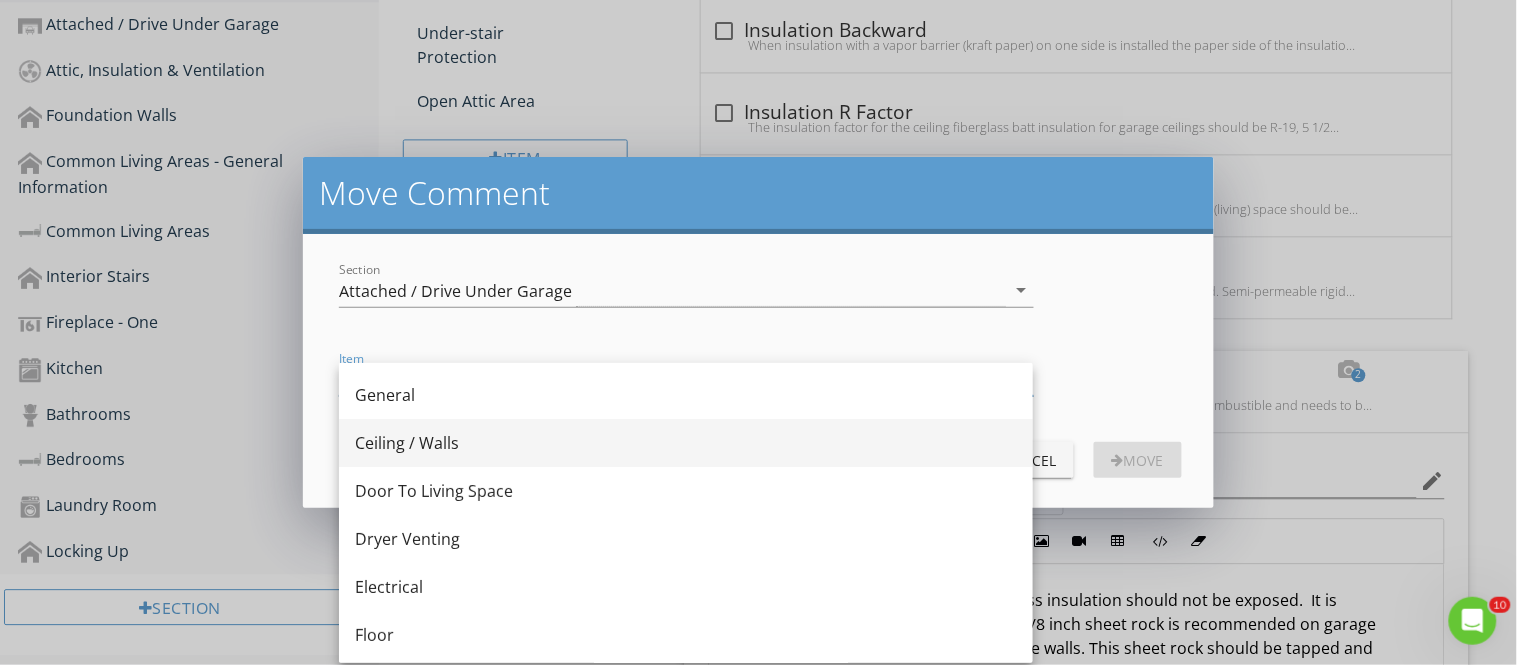 click on "Ceiling / Walls" at bounding box center [686, 443] 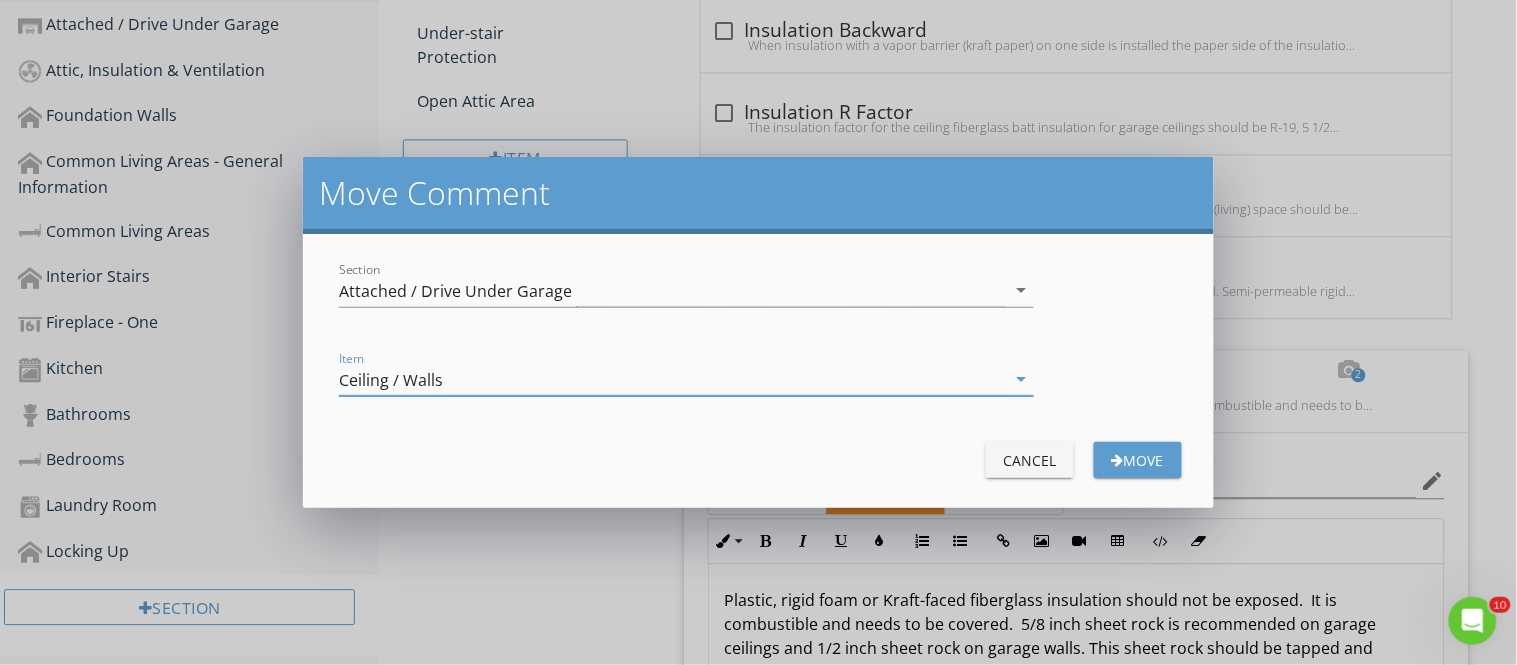 click on "Move" at bounding box center (1138, 460) 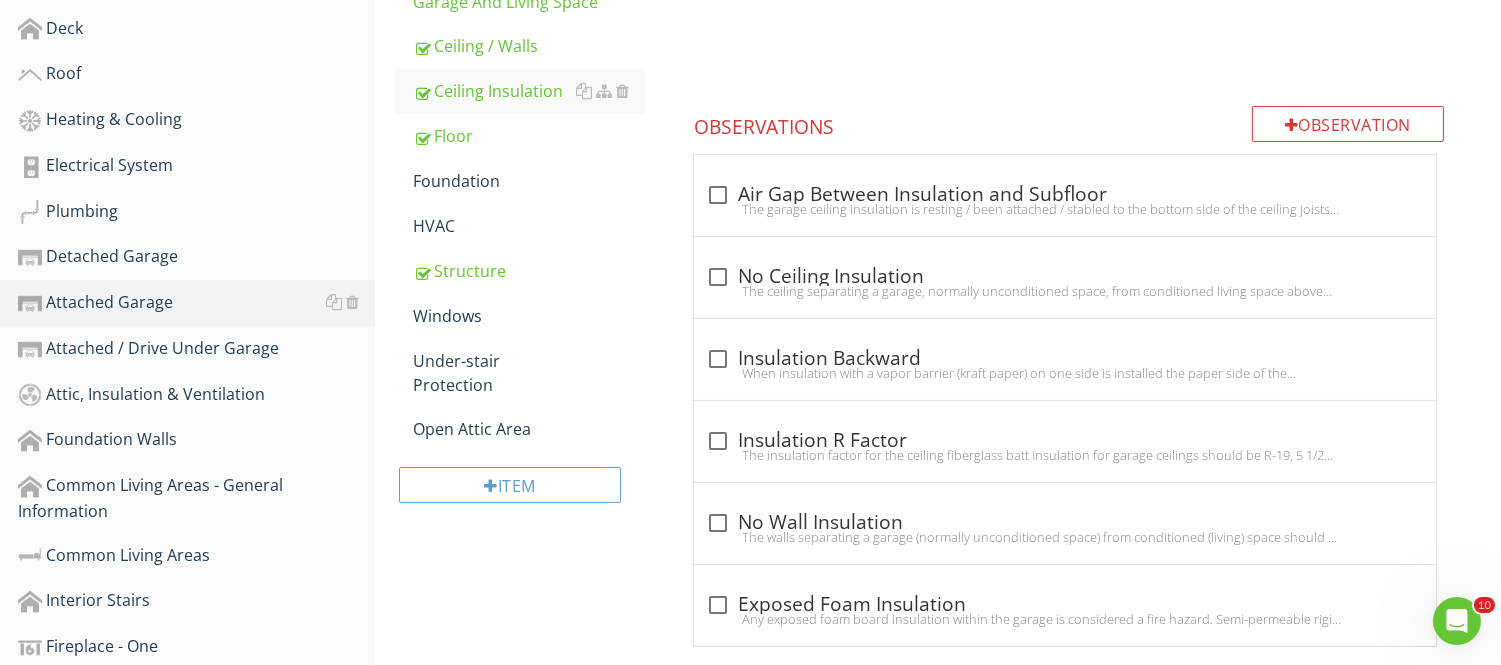 scroll, scrollTop: 707, scrollLeft: 0, axis: vertical 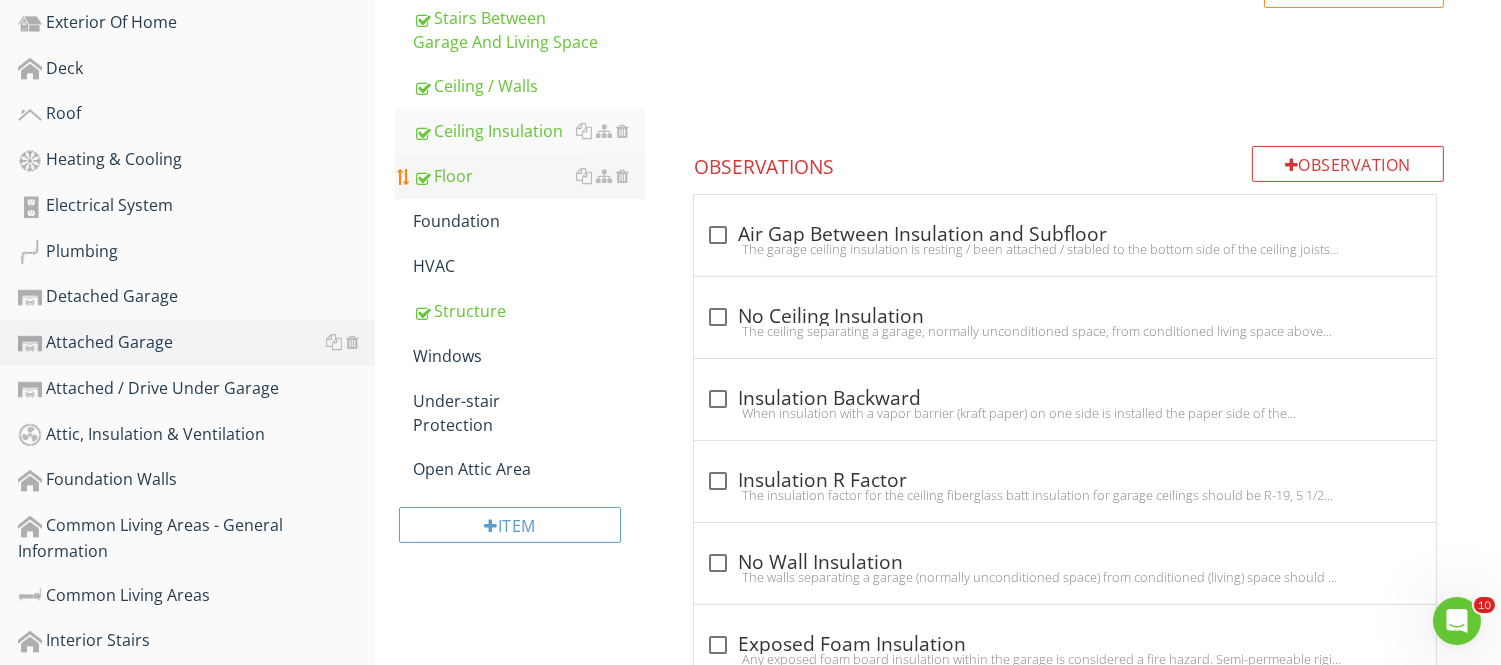 click on "Floor" at bounding box center [528, 176] 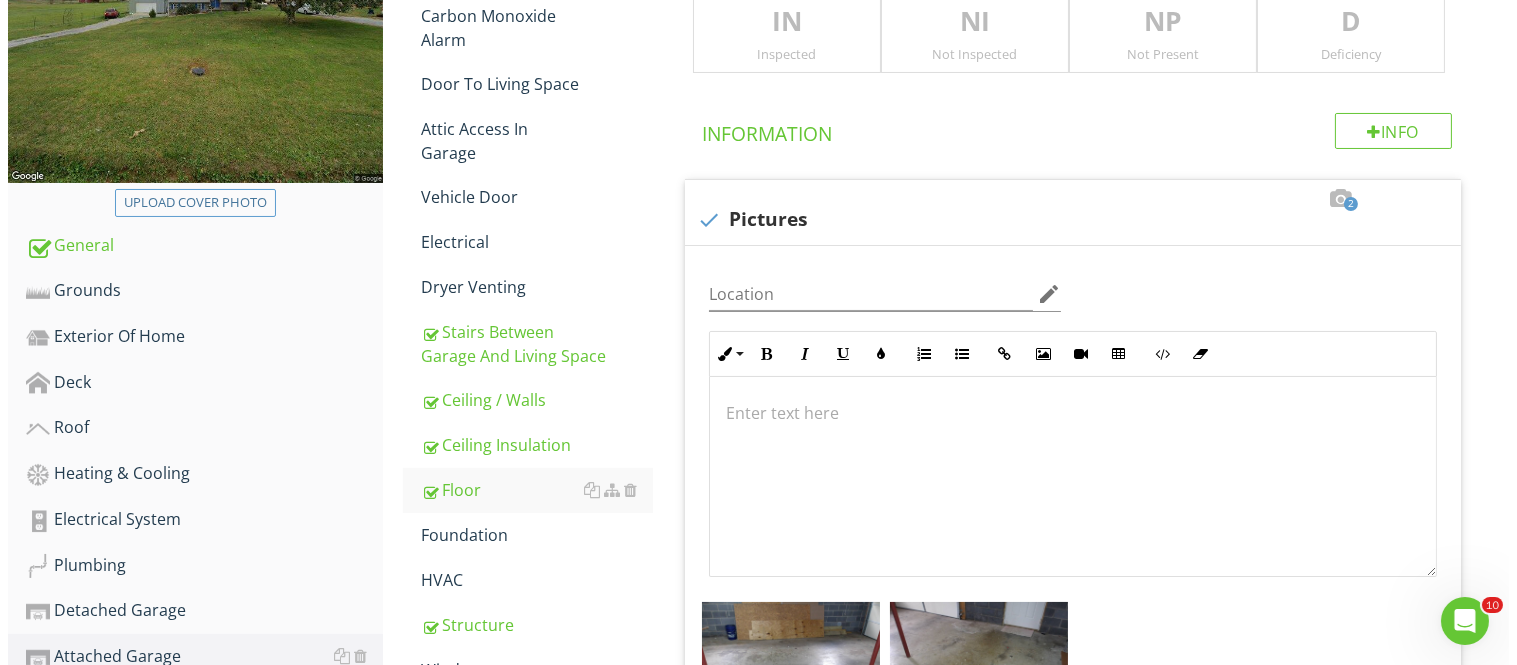 scroll, scrollTop: 400, scrollLeft: 0, axis: vertical 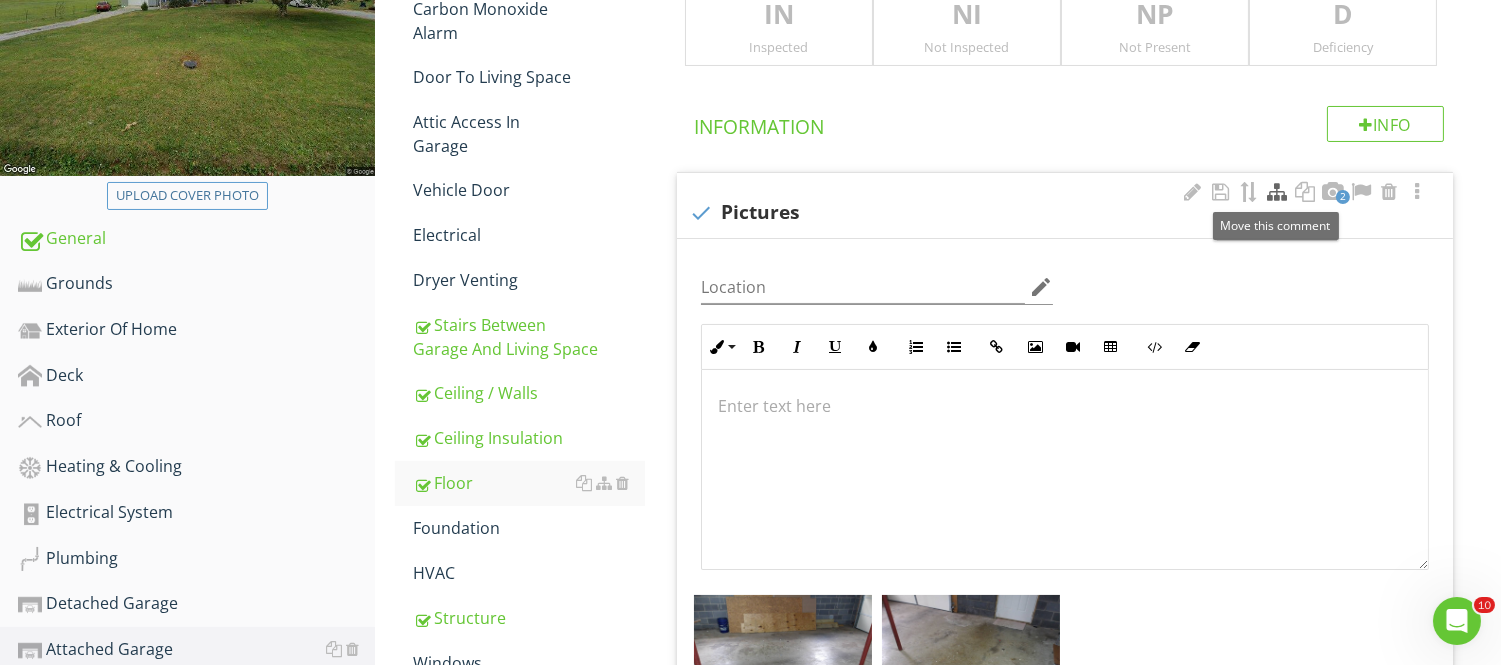 click at bounding box center [1277, 192] 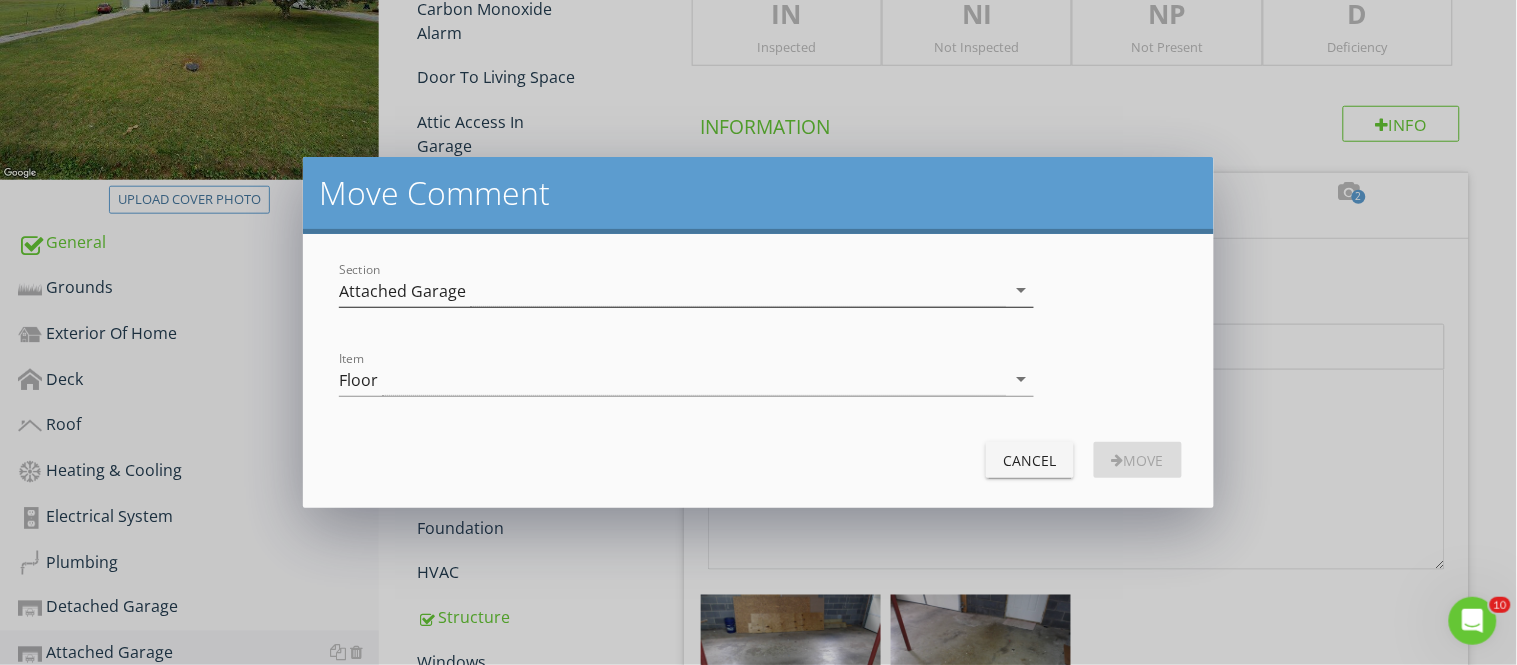 click on "arrow_drop_down" at bounding box center [1022, 290] 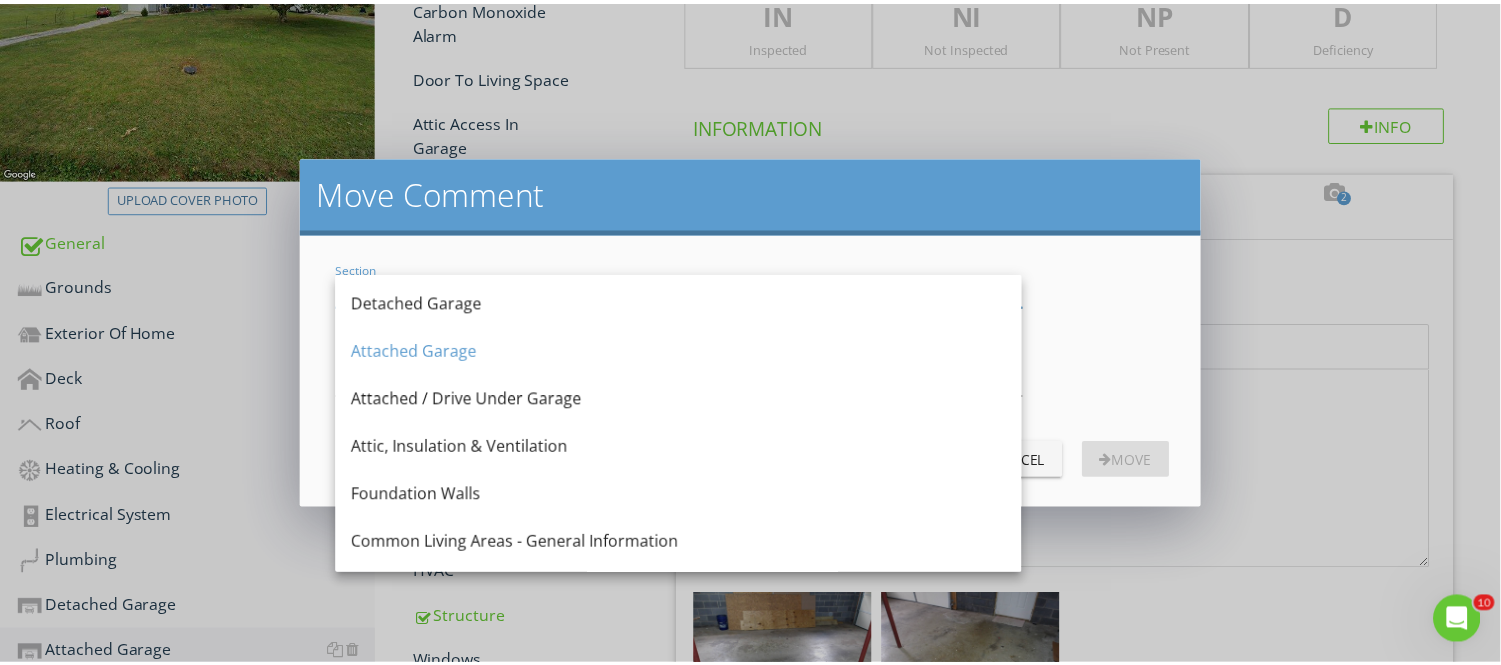 scroll, scrollTop: 392, scrollLeft: 0, axis: vertical 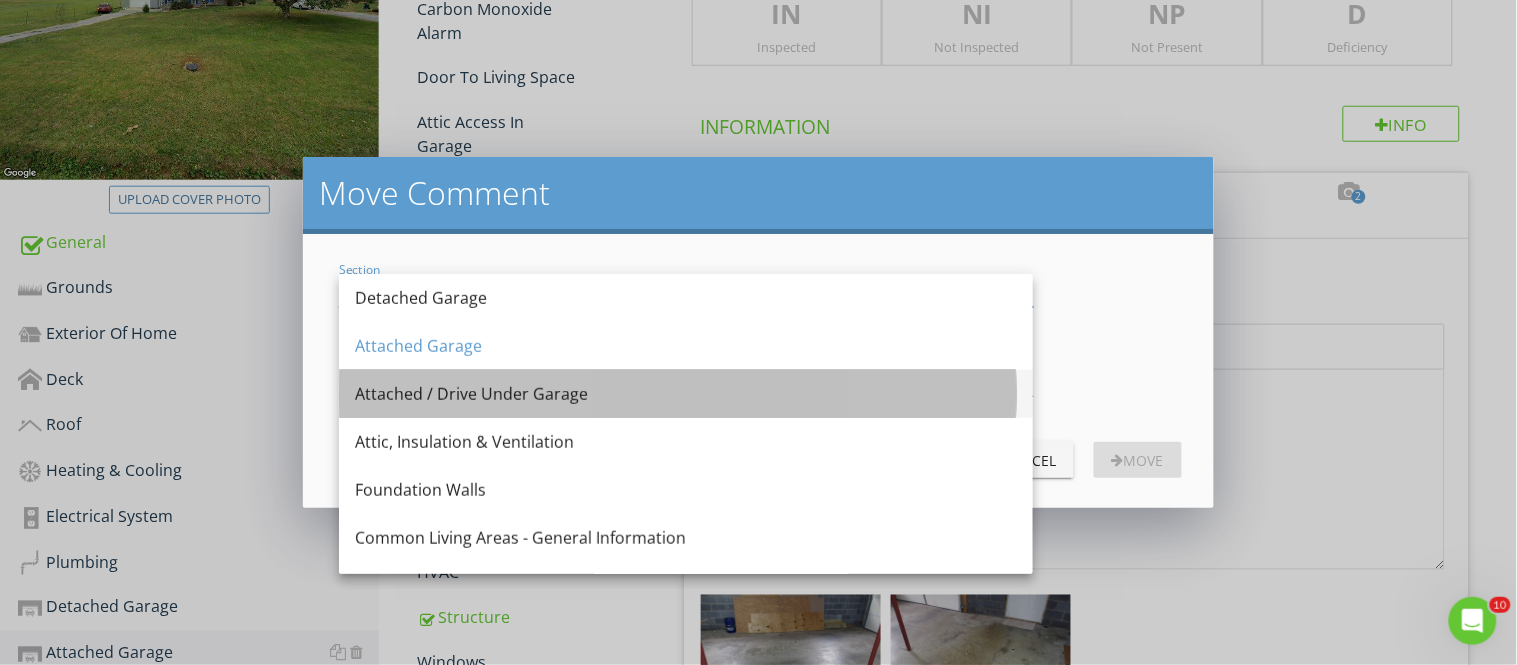 click on "Attached / Drive Under Garage" at bounding box center [686, 394] 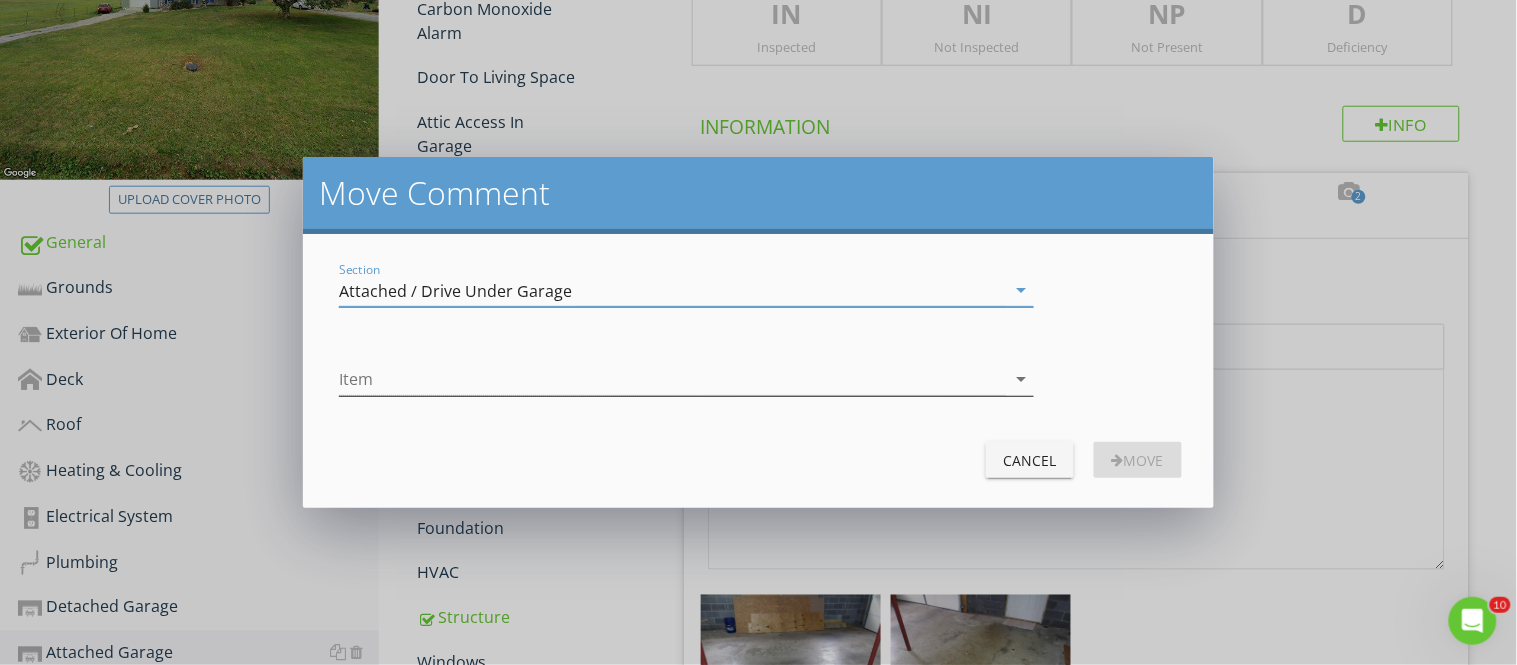 click on "arrow_drop_down" at bounding box center (1022, 379) 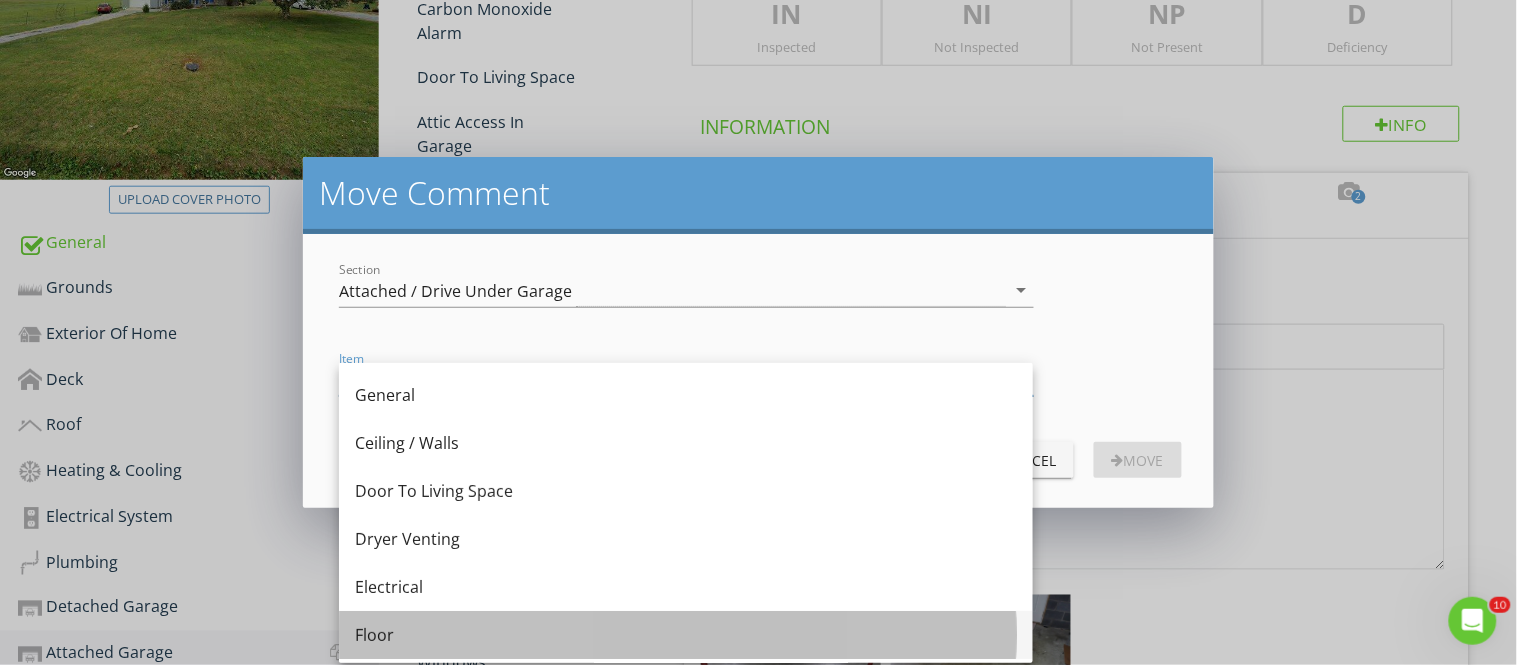 click on "Floor" at bounding box center (686, 635) 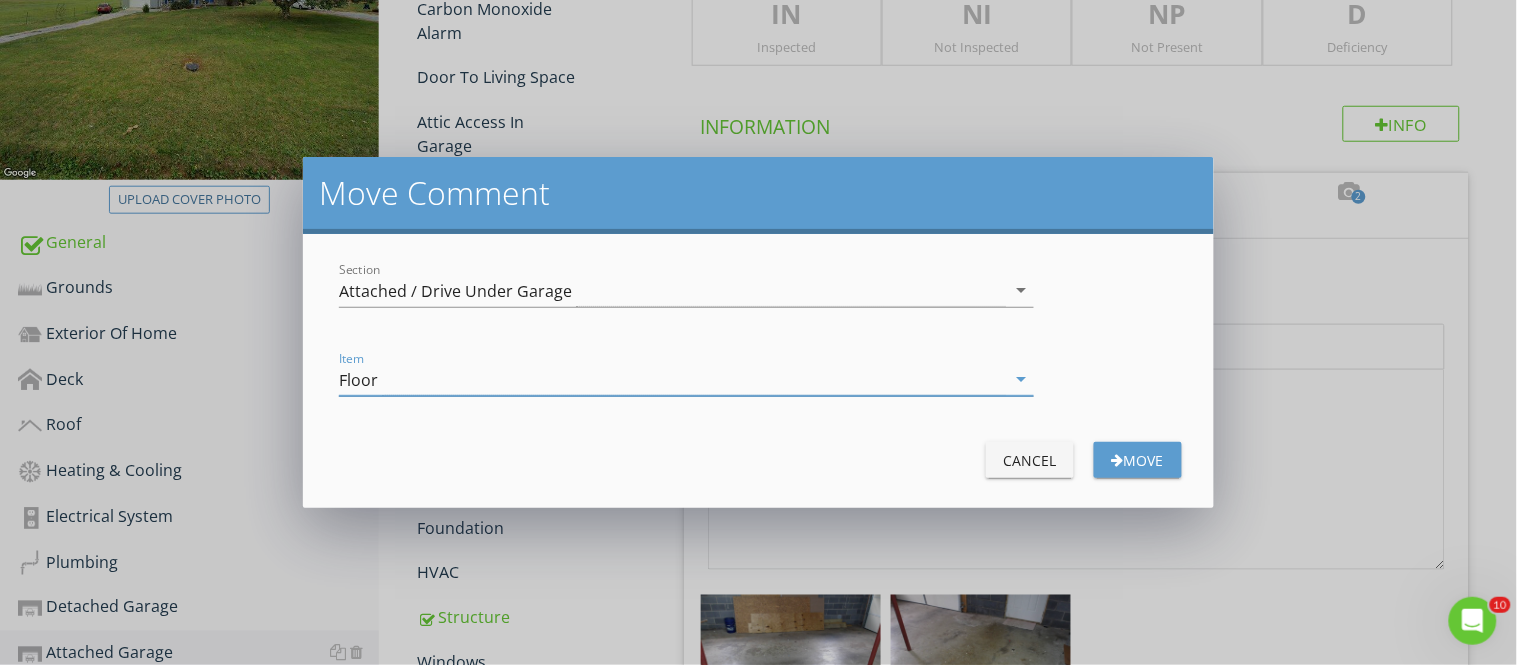 click on "Move" at bounding box center [1138, 460] 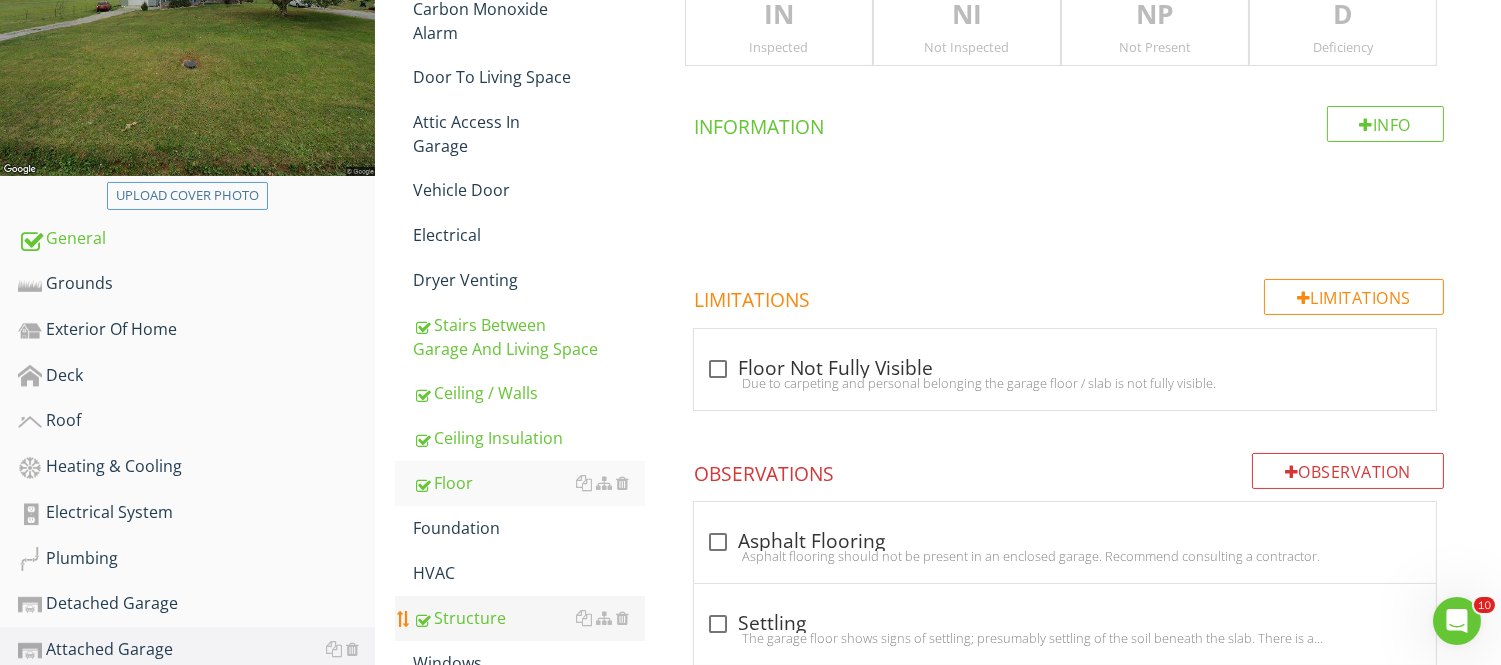 click on "Structure" at bounding box center (528, 618) 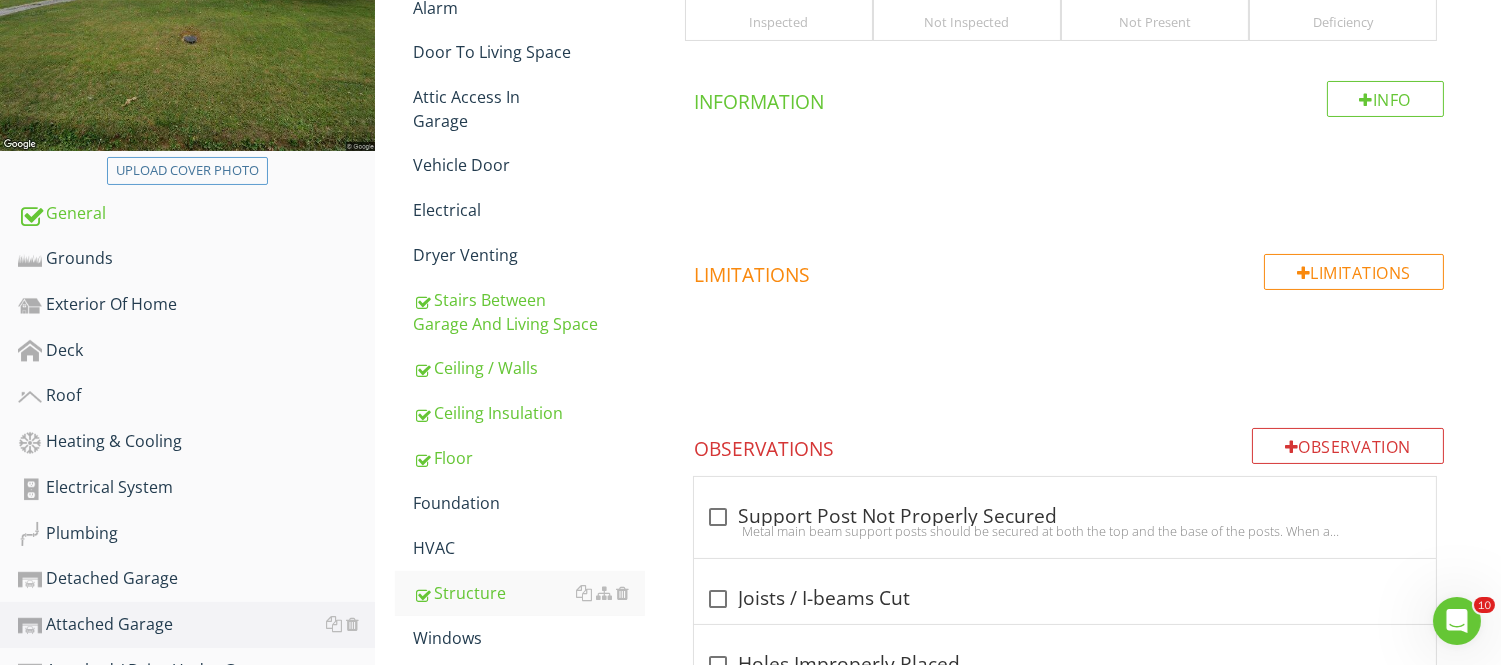 scroll, scrollTop: 434, scrollLeft: 0, axis: vertical 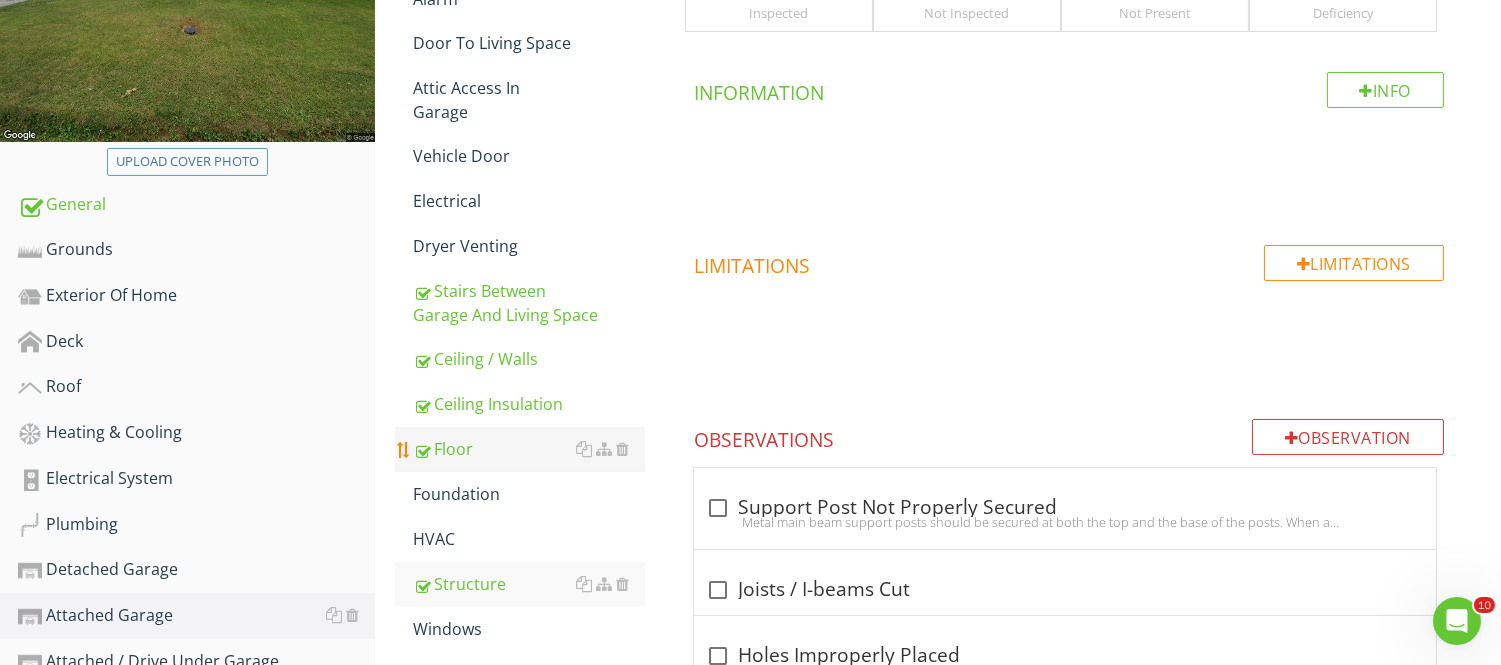 click on "Floor" at bounding box center [528, 449] 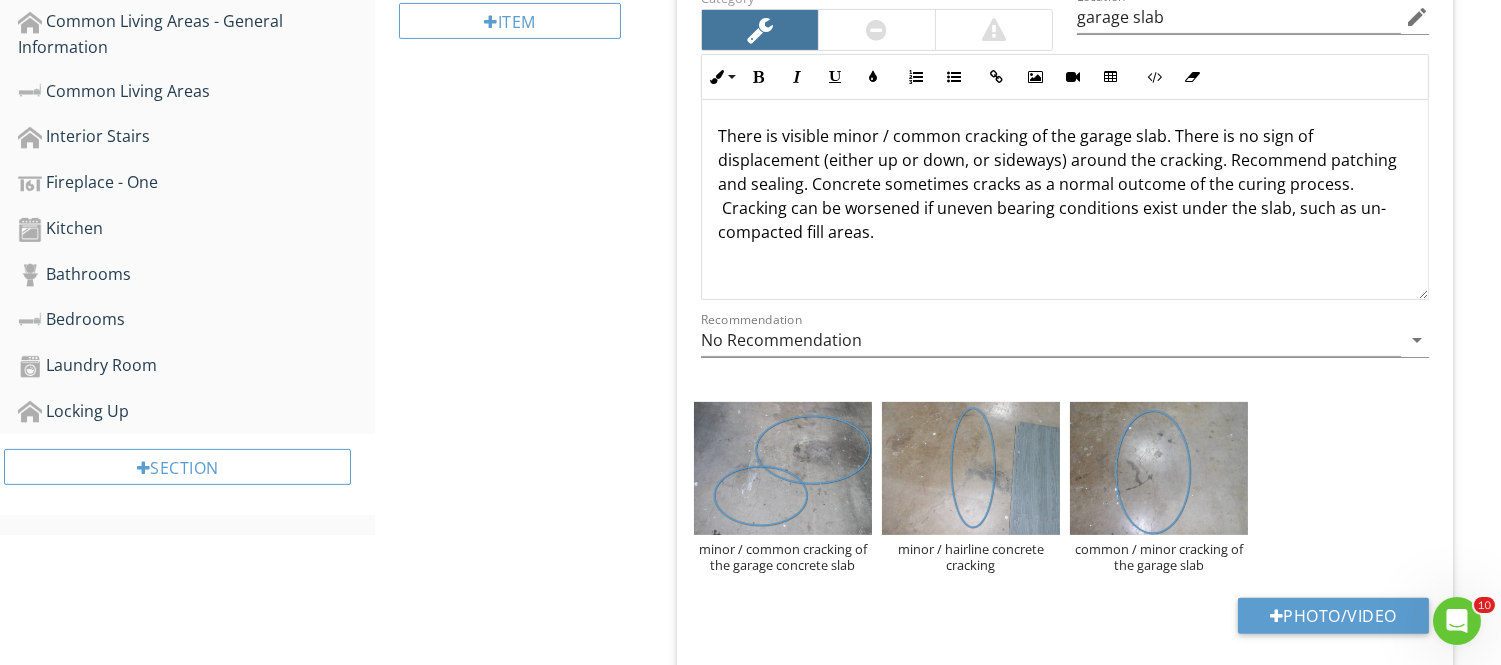 scroll, scrollTop: 1198, scrollLeft: 0, axis: vertical 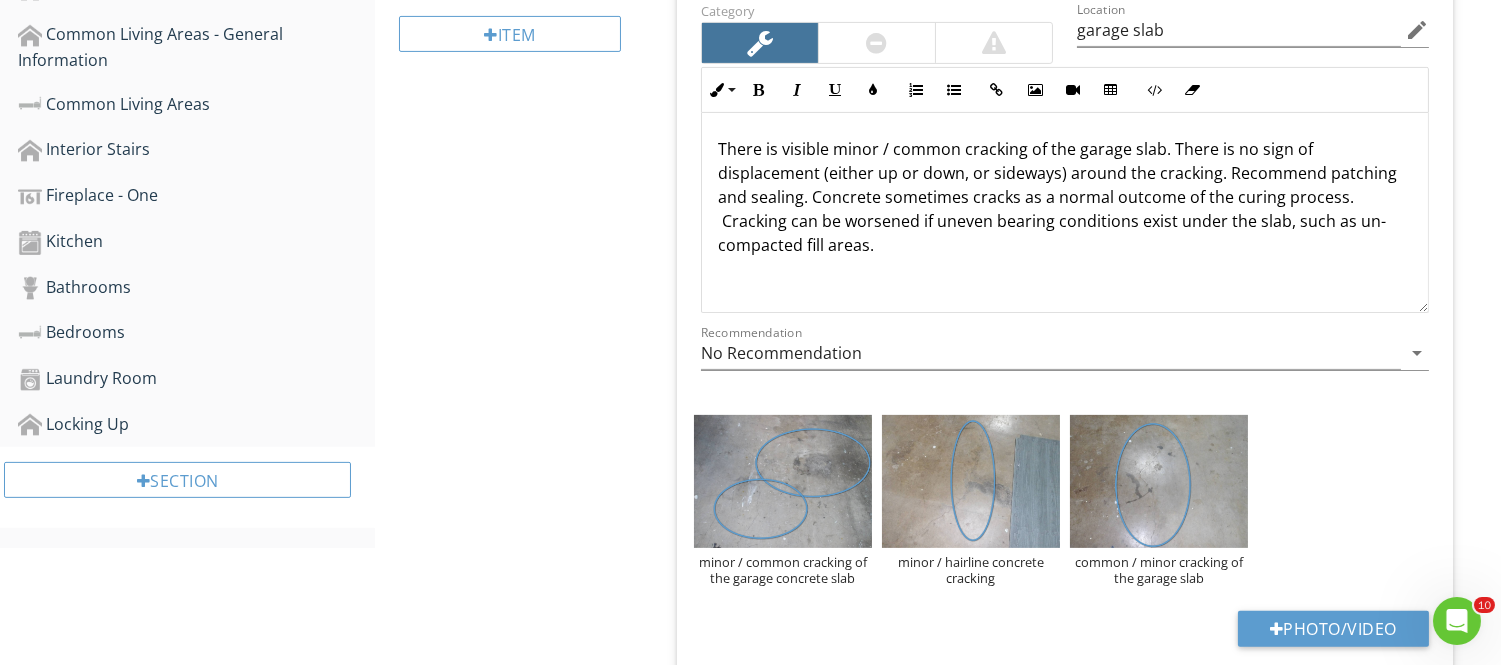 click on "Floor
IN   Inspected NI   Not Inspected NP   Not Present D   Deficiency
Info
Information
Limitations
Limitations                       check_box_outline_blank
Floor Not Fully Visible
Due to carpeting and personal belonging the garage floor / slab is not fully visible.
Observation
Observations
check_box_outline_blank
Asphalt Flooring
Asphalt flooring should not be present in an enclosed garage. Recommend consulting a contractor.
check_box_outline_blank
Settling
3         check
Minor / Common Cracking
Category" at bounding box center (1079, 612) 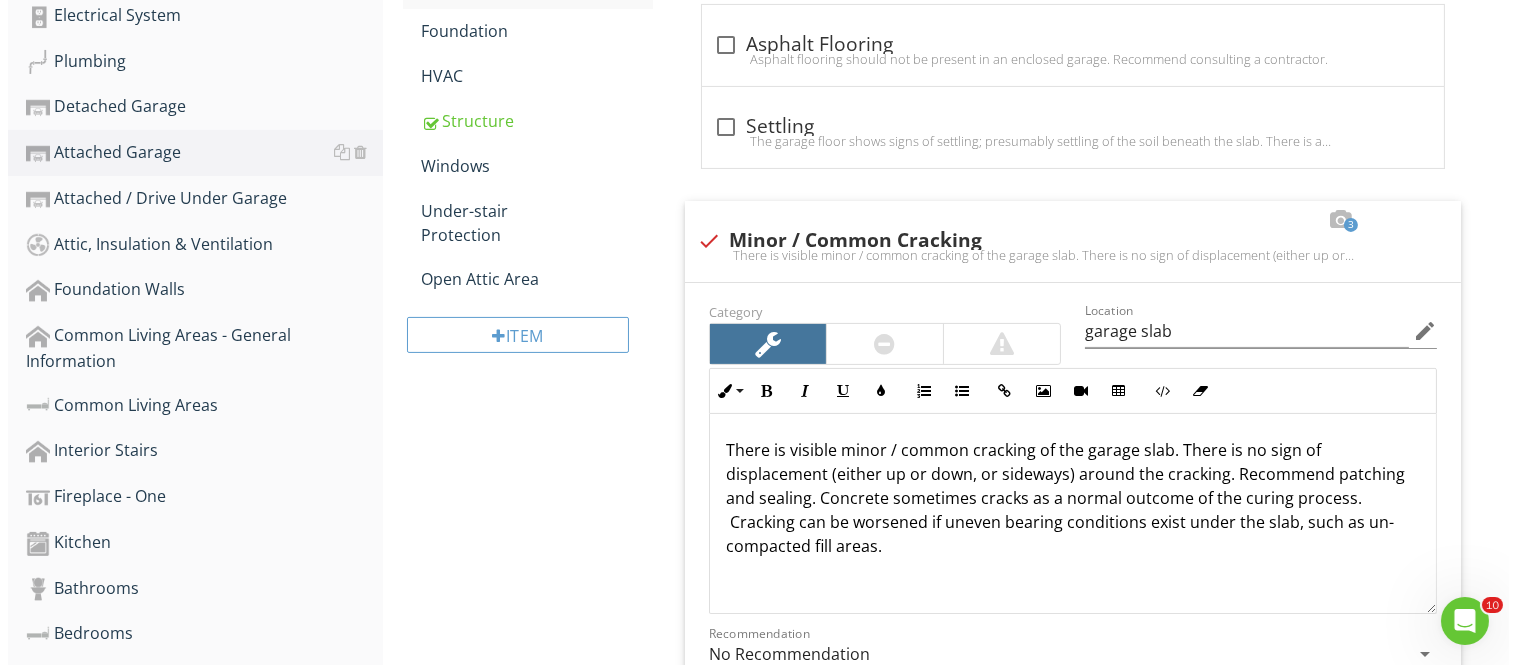 scroll, scrollTop: 892, scrollLeft: 0, axis: vertical 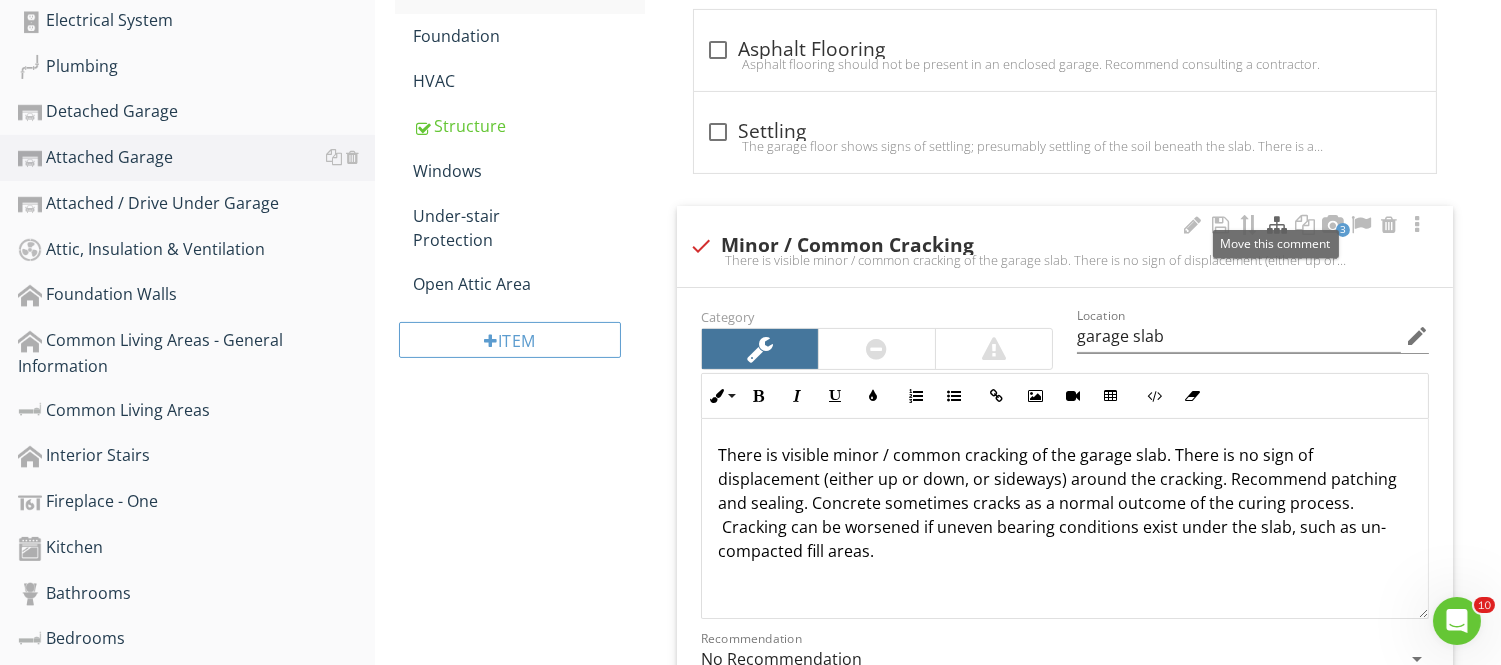 click at bounding box center (1277, 225) 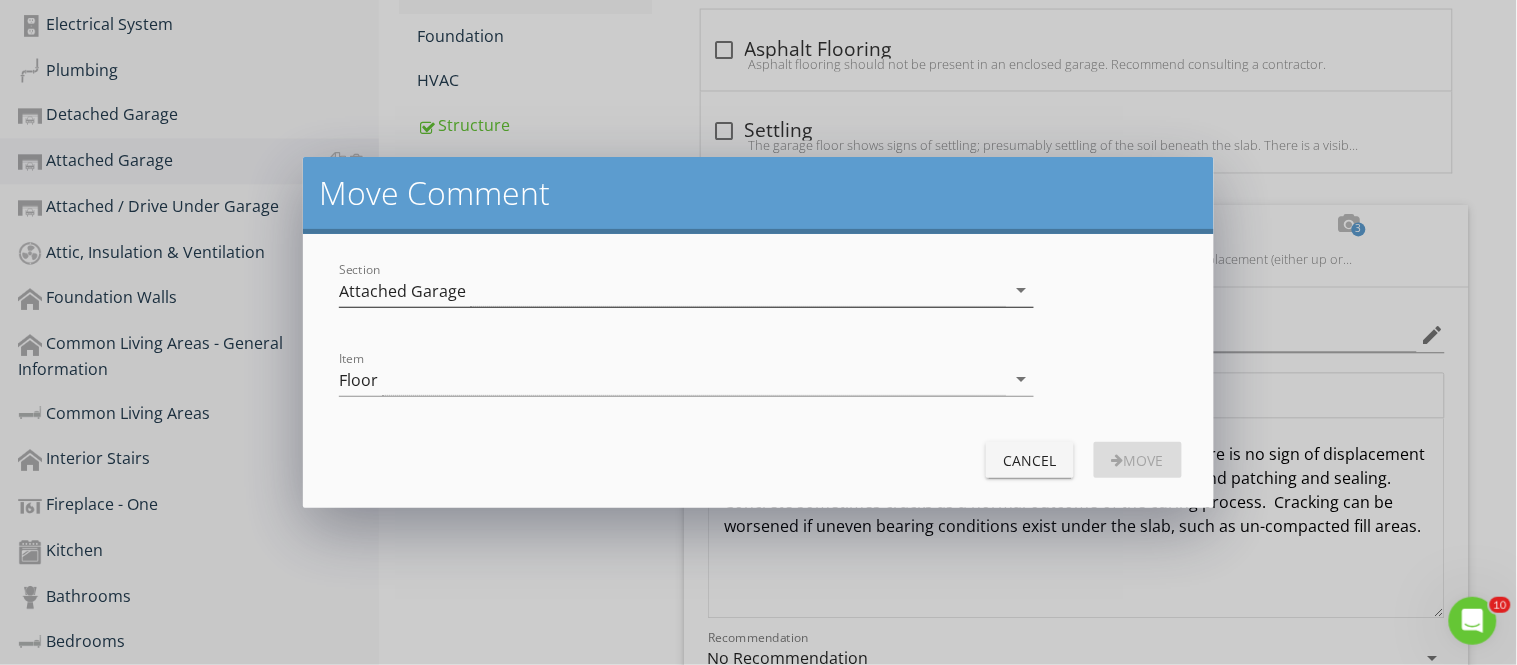 click on "arrow_drop_down" at bounding box center (1022, 290) 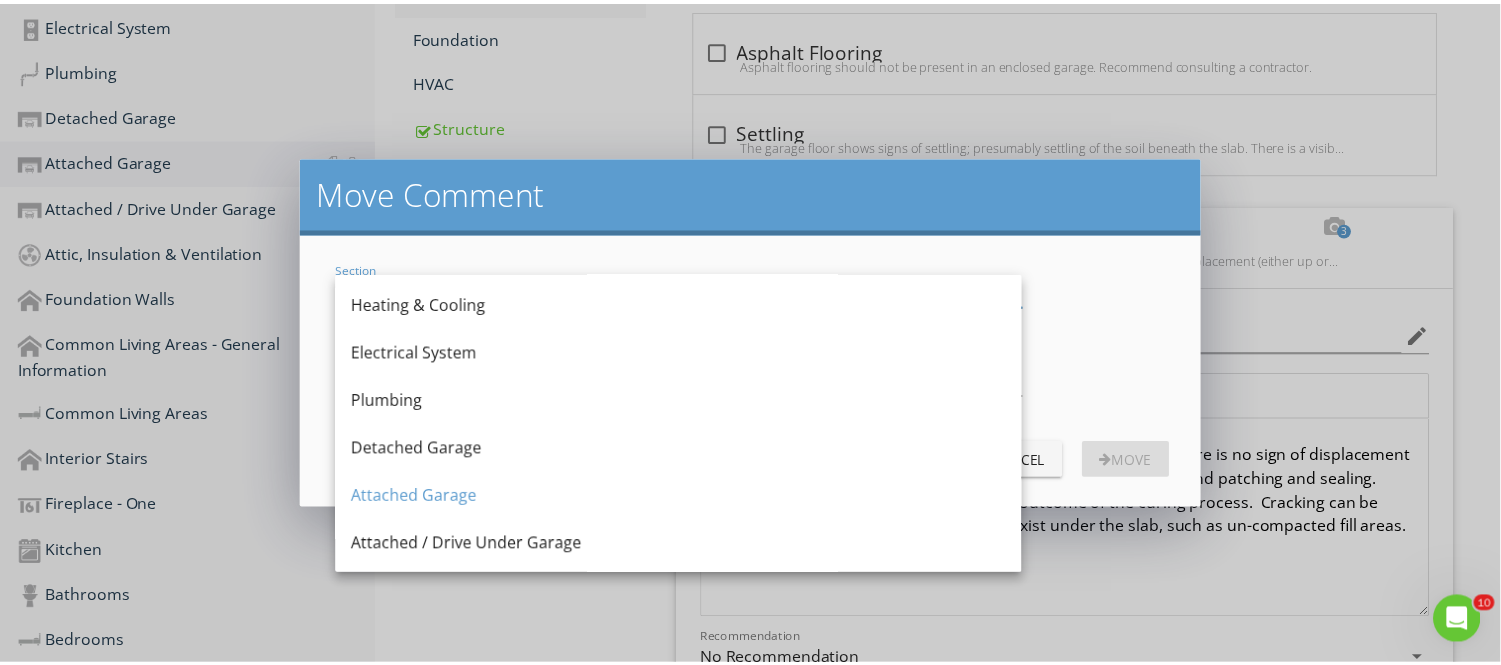 scroll, scrollTop: 250, scrollLeft: 0, axis: vertical 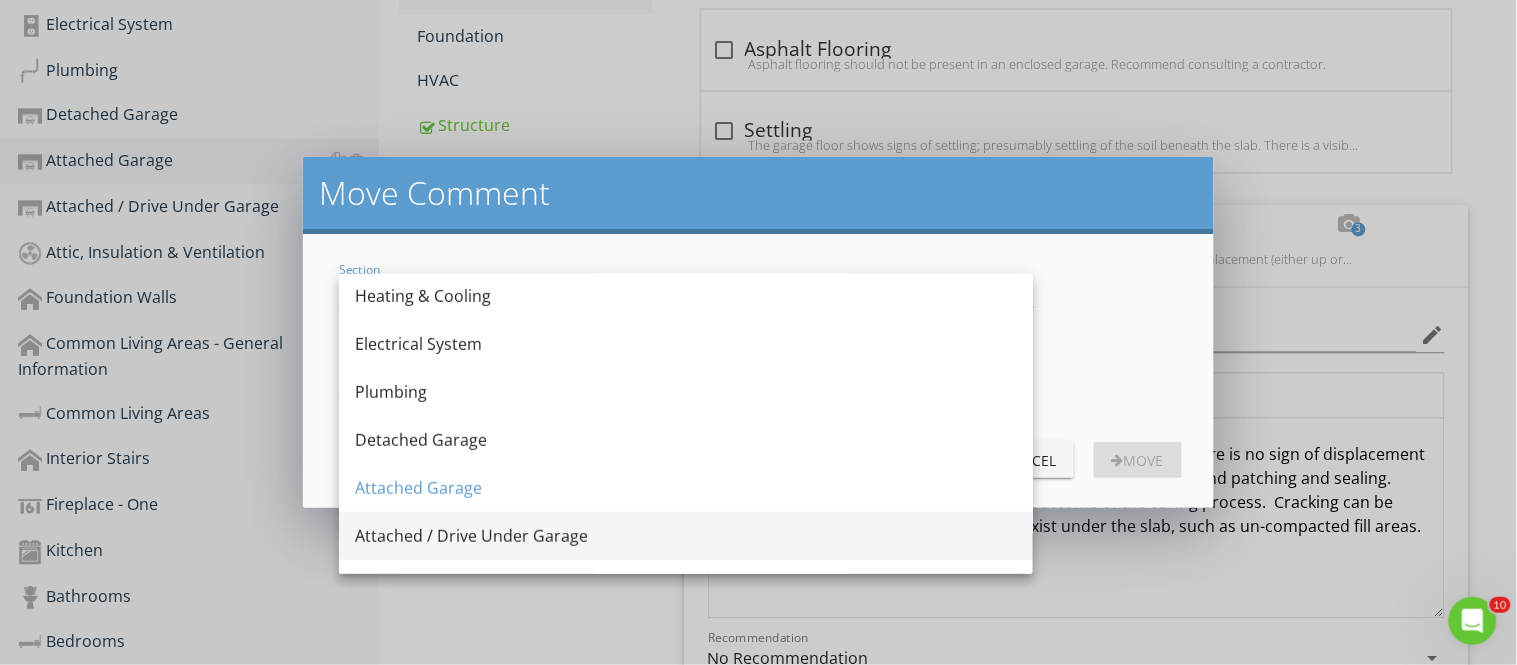 click on "Attached / Drive Under Garage" at bounding box center (686, 536) 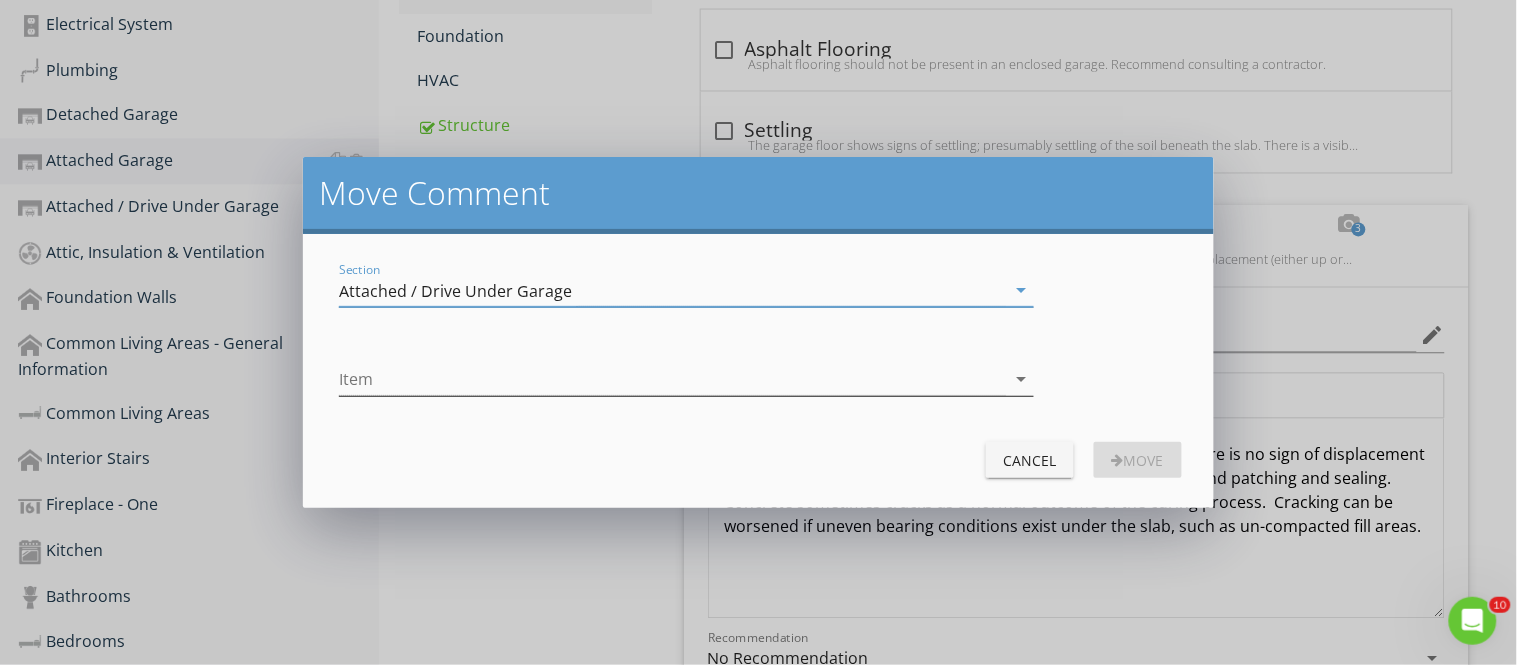 click on "arrow_drop_down" at bounding box center [1022, 379] 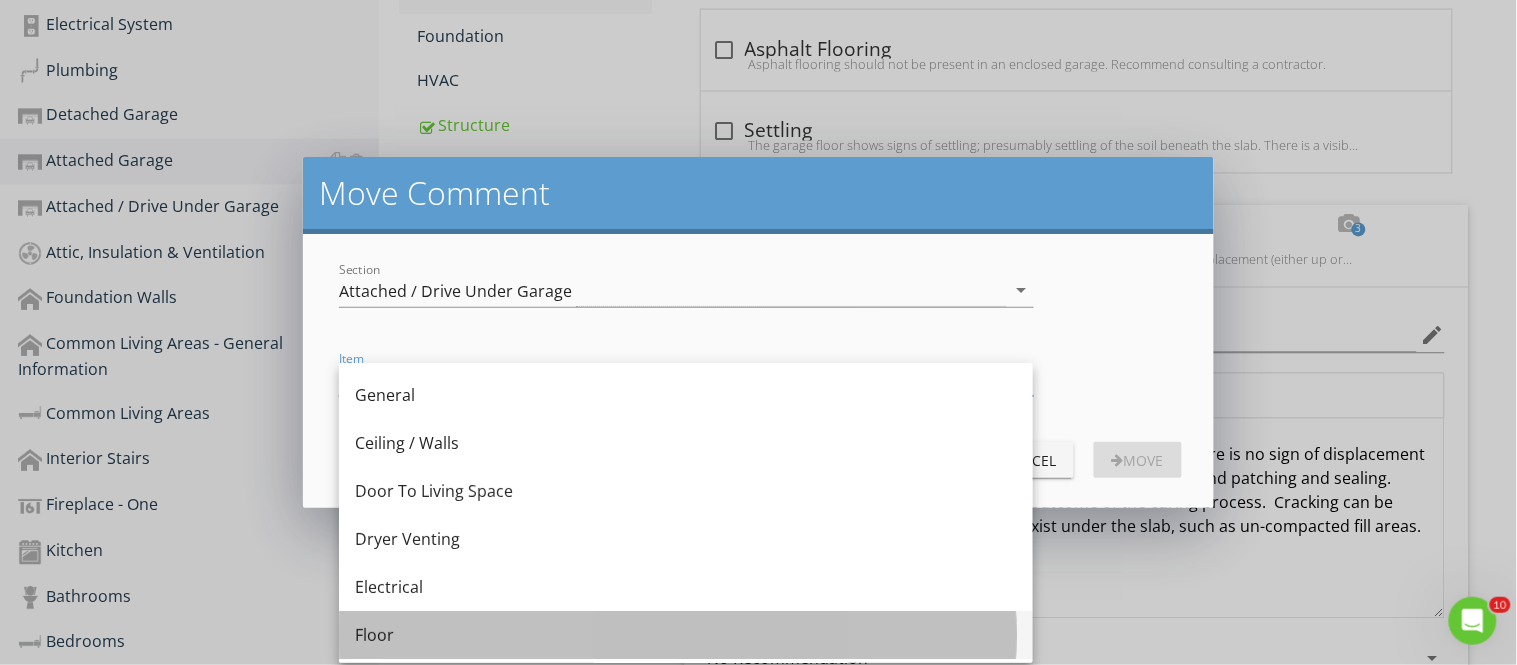 click on "Floor" at bounding box center [686, 635] 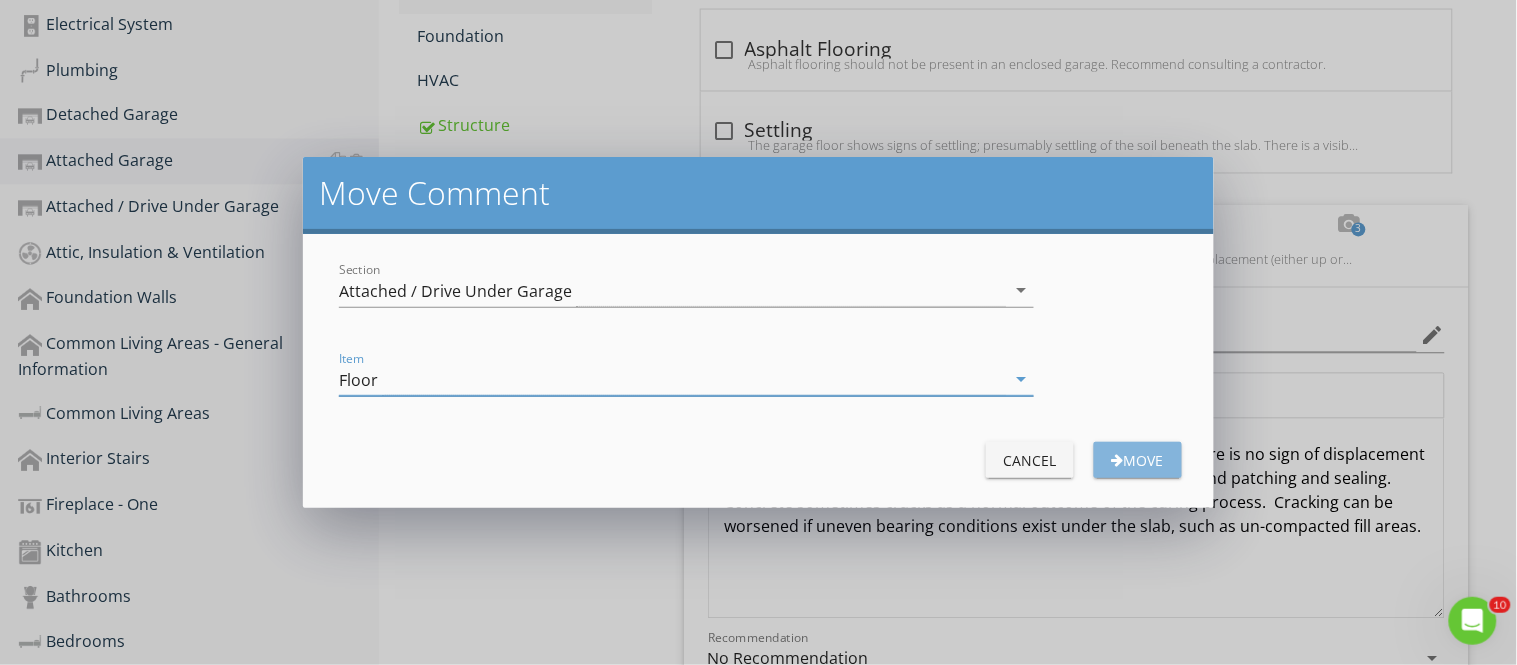 click on "Move" at bounding box center [1138, 460] 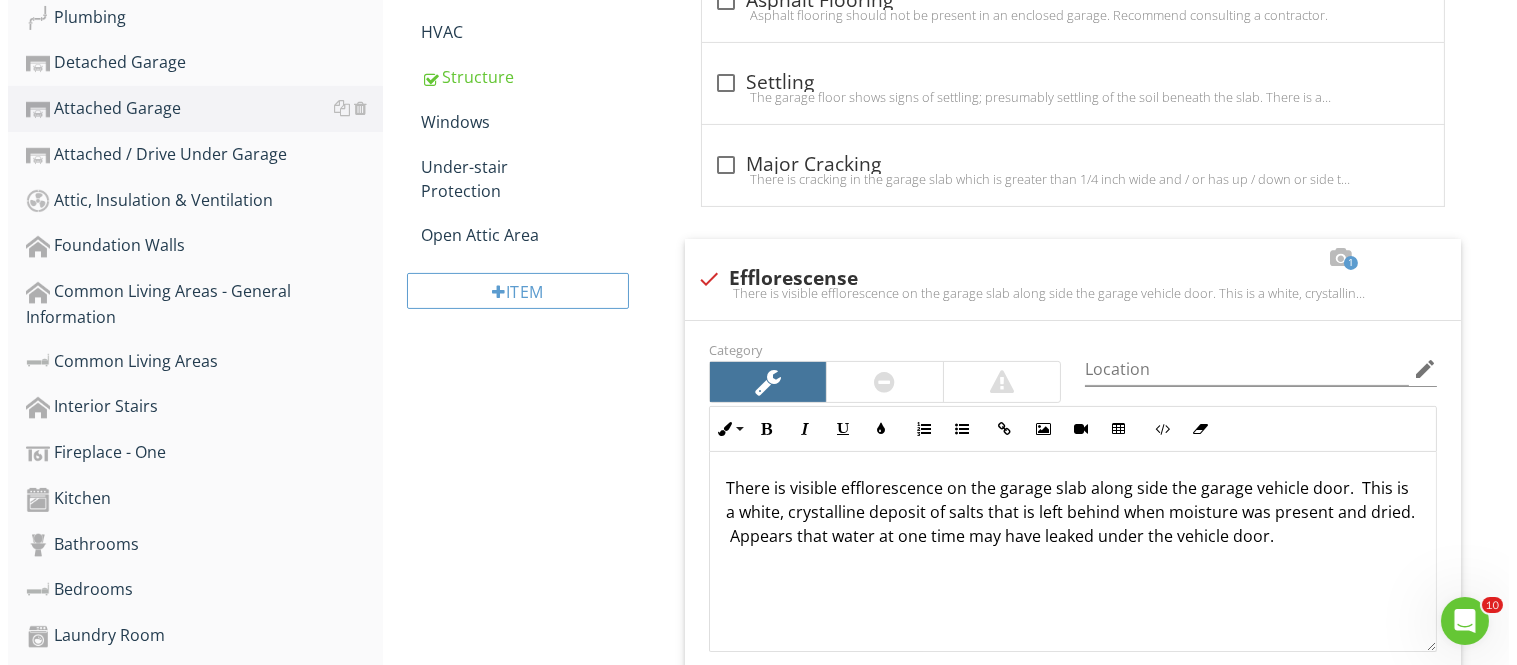 scroll, scrollTop: 932, scrollLeft: 0, axis: vertical 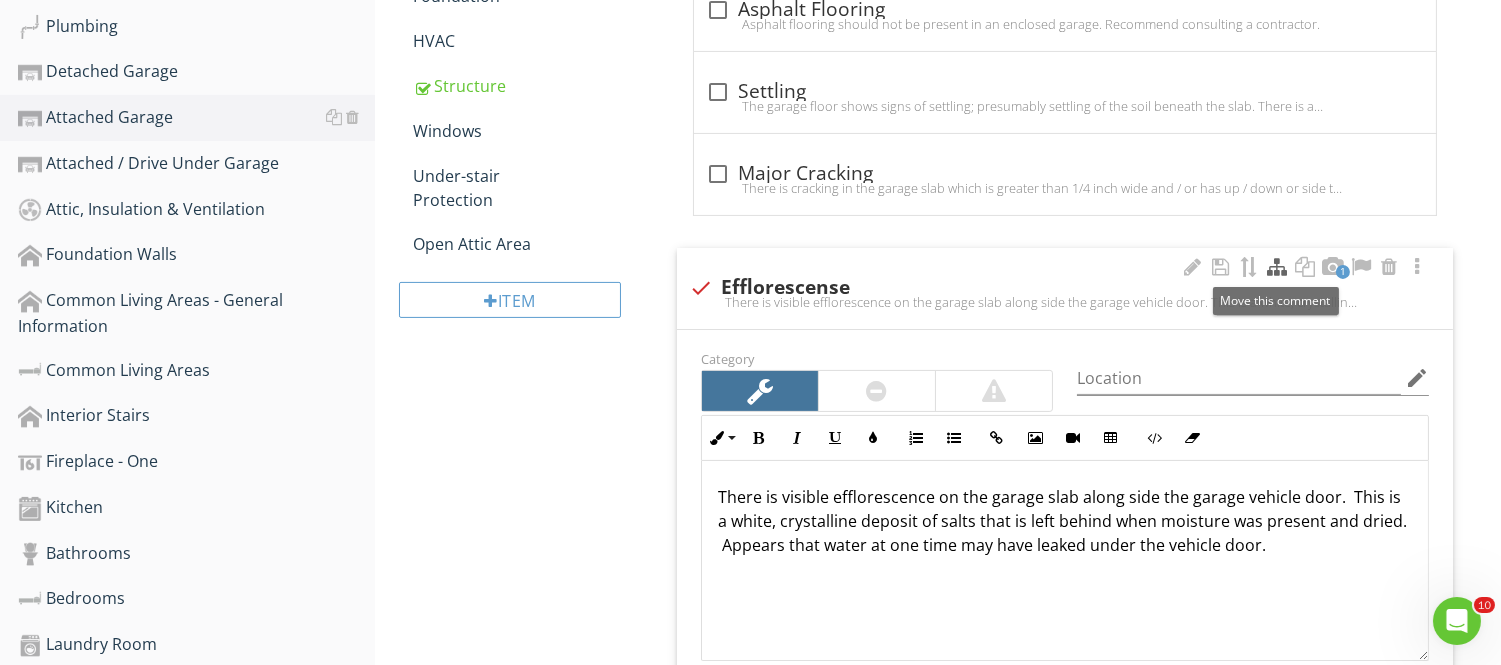 click at bounding box center (1277, 267) 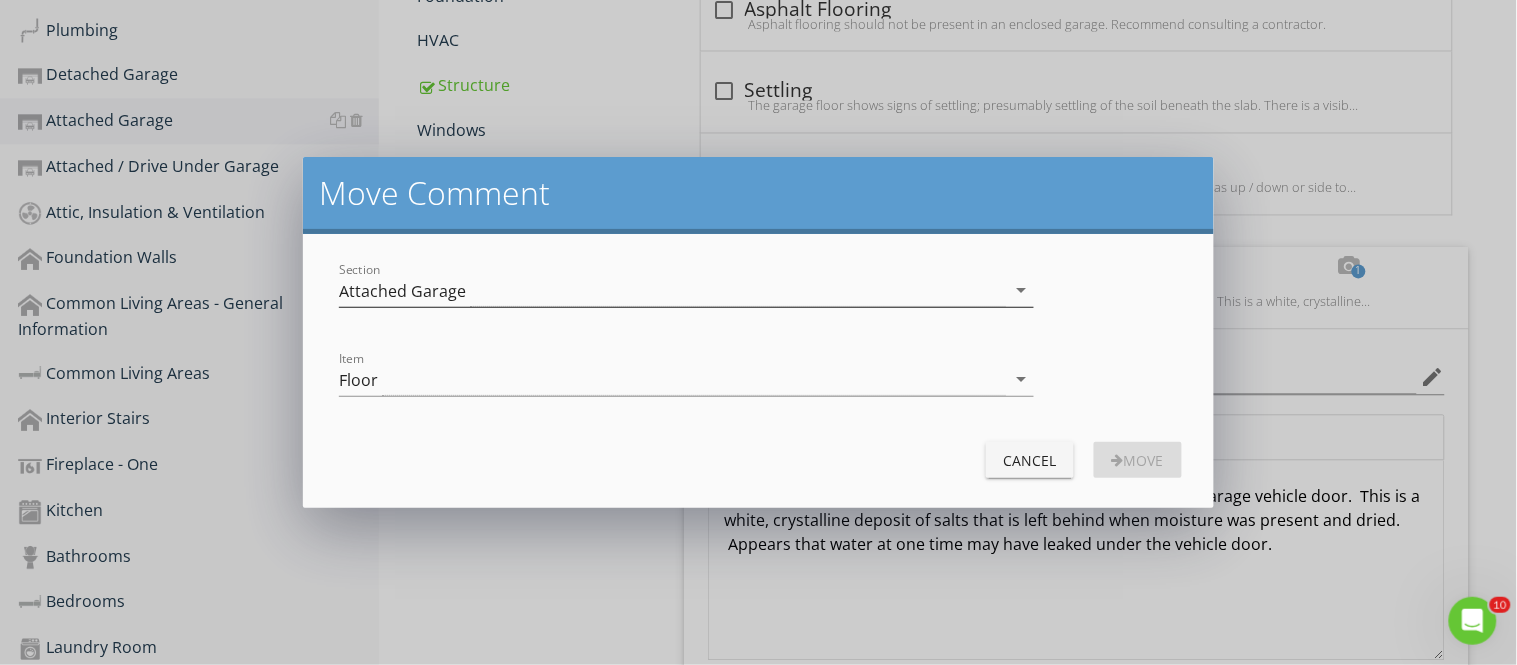 click on "arrow_drop_down" at bounding box center (1022, 290) 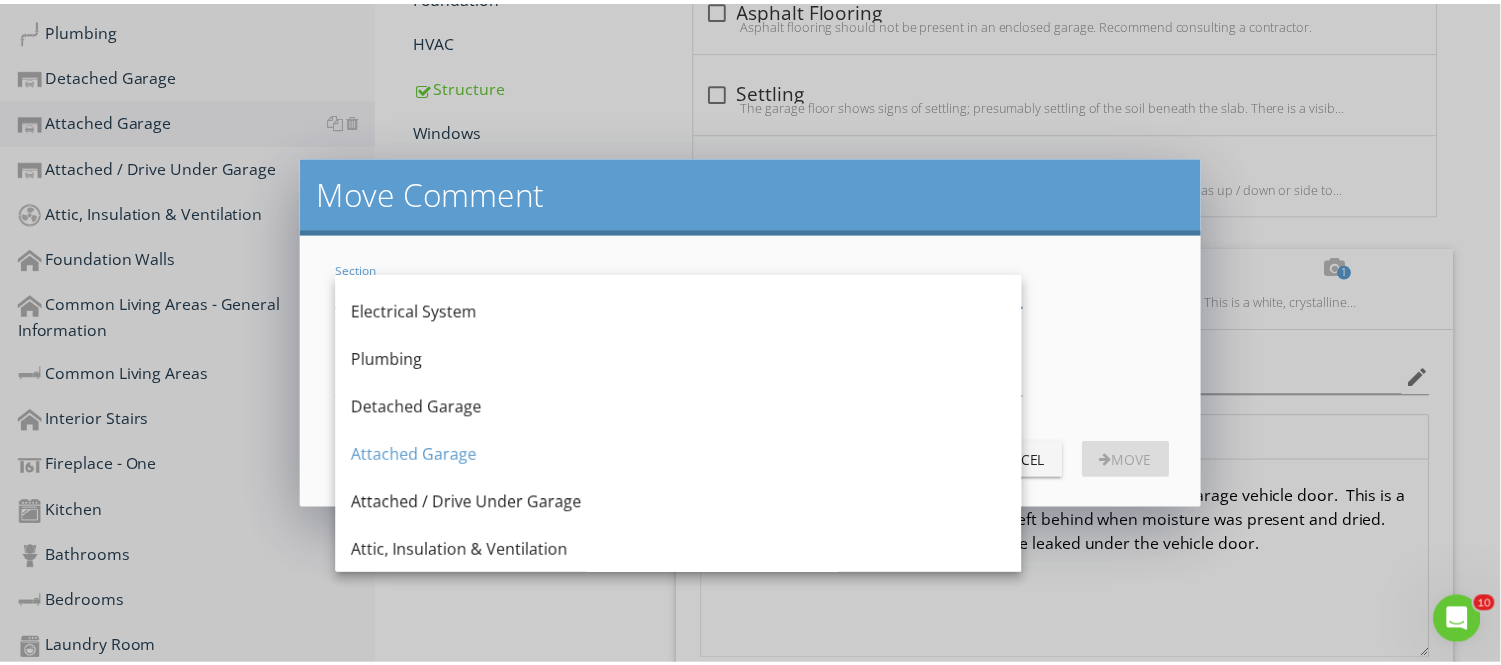 scroll, scrollTop: 312, scrollLeft: 0, axis: vertical 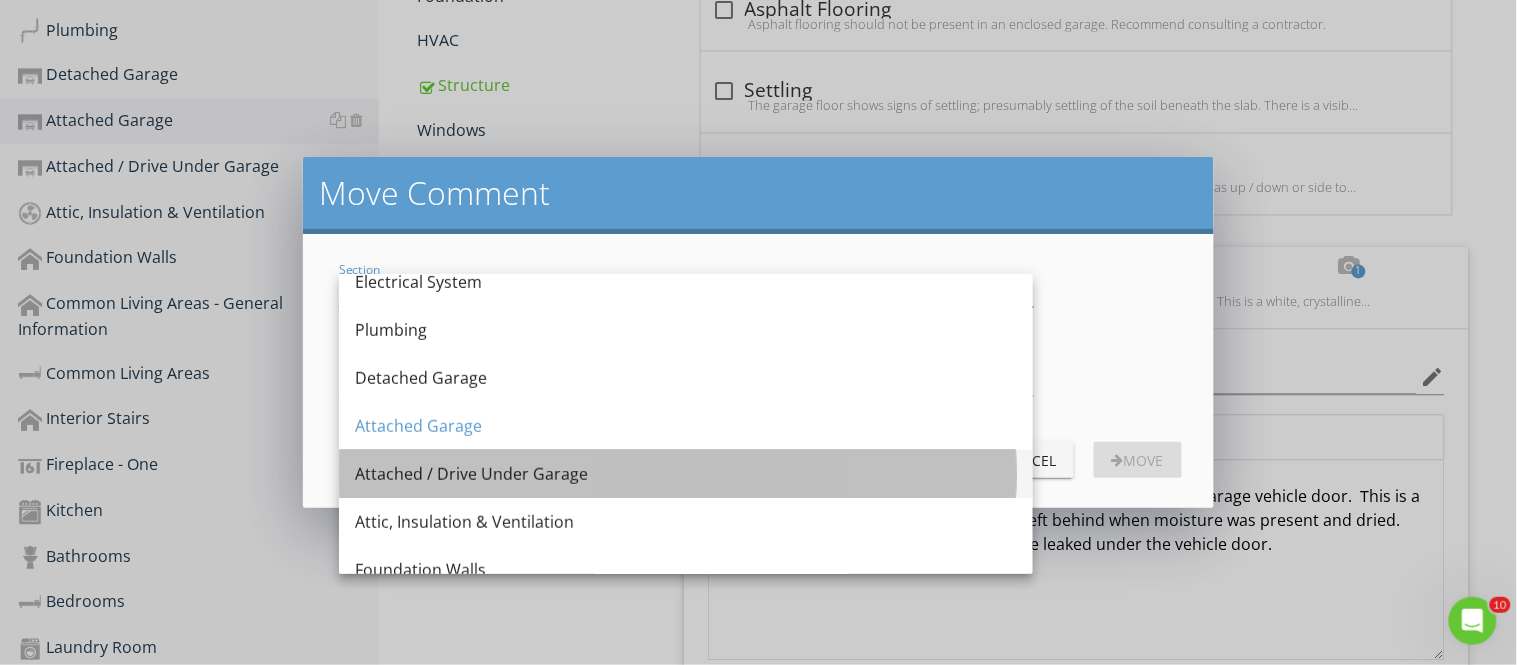 click on "Attached / Drive Under Garage" at bounding box center [686, 474] 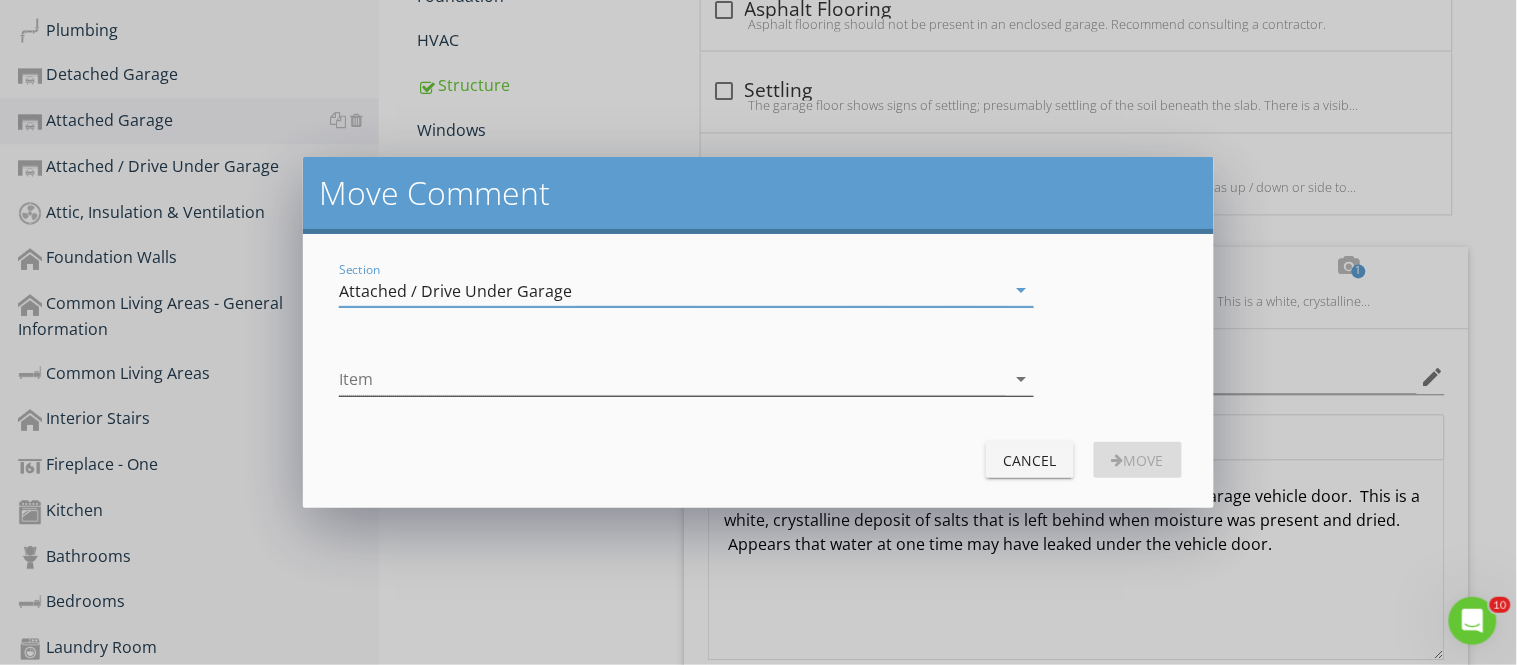 click on "arrow_drop_down" at bounding box center (1022, 379) 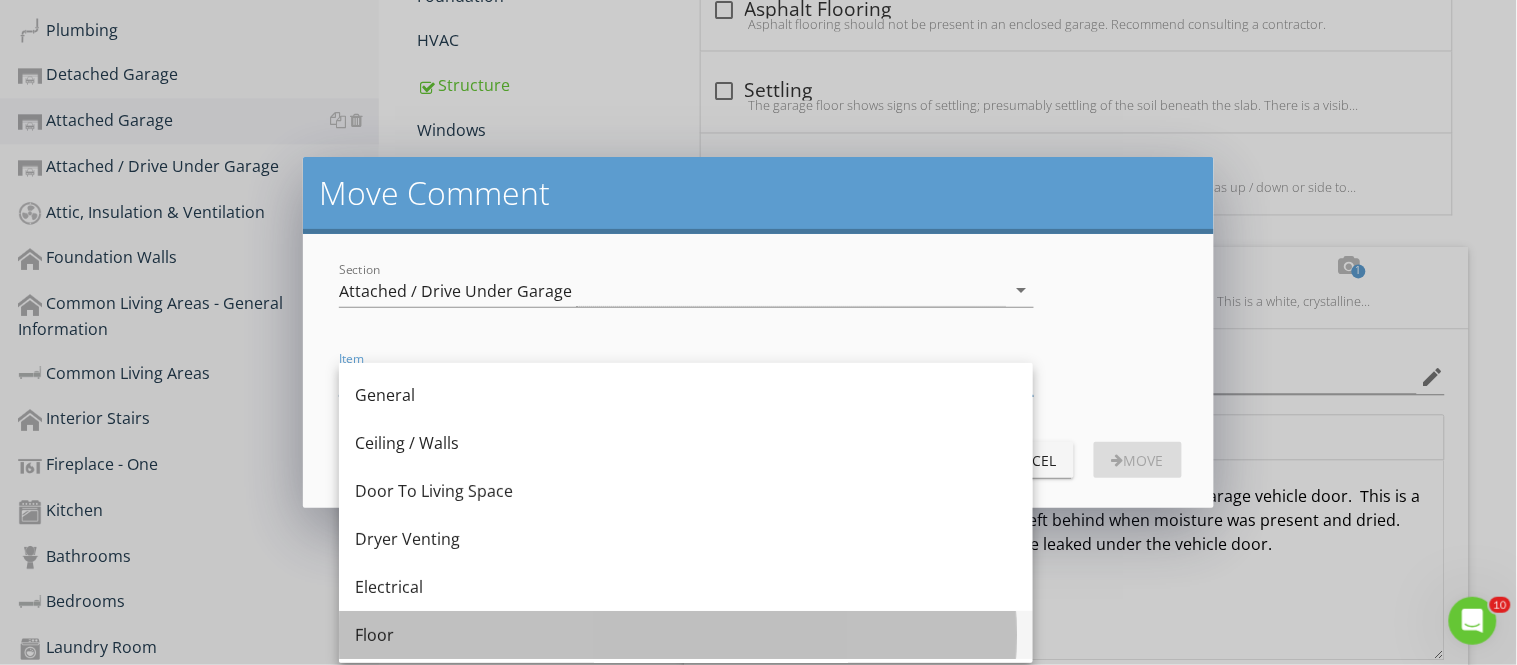 click on "Floor" at bounding box center [686, 635] 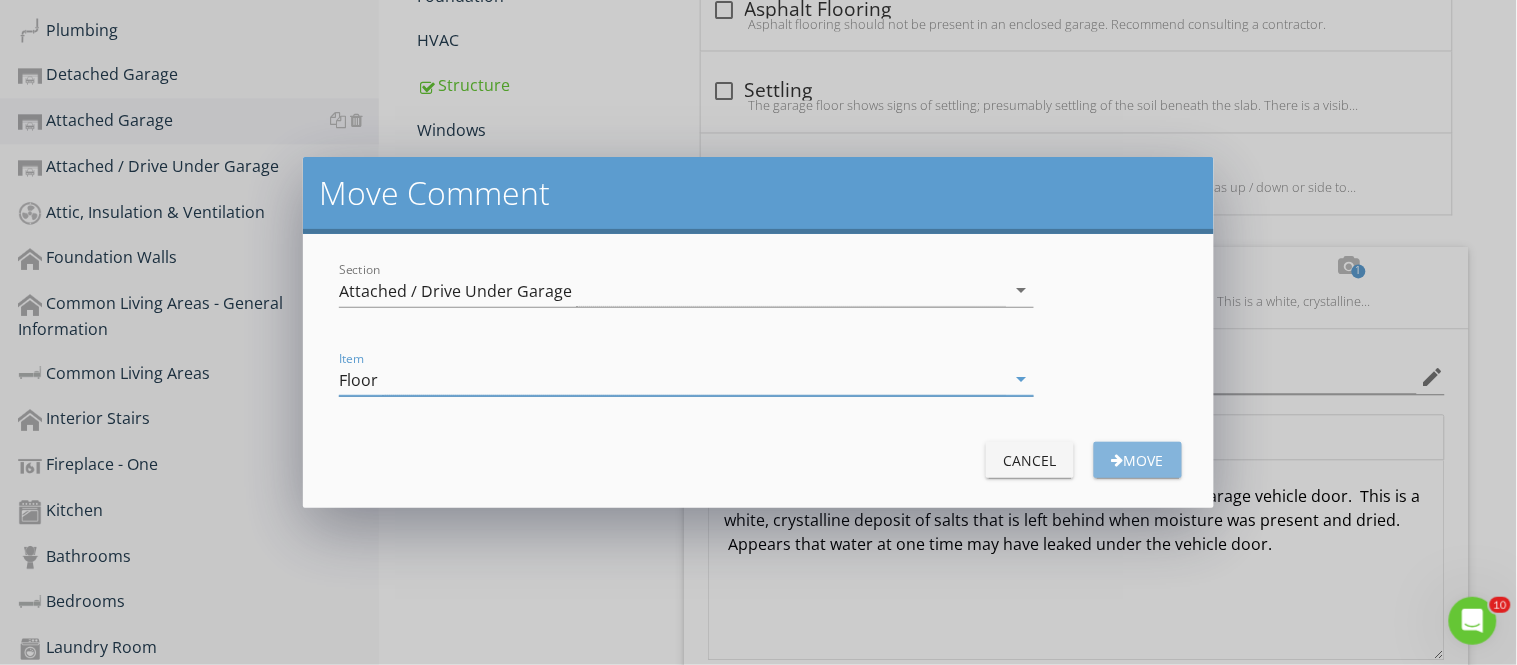 click on "Move" at bounding box center (1138, 460) 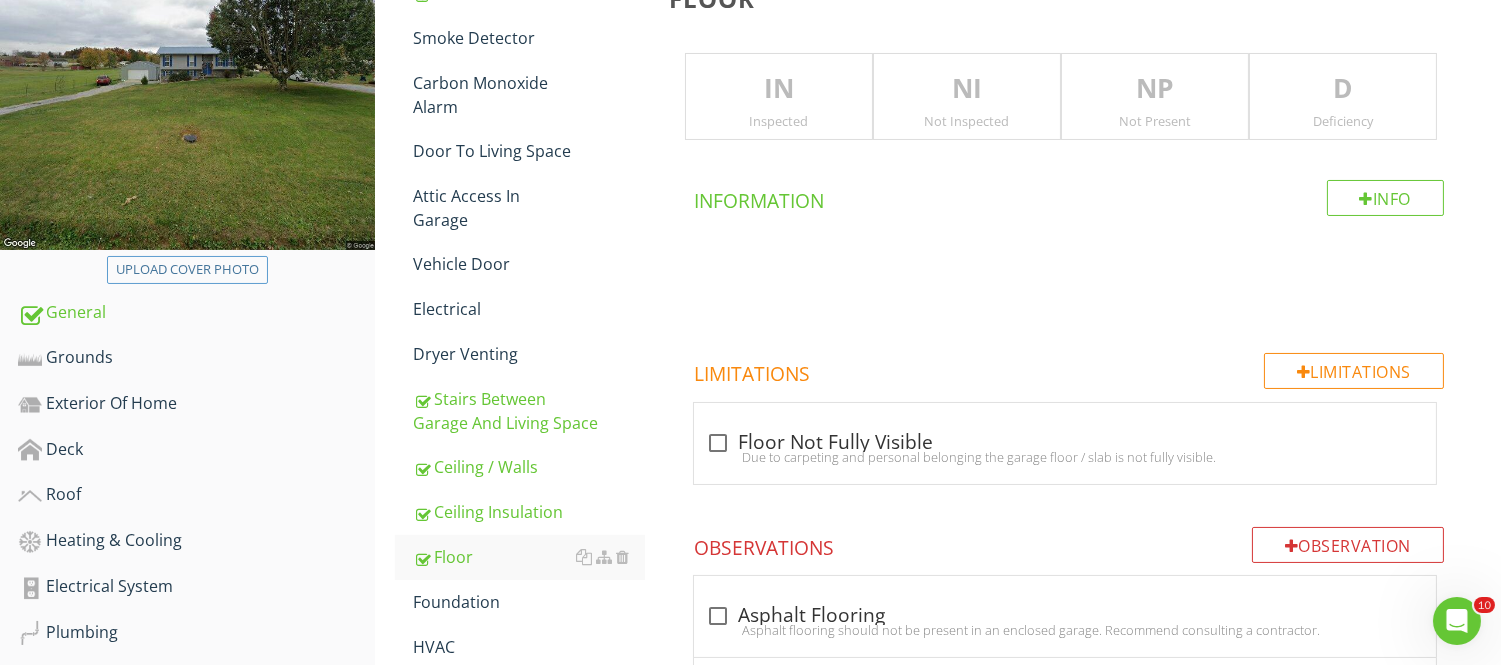 scroll, scrollTop: 0, scrollLeft: 0, axis: both 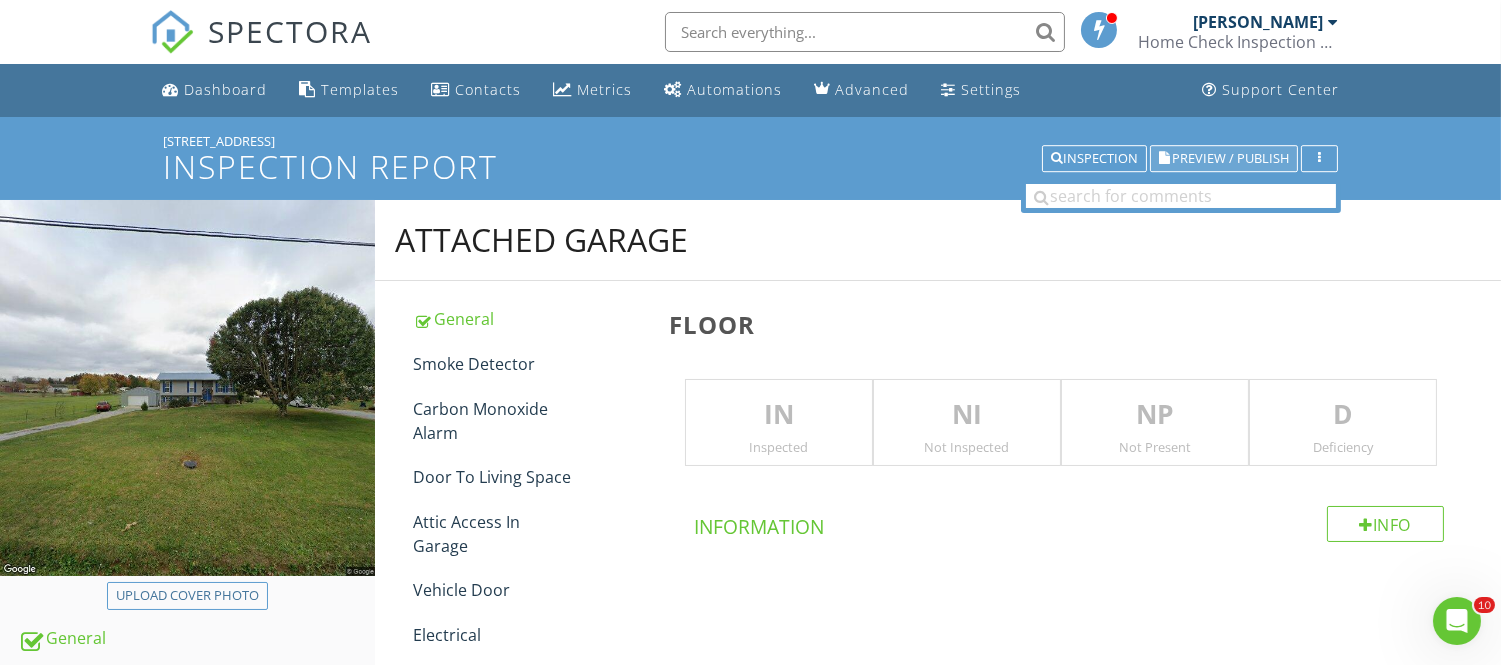click on "Preview / Publish" at bounding box center [1230, 158] 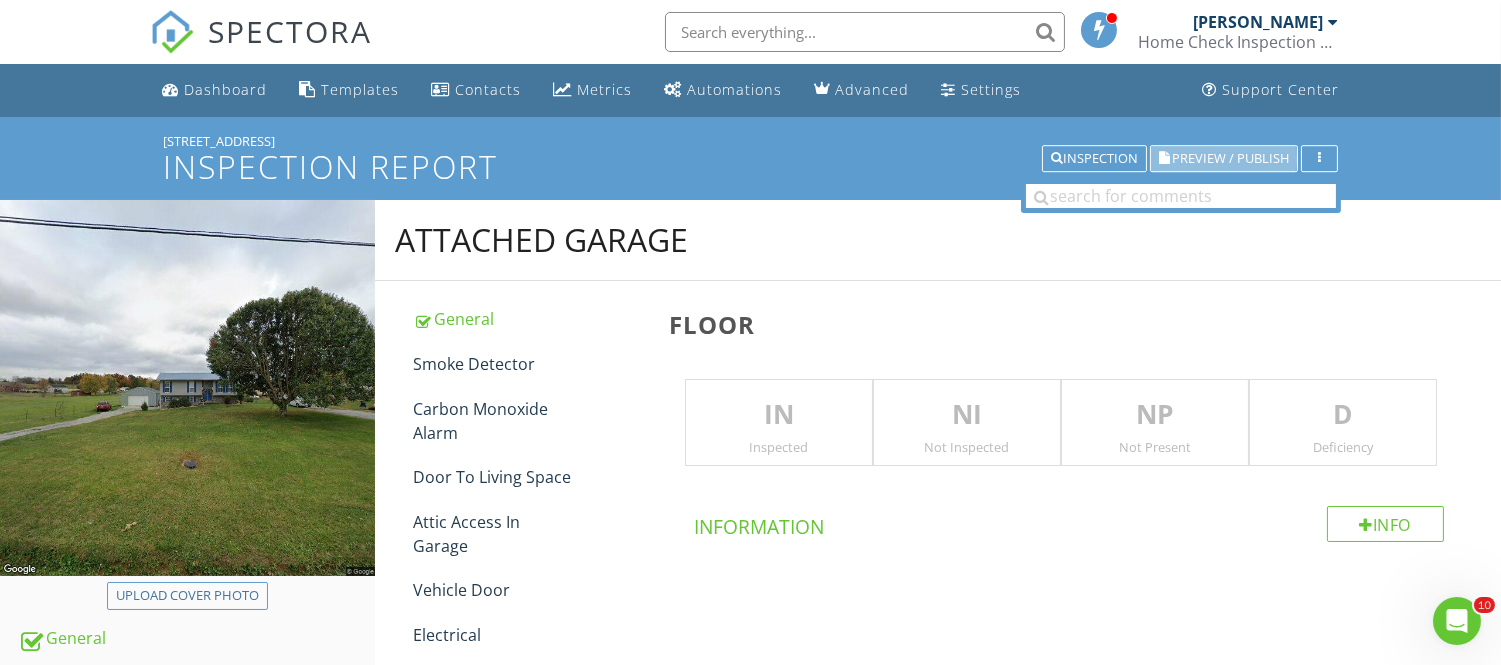 click on "Preview / Publish" at bounding box center (1230, 158) 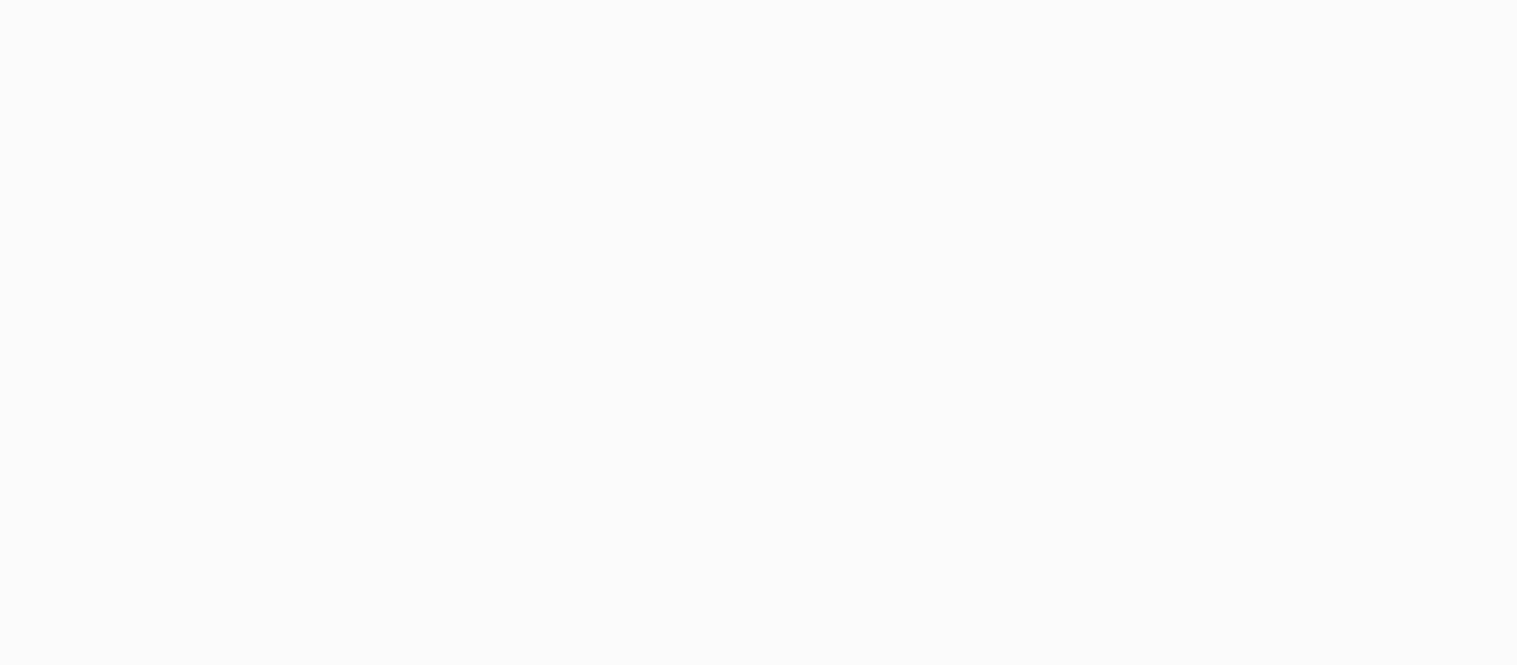 scroll, scrollTop: 0, scrollLeft: 0, axis: both 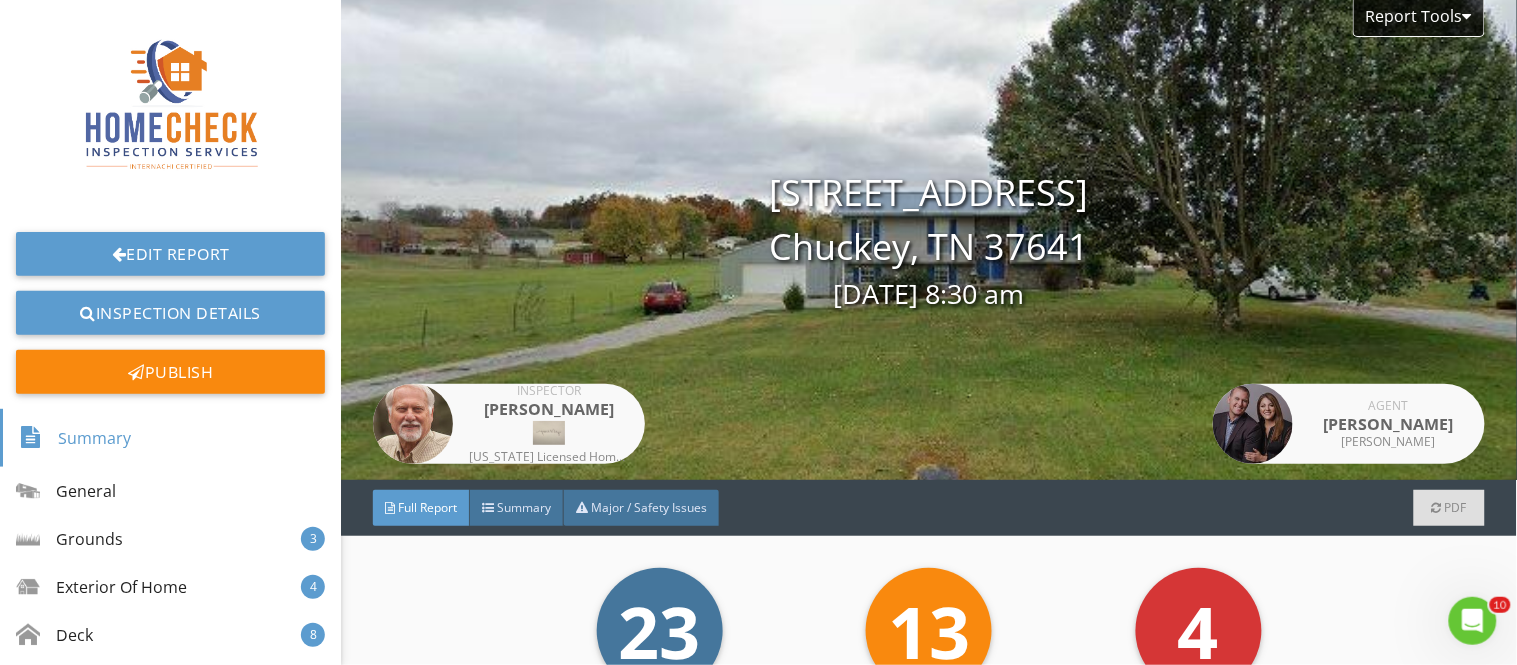 click on "Report Tools
[STREET_ADDRESS]
Chuckey, [GEOGRAPHIC_DATA] 37641
[DATE]  8:30 am     Inspector   [PERSON_NAME]     [US_STATE] Licensed Home Inspector.  Internachi Certified.  Radon Testing.  Thermal Imaging.  Energy Audits.  [US_STATE] Licensed Building Contractor.  Certified Building Performance Analyst.     Agent   [PERSON_NAME]   [PERSON_NAME]" at bounding box center (929, 240) 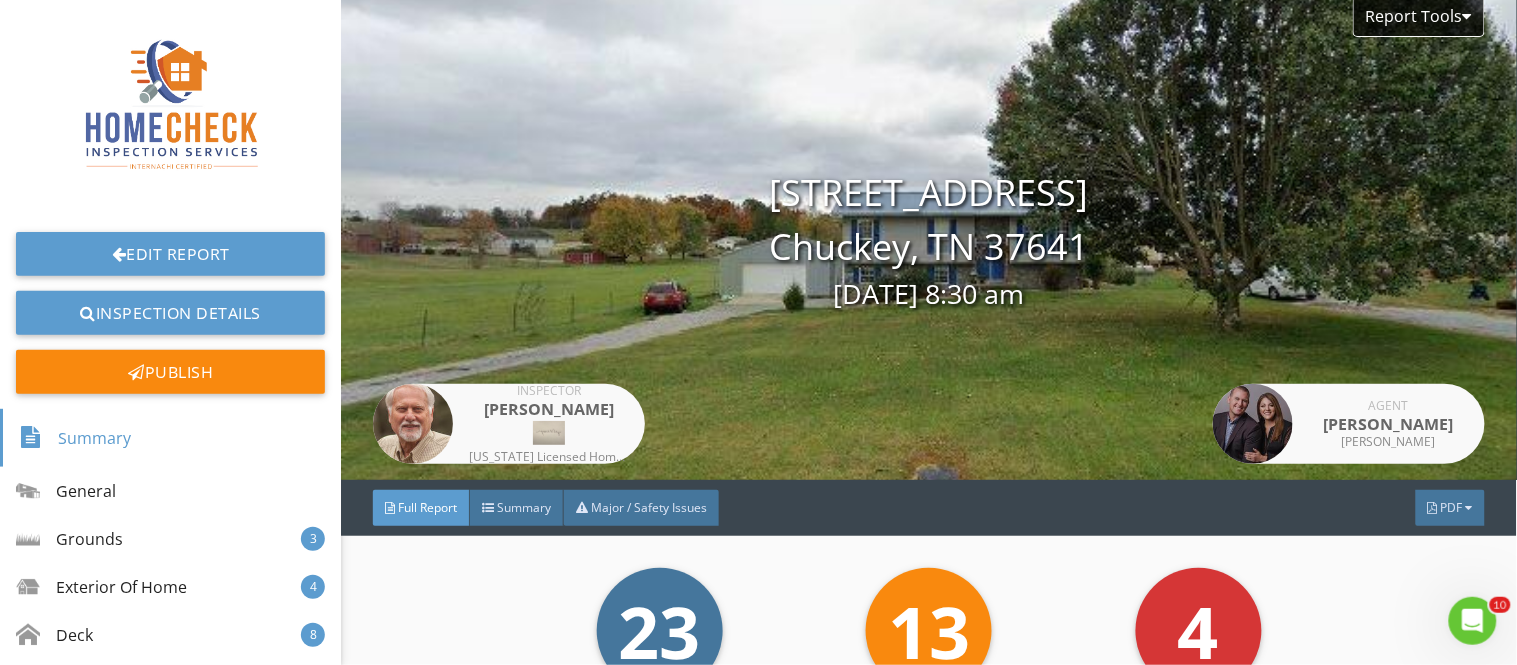 drag, startPoint x: 468, startPoint y: 505, endPoint x: 452, endPoint y: 510, distance: 16.763054 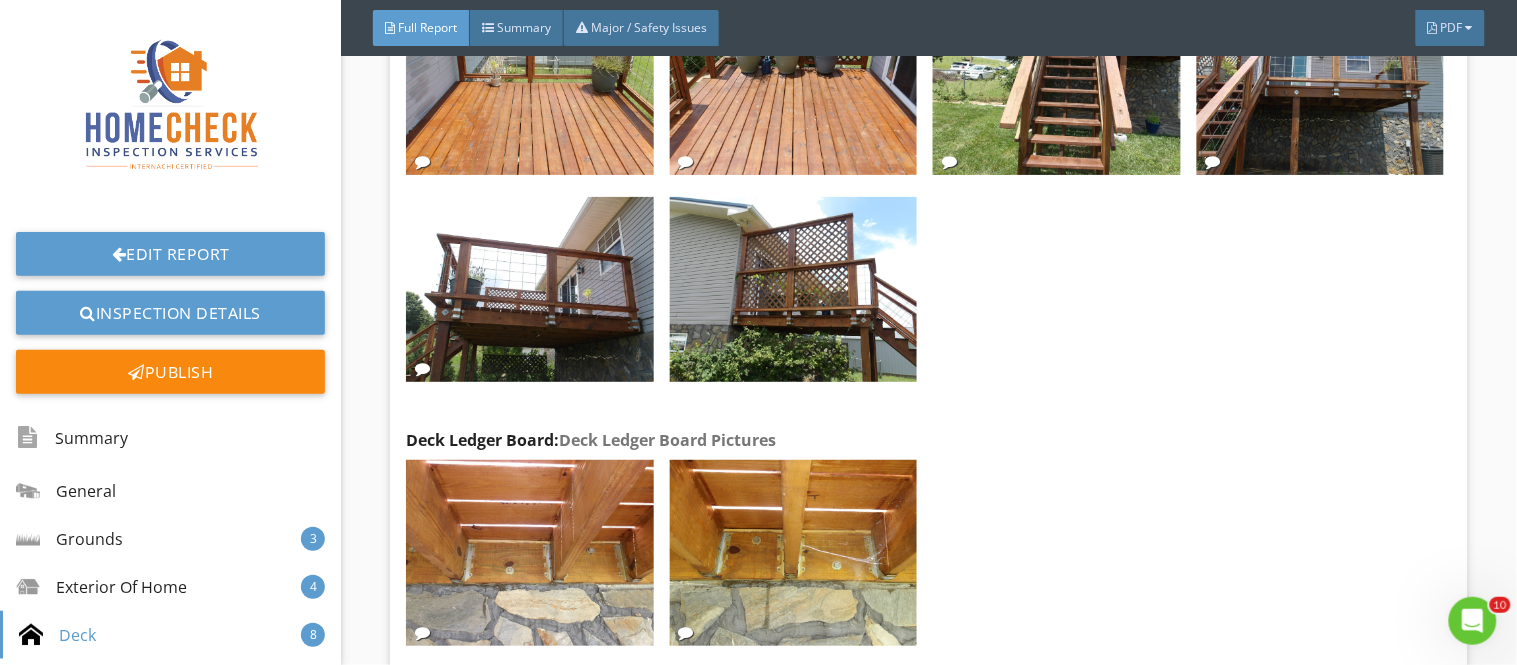 scroll, scrollTop: 9231, scrollLeft: 0, axis: vertical 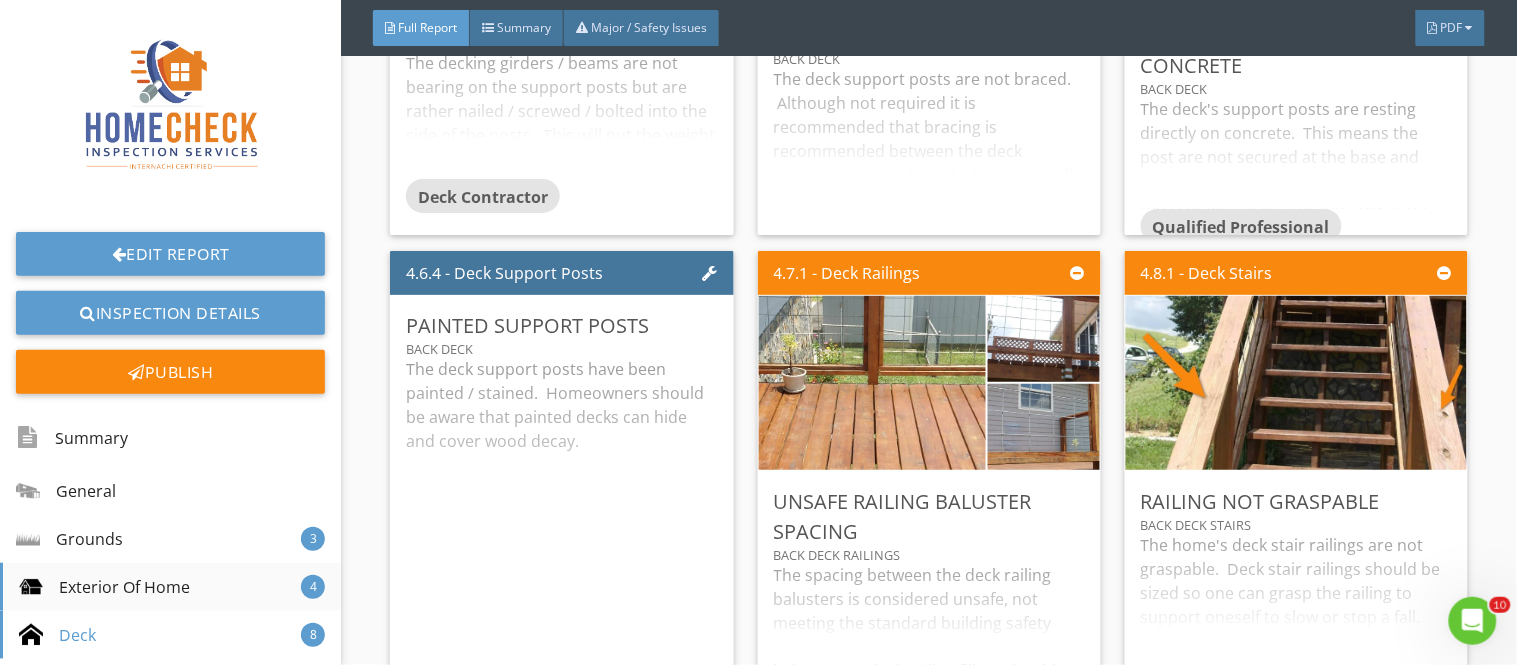 click on "Exterior Of Home" at bounding box center (104, 587) 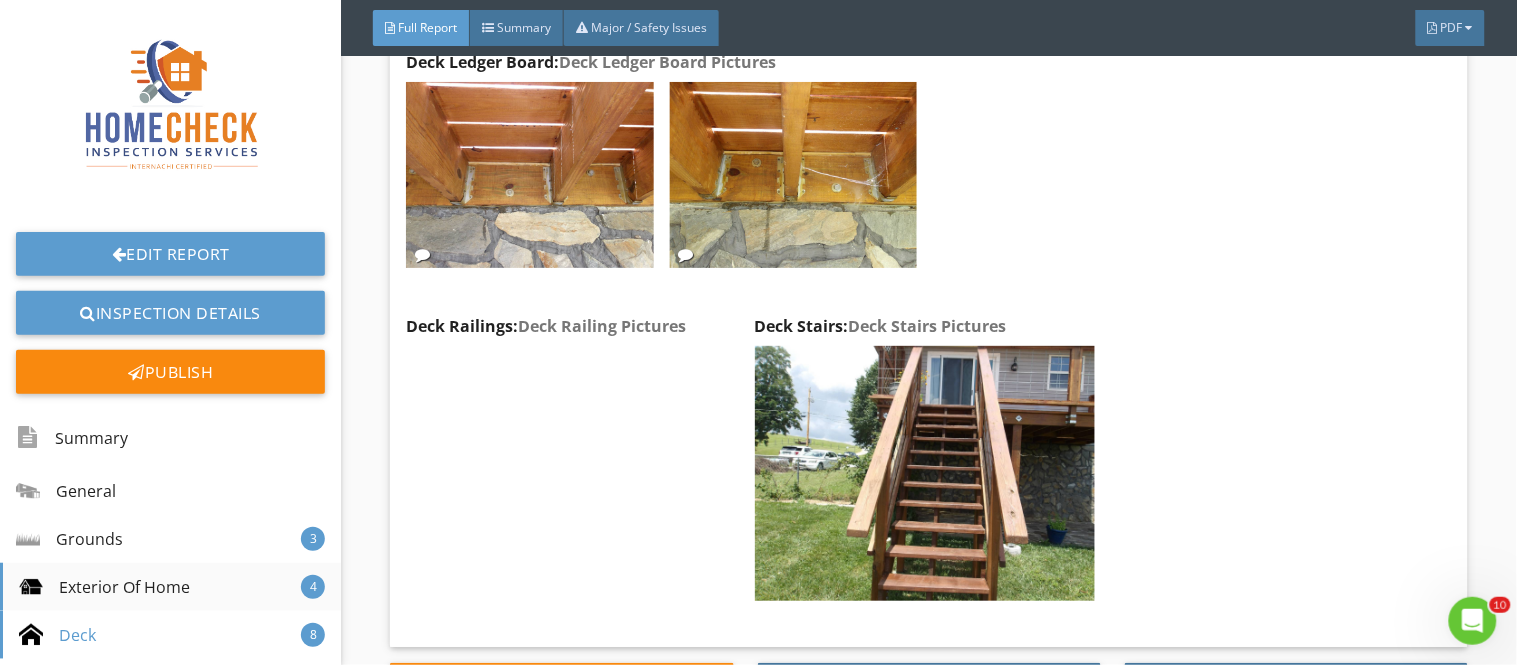 scroll, scrollTop: 41, scrollLeft: 0, axis: vertical 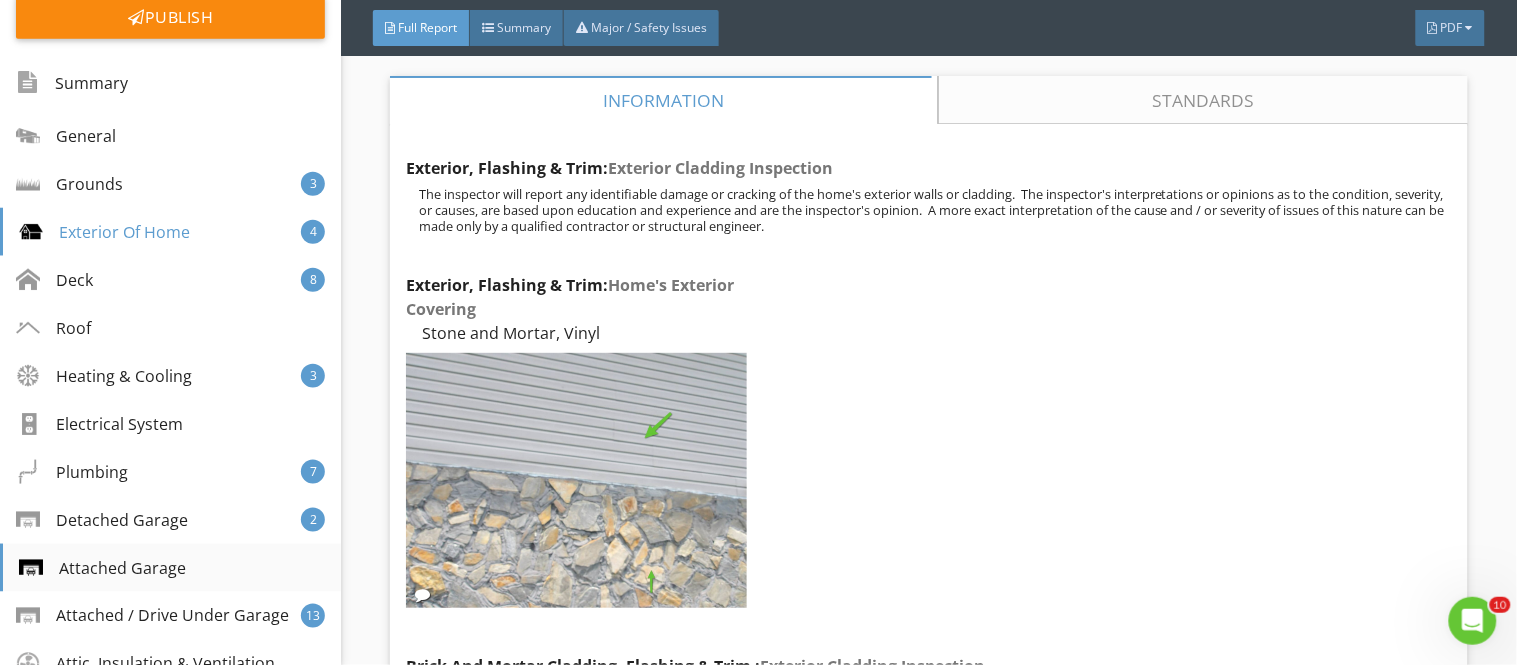 click on "Attached Garage" at bounding box center (102, 568) 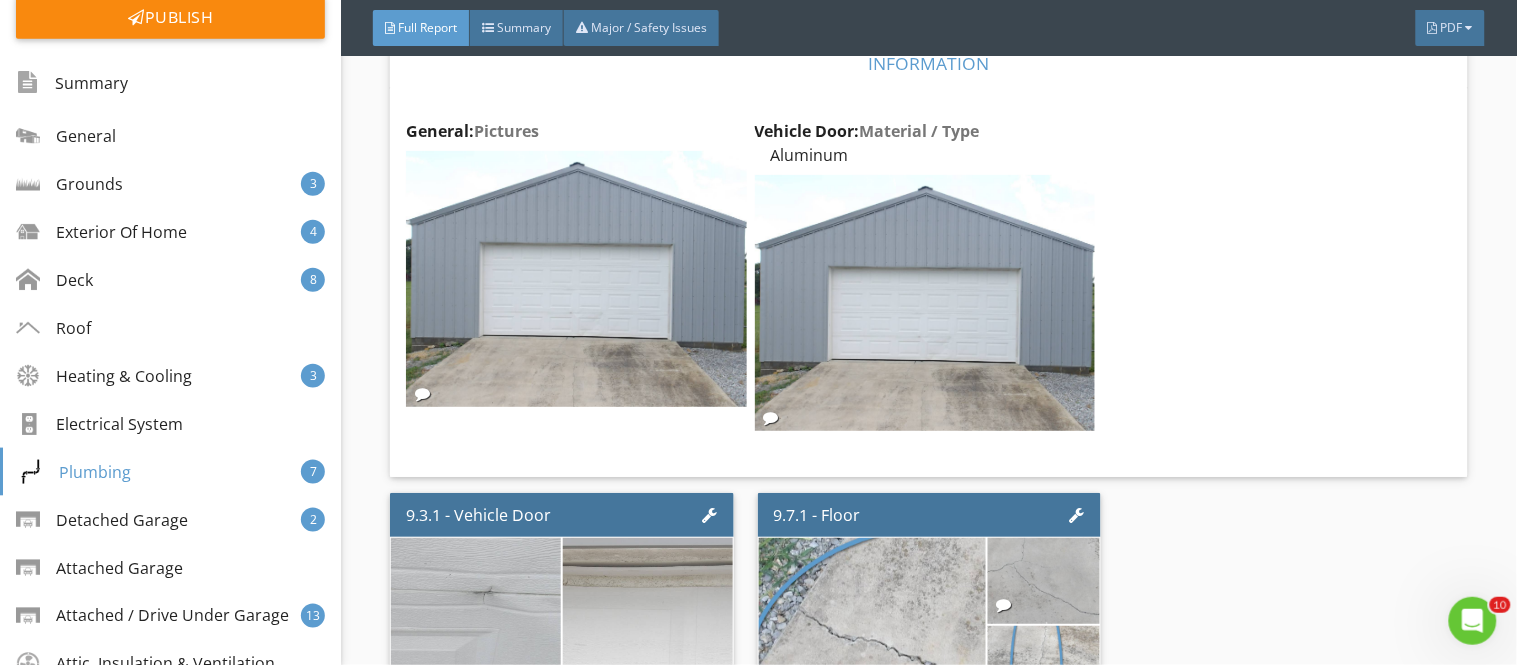 scroll, scrollTop: 22338, scrollLeft: 0, axis: vertical 